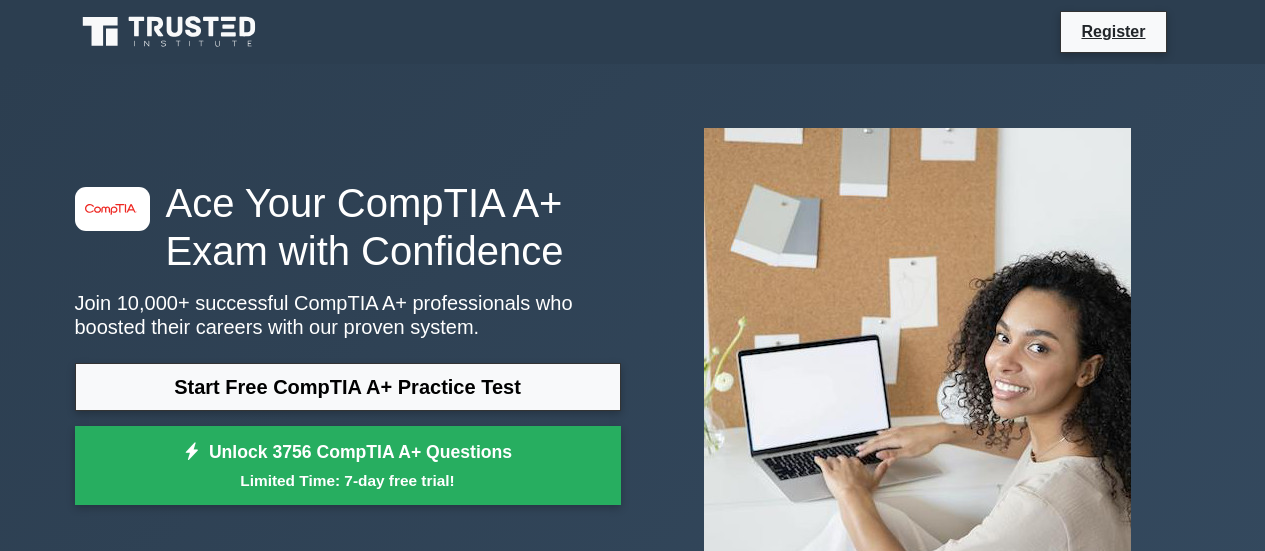 scroll, scrollTop: 0, scrollLeft: 0, axis: both 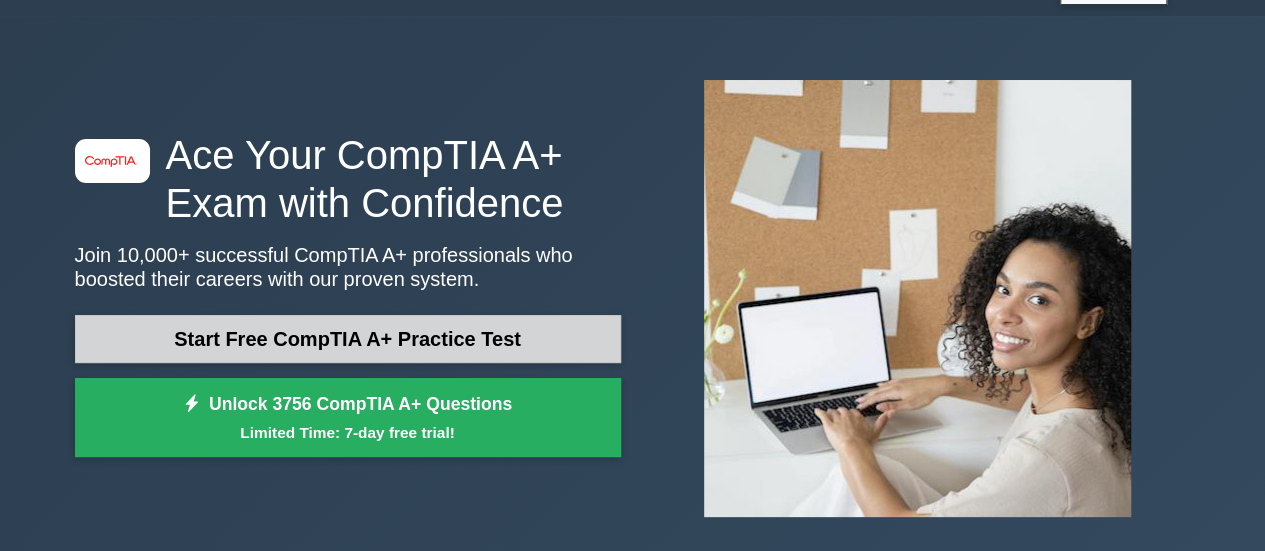 click on "Start Free CompTIA A+ Practice Test" at bounding box center [348, 339] 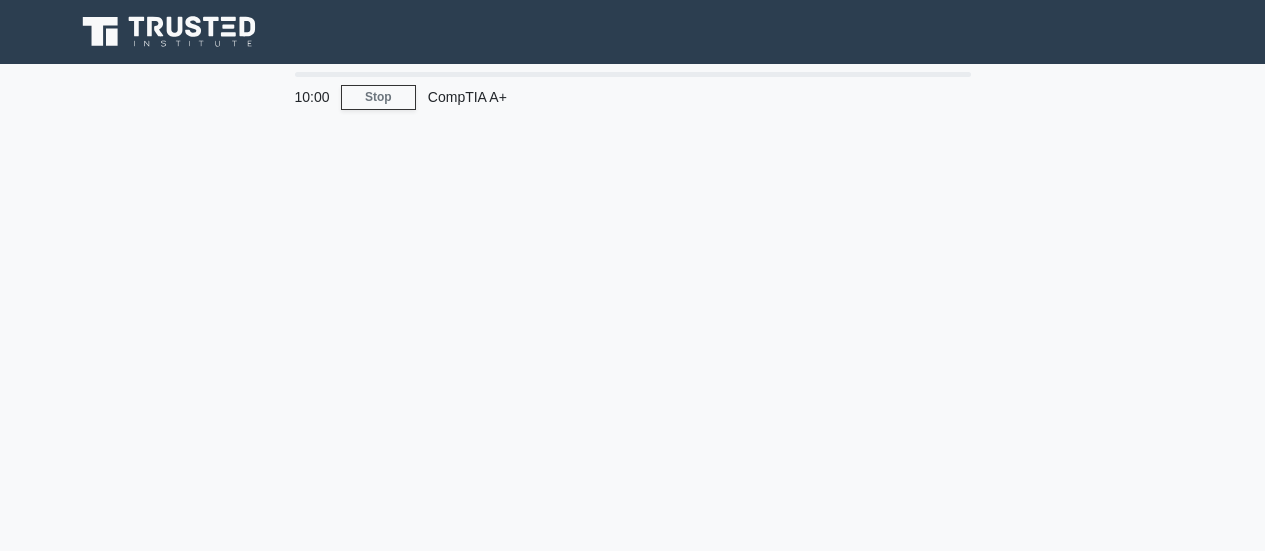 scroll, scrollTop: 0, scrollLeft: 0, axis: both 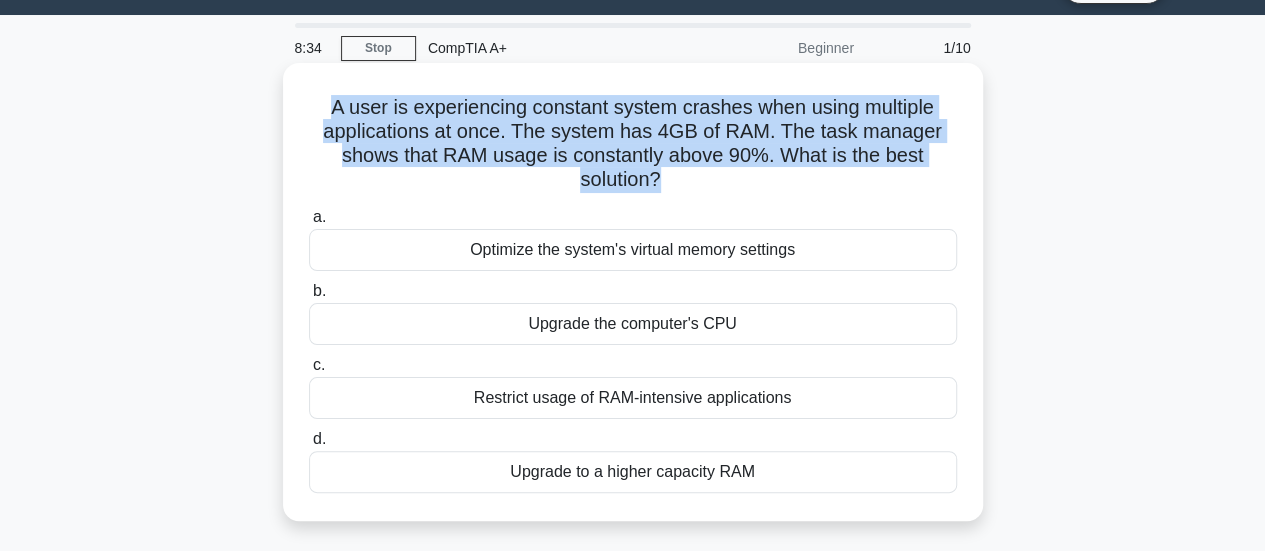 drag, startPoint x: 320, startPoint y: 106, endPoint x: 659, endPoint y: 183, distance: 347.63486 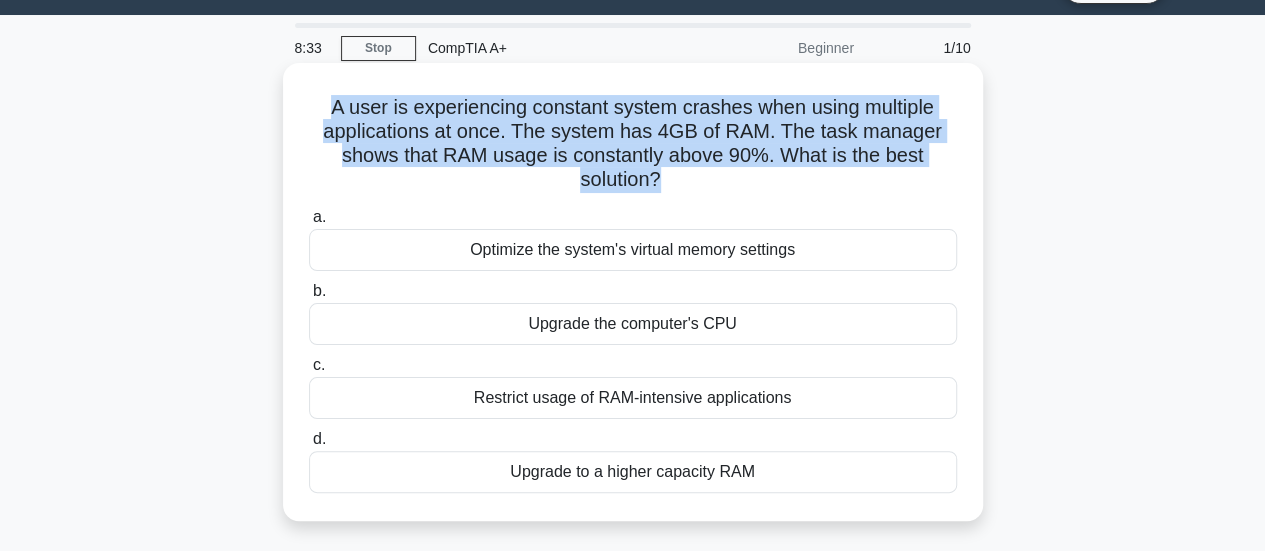 copy on "A user is experiencing constant system crashes when using multiple applications at once. The system has 4GB of RAM. The task manager shows that RAM usage is constantly above 90%. What is the best solution?" 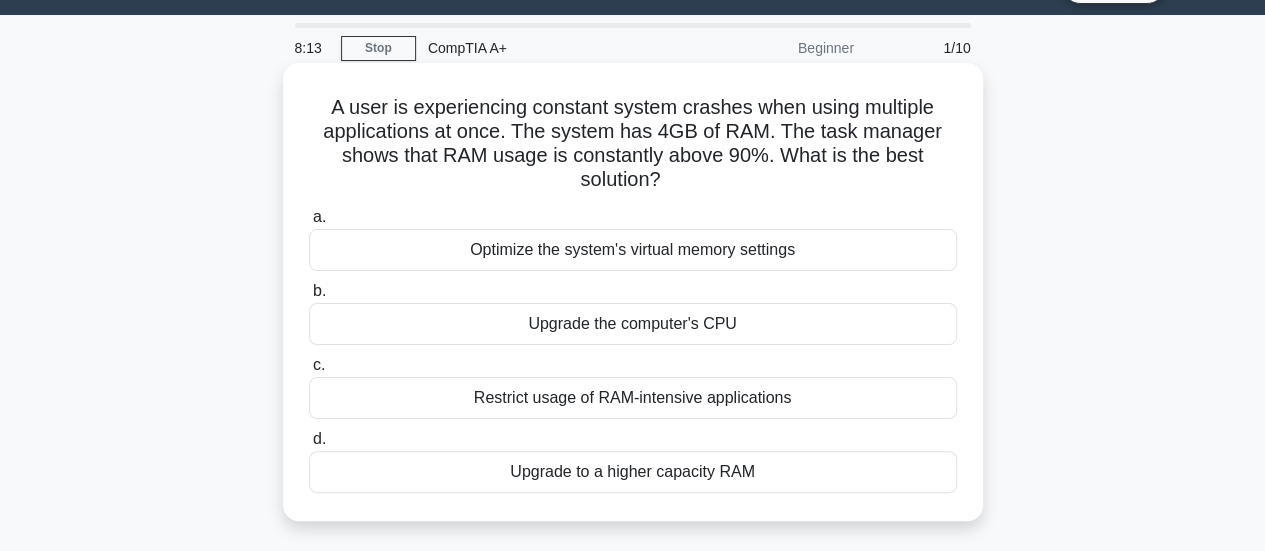 click on "Upgrade to a higher capacity RAM" at bounding box center (633, 472) 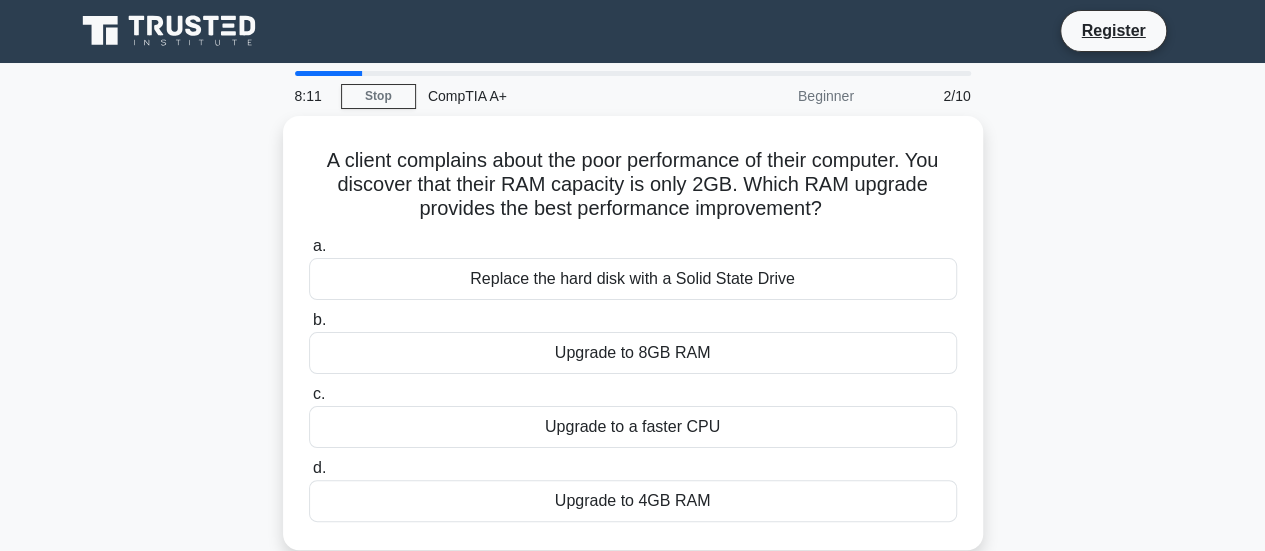 scroll, scrollTop: 0, scrollLeft: 0, axis: both 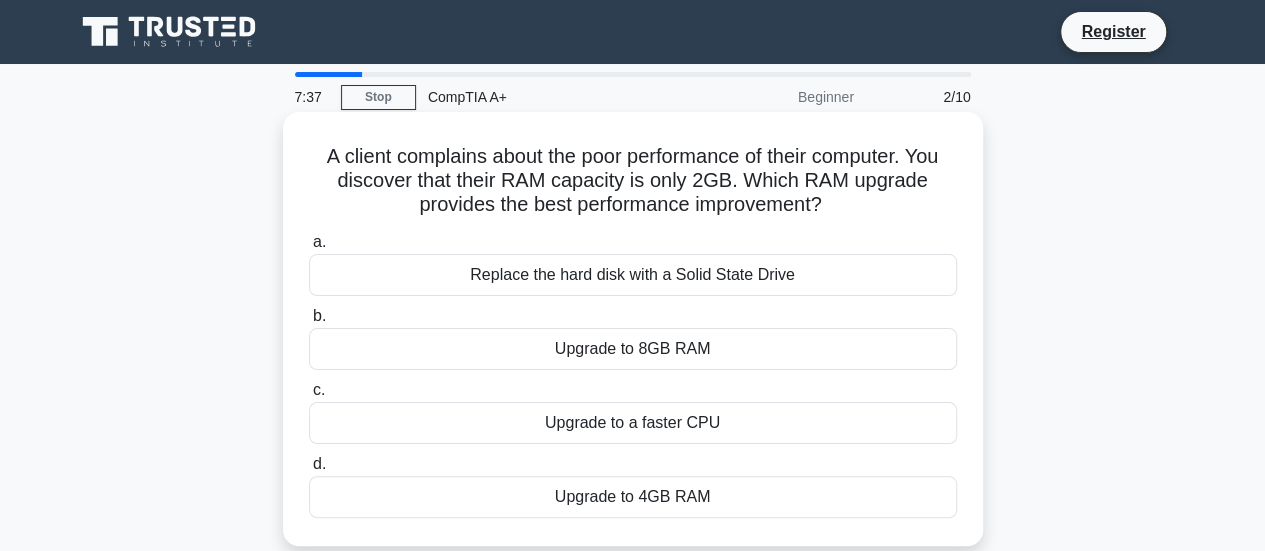 click on "Upgrade to 8GB RAM" at bounding box center (633, 349) 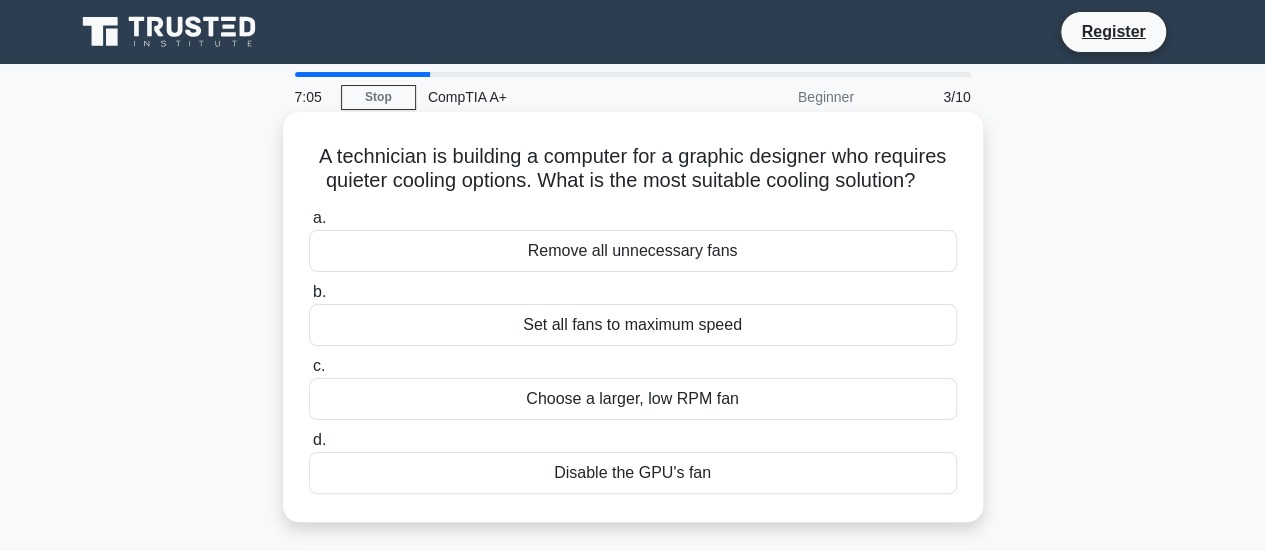 click on "Choose a larger, low RPM fan" at bounding box center (633, 399) 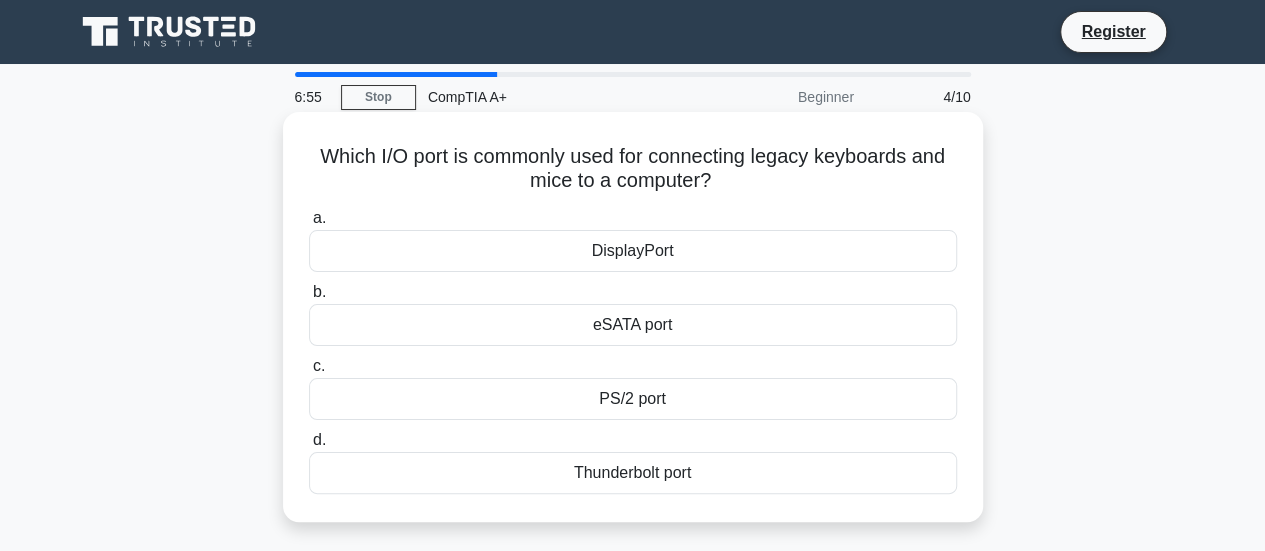 click on "PS/2 port" at bounding box center [633, 399] 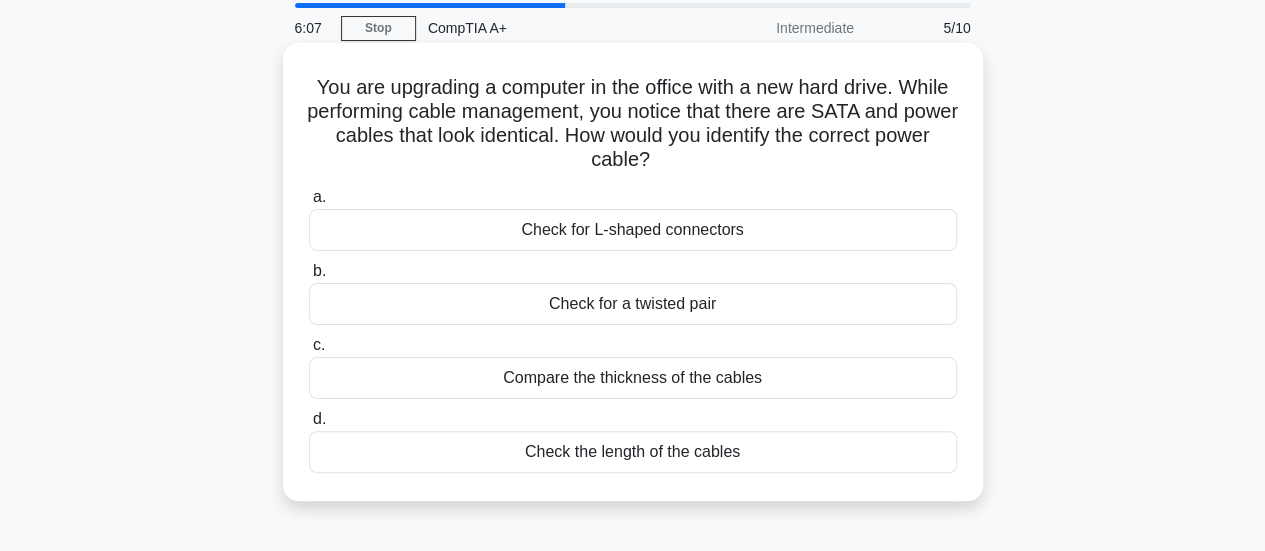 scroll, scrollTop: 70, scrollLeft: 0, axis: vertical 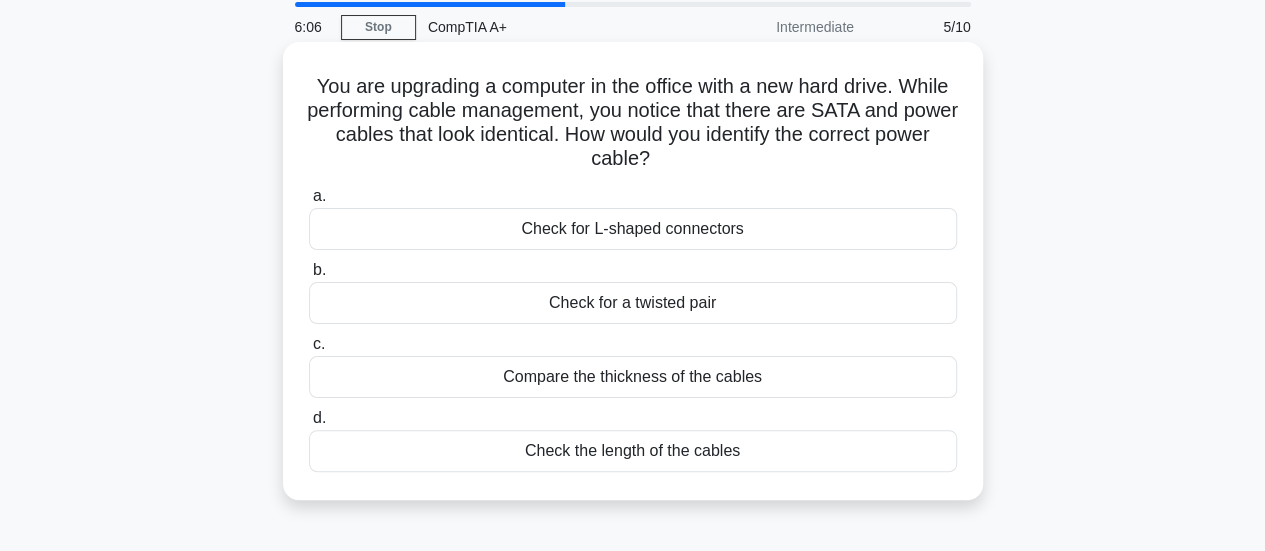 click on "Check for L-shaped connectors" at bounding box center [633, 229] 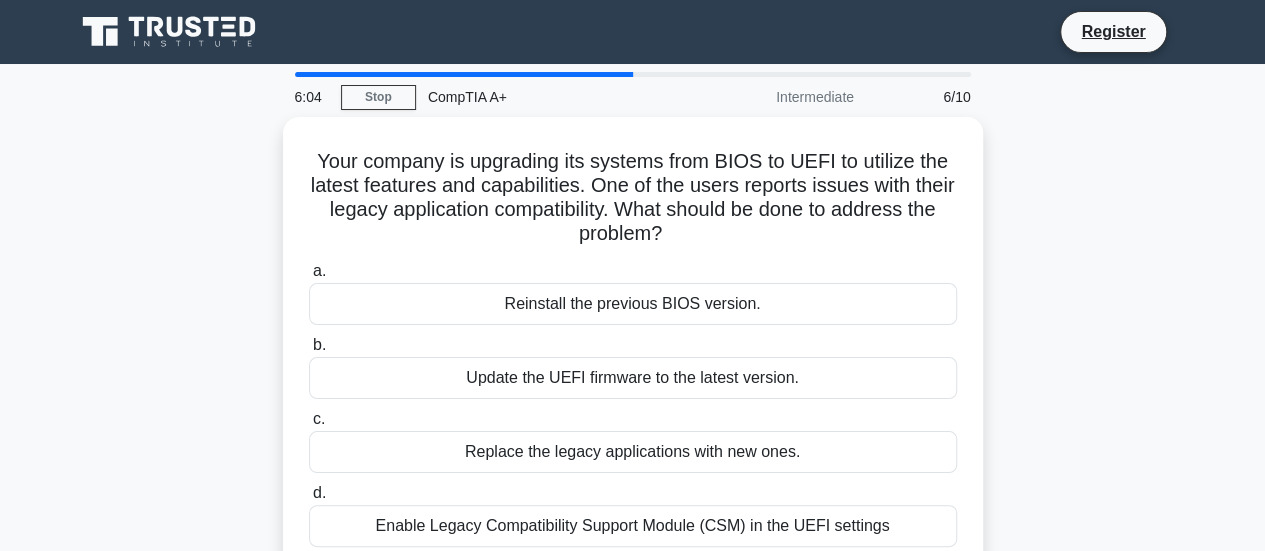 scroll, scrollTop: 29, scrollLeft: 0, axis: vertical 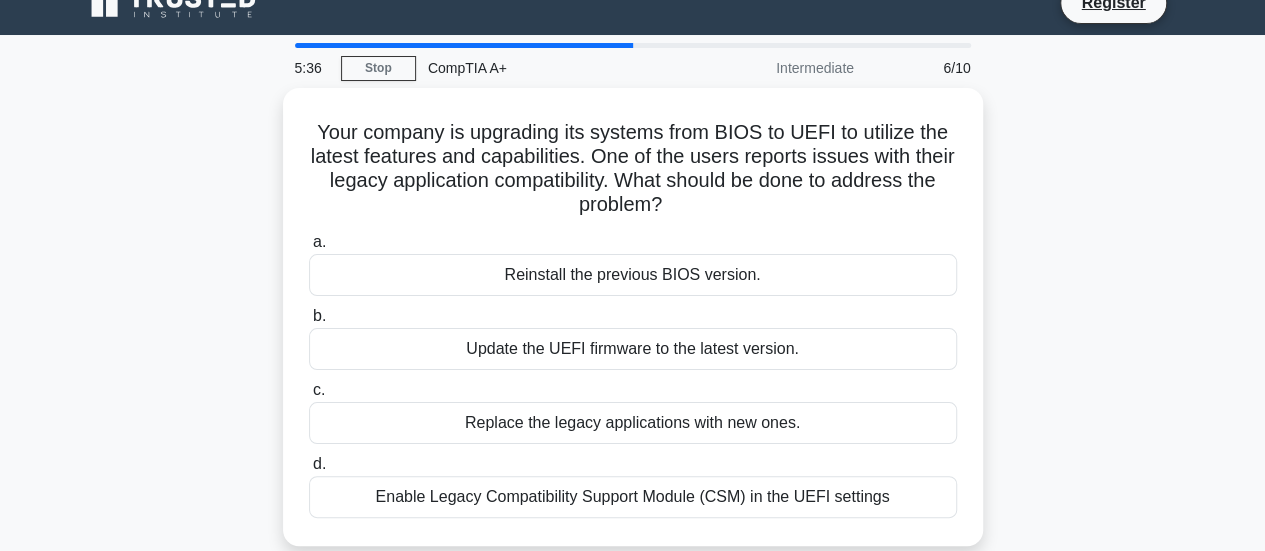 click on "Your company is upgrading its systems from BIOS to UEFI to utilize the latest features and capabilities. One of the users reports issues with their legacy application compatibility. What should be done to address the problem?
.spinner_0XTQ{transform-origin:center;animation:spinner_y6GP .75s linear infinite}@keyframes spinner_y6GP{100%{transform:rotate(360deg)}}
a.
b. c. d." at bounding box center [633, 329] 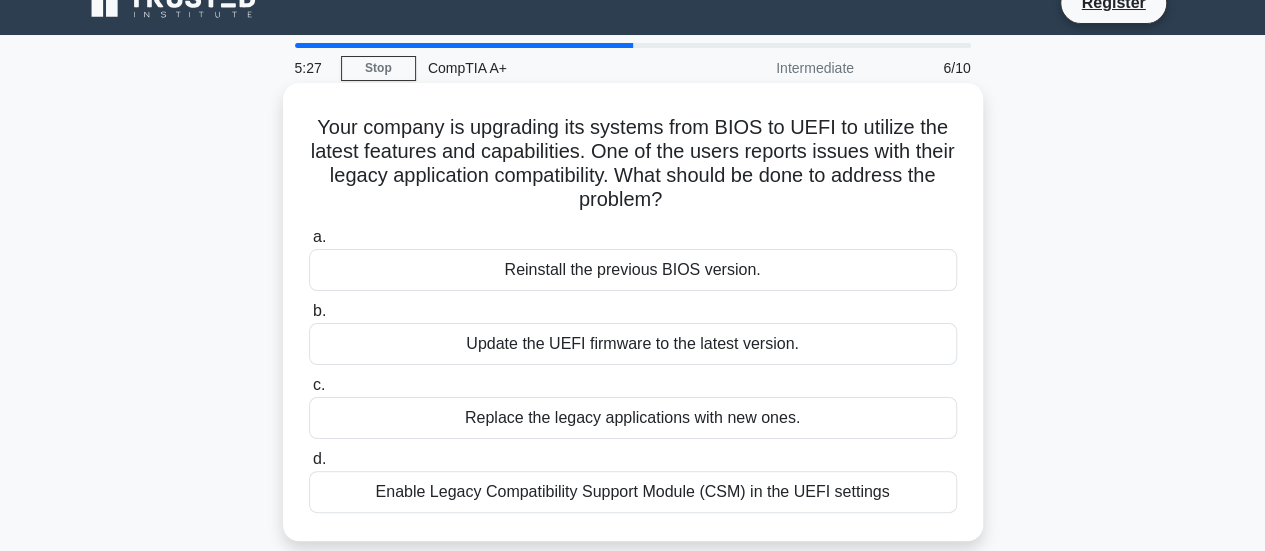 click on "Enable Legacy Compatibility Support Module (CSM) in the UEFI settings" at bounding box center (633, 492) 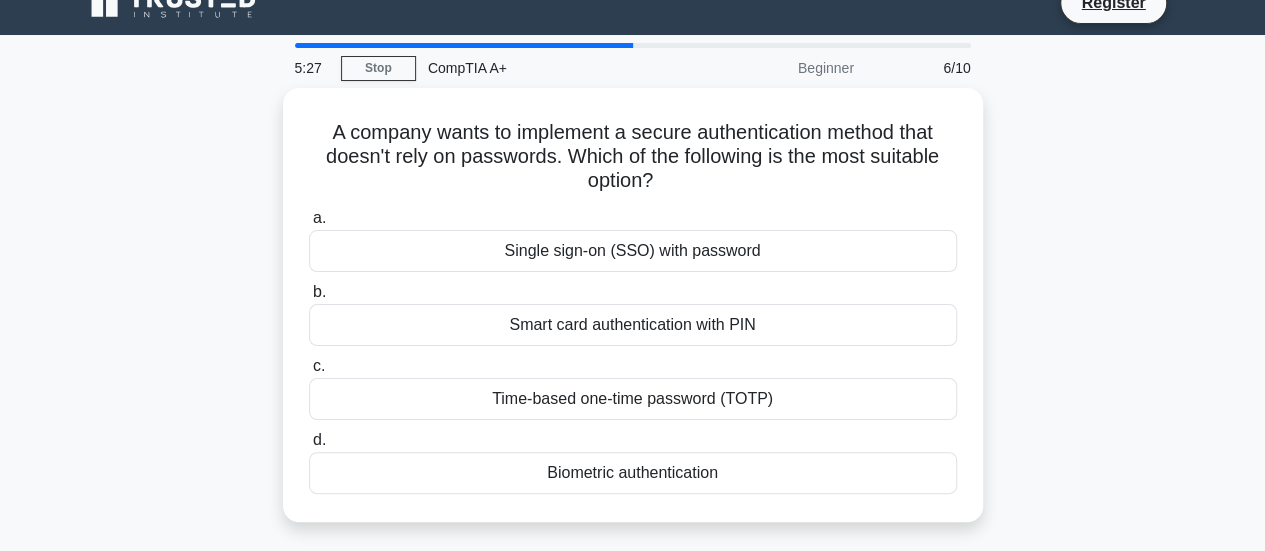 scroll, scrollTop: 0, scrollLeft: 0, axis: both 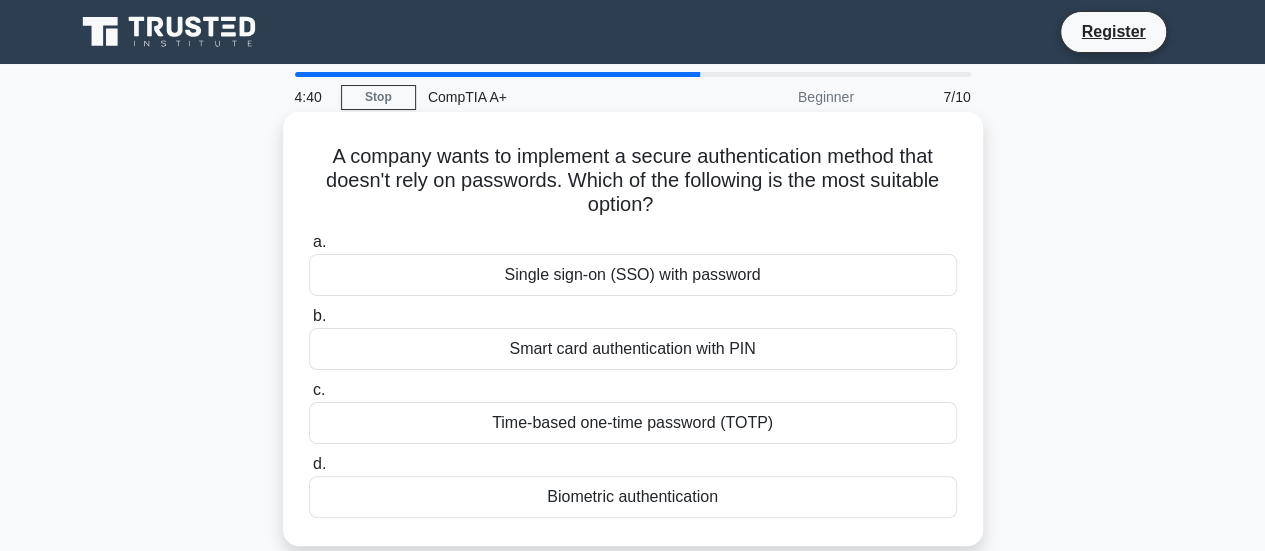 click on "Biometric authentication" at bounding box center (633, 497) 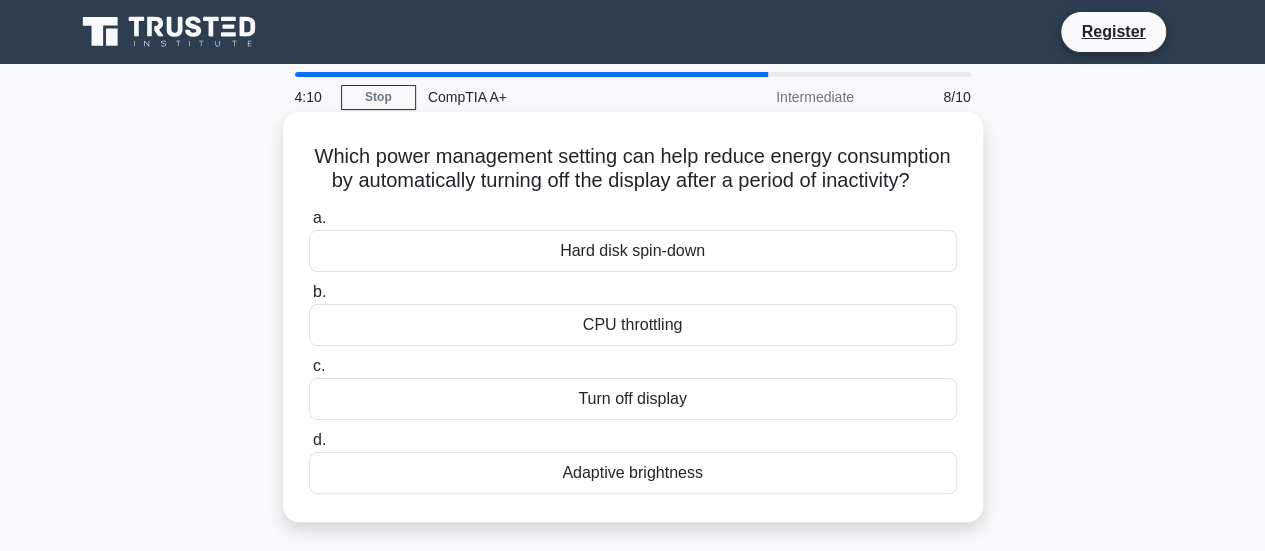 click on "Adaptive brightness" at bounding box center [633, 473] 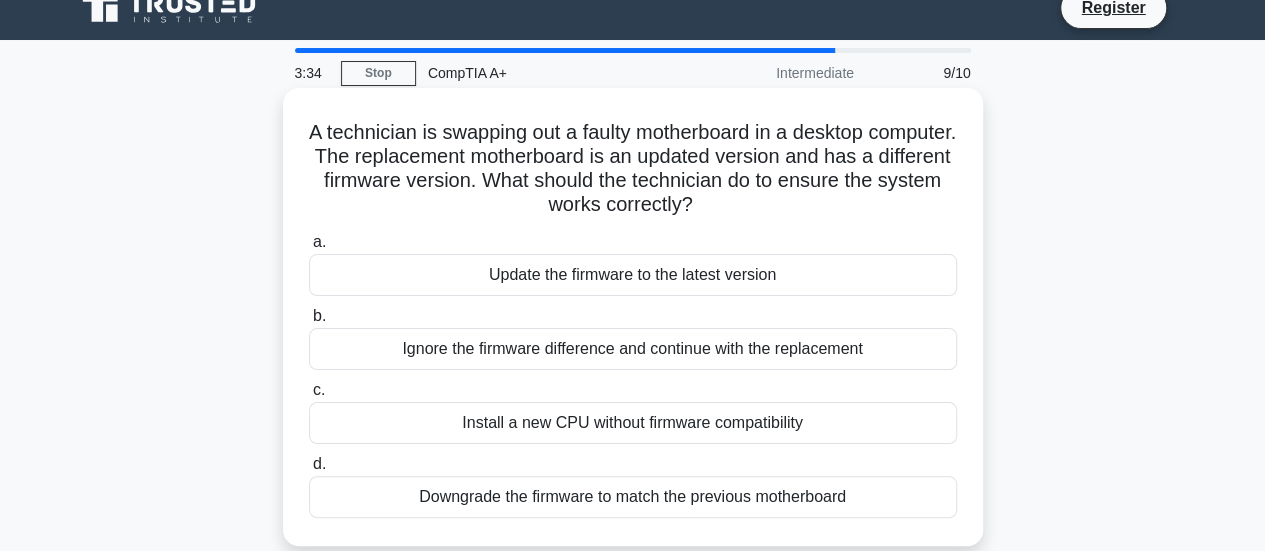 scroll, scrollTop: 26, scrollLeft: 0, axis: vertical 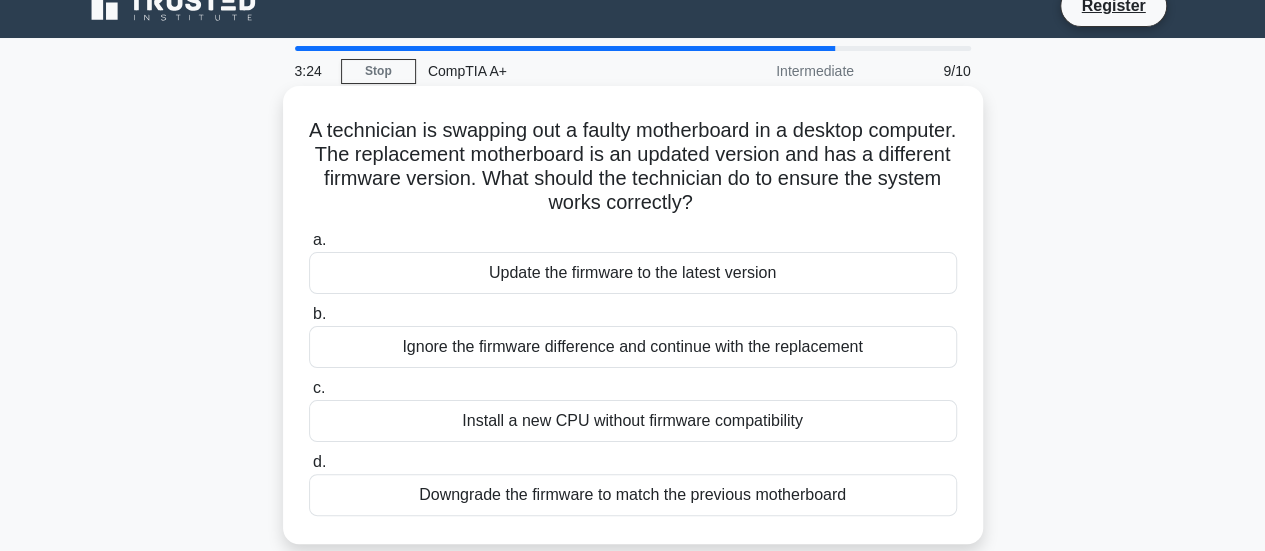 click on "Update the firmware to the latest version" at bounding box center (633, 273) 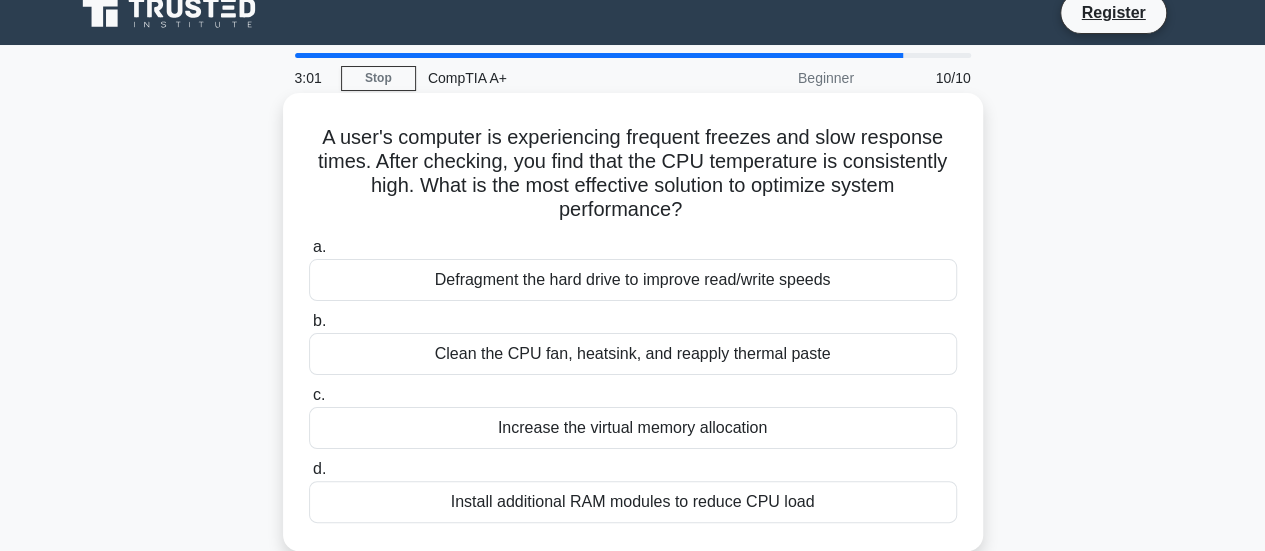 scroll, scrollTop: 20, scrollLeft: 0, axis: vertical 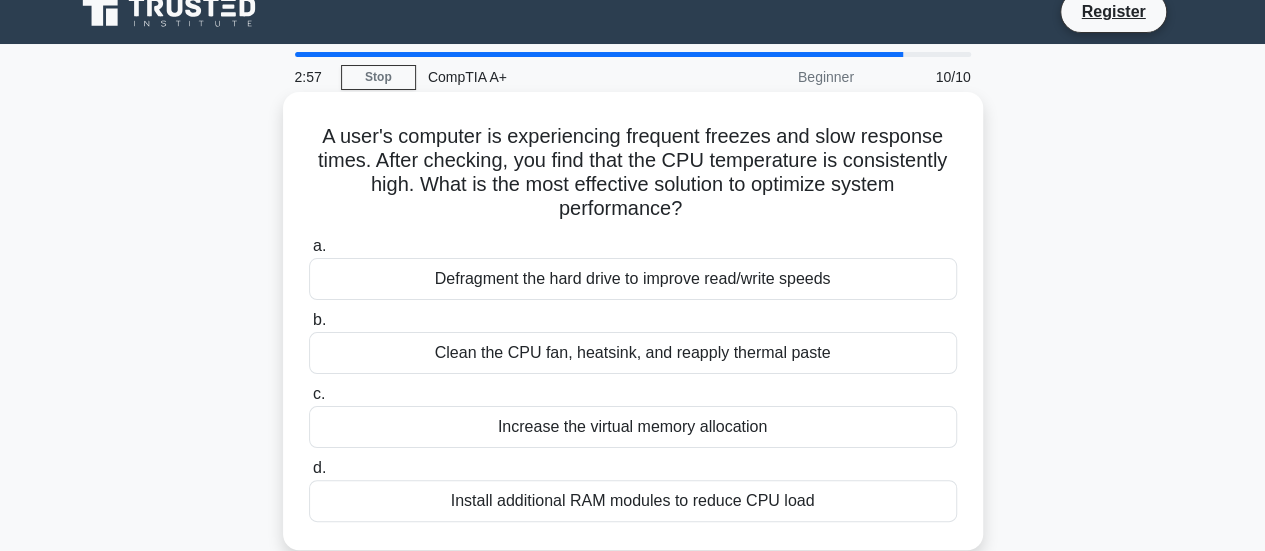 click on "Clean the CPU fan, heatsink, and reapply thermal paste" at bounding box center (633, 353) 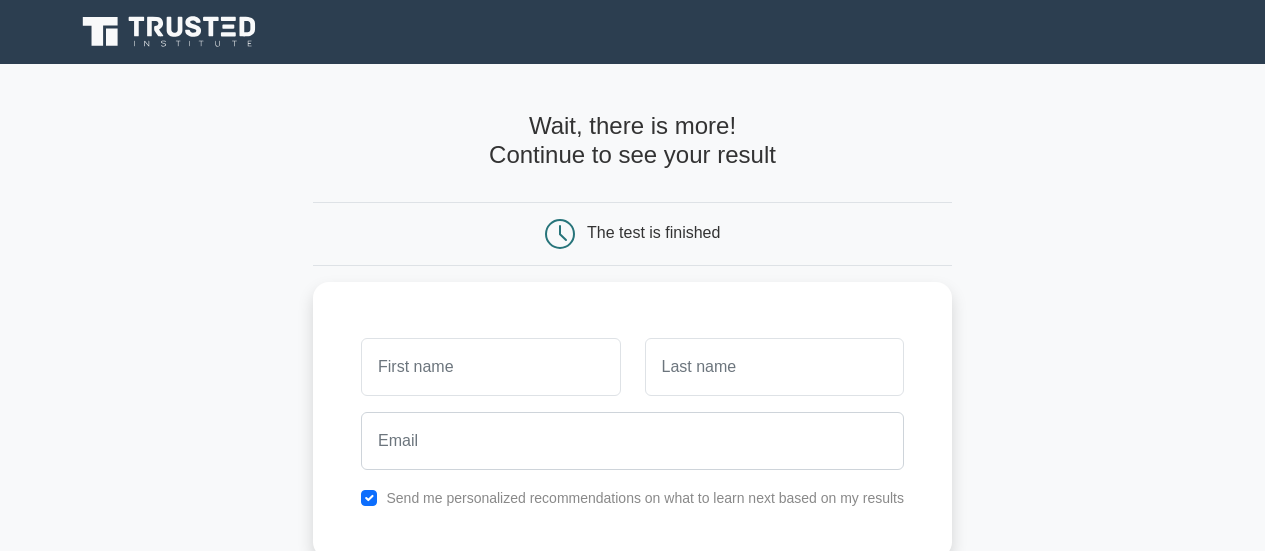 scroll, scrollTop: 0, scrollLeft: 0, axis: both 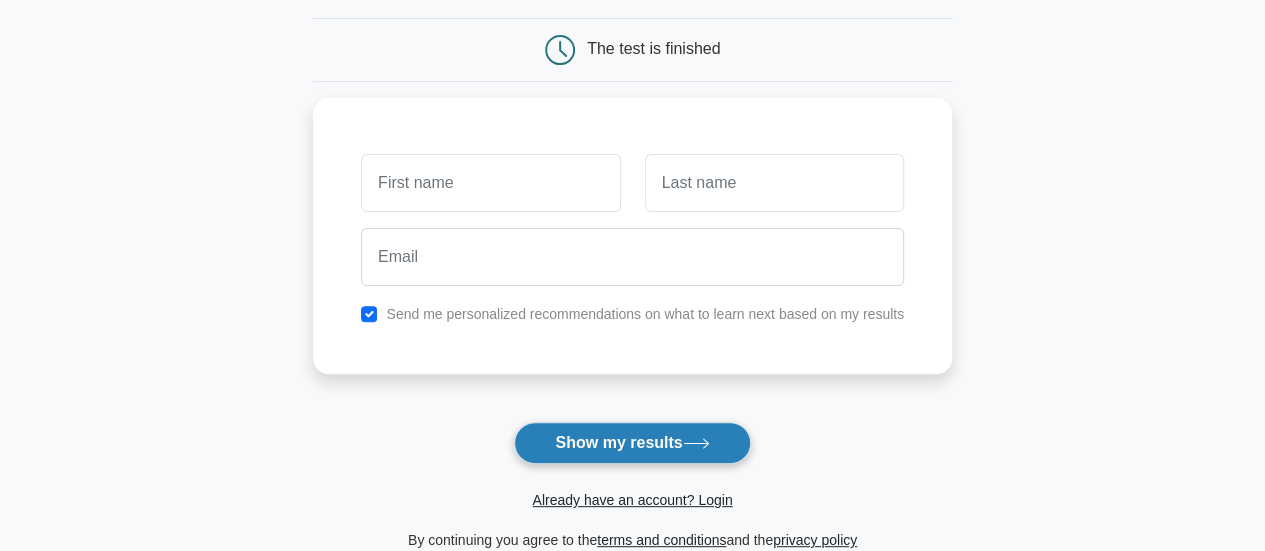 click on "Show my results" at bounding box center (632, 443) 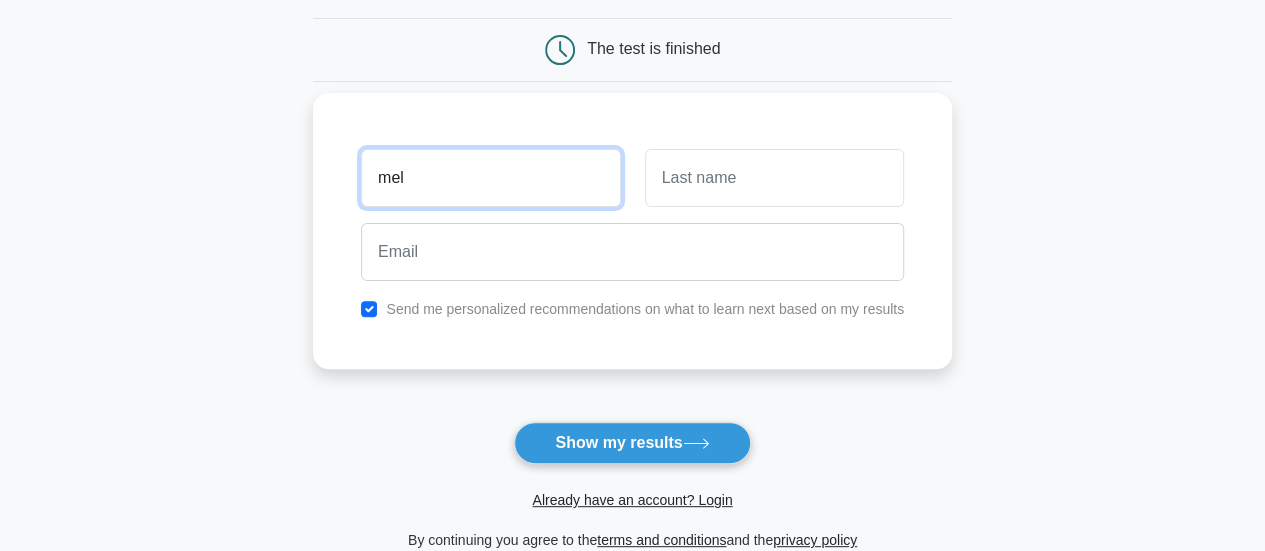 type on "mel" 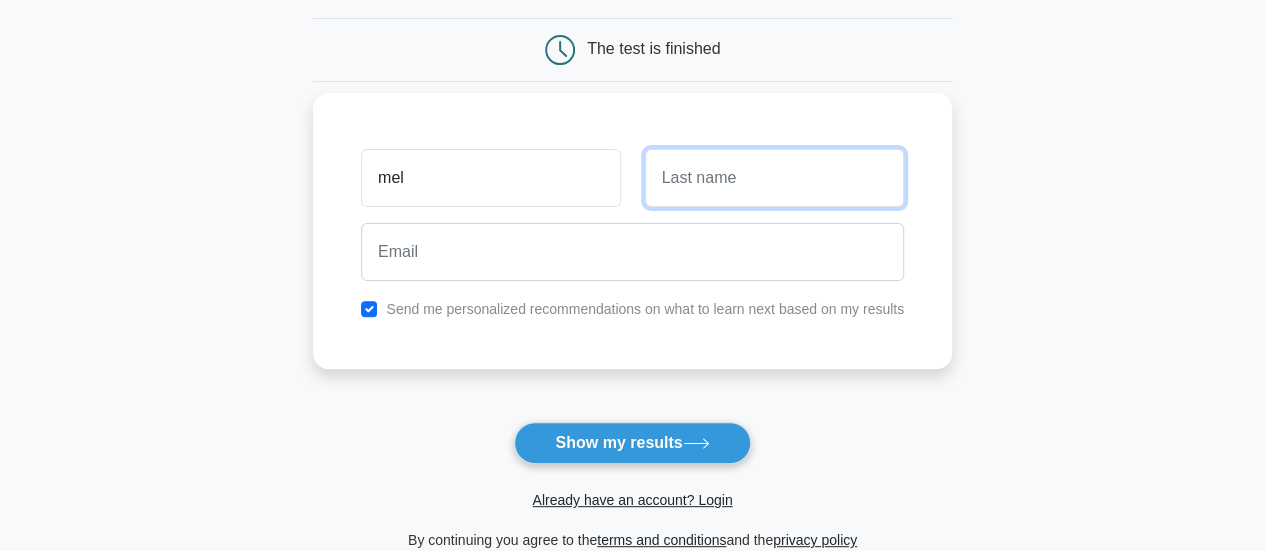 click at bounding box center (774, 178) 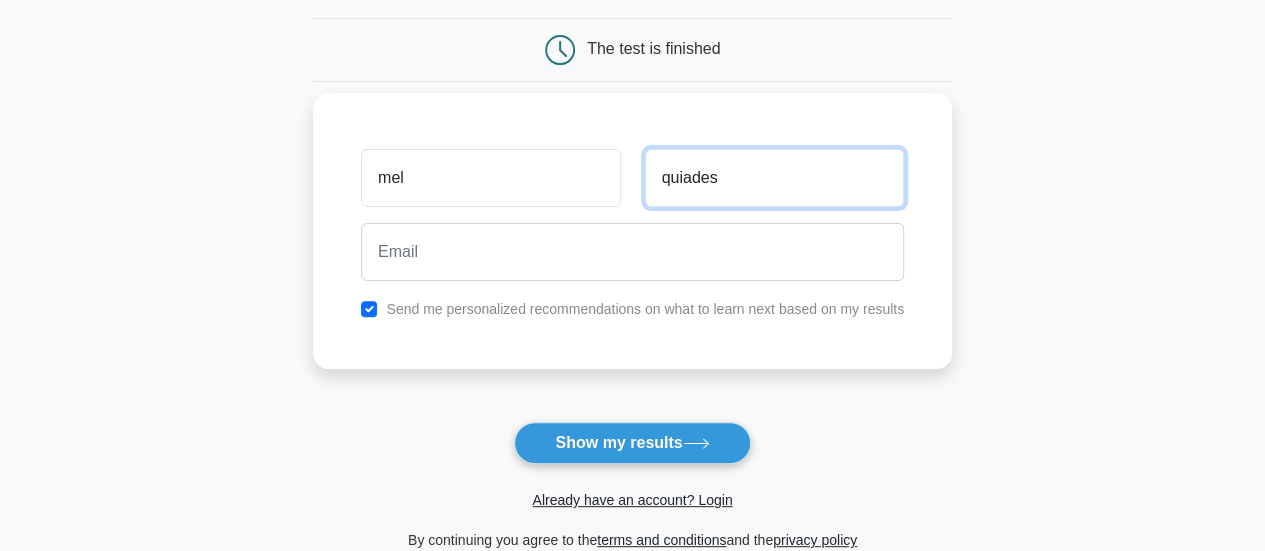 type on "quiades" 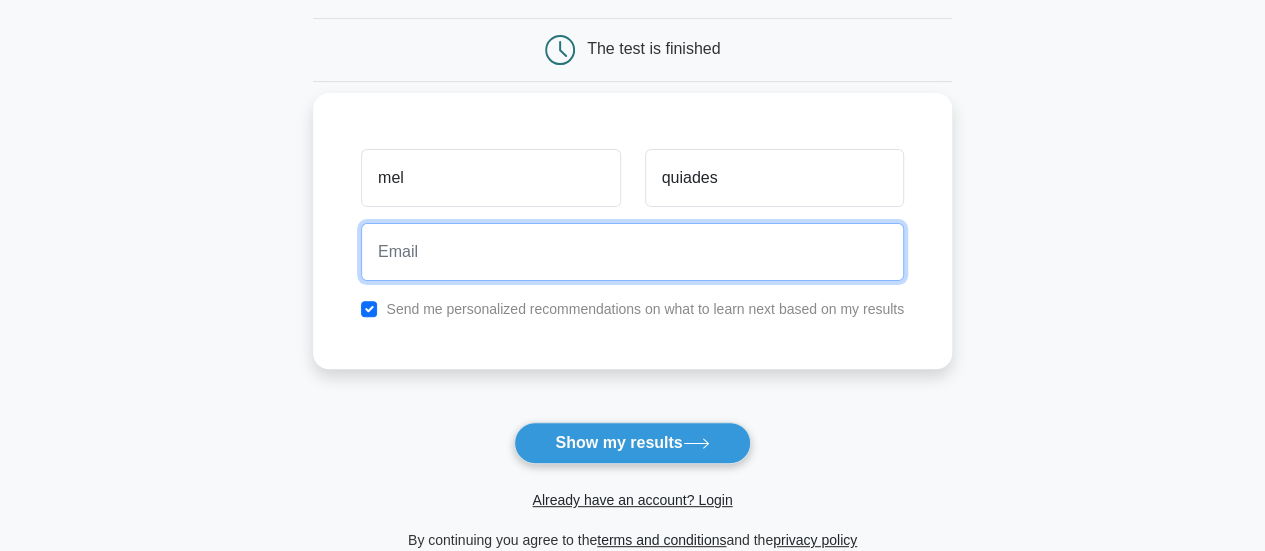 click at bounding box center [632, 252] 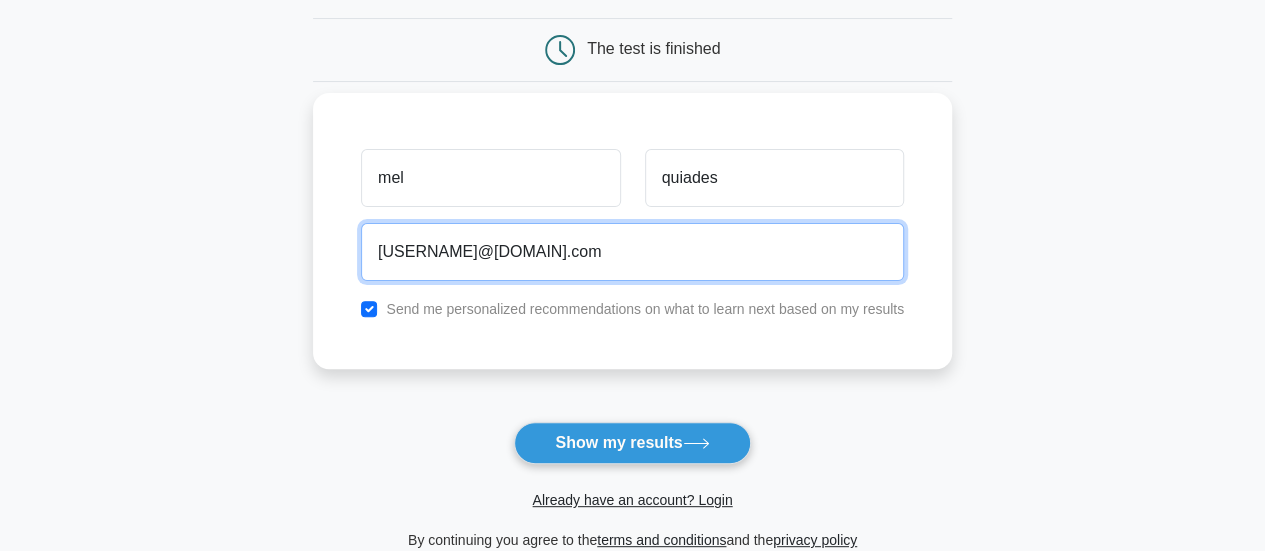 type on "themusician@gmal.com" 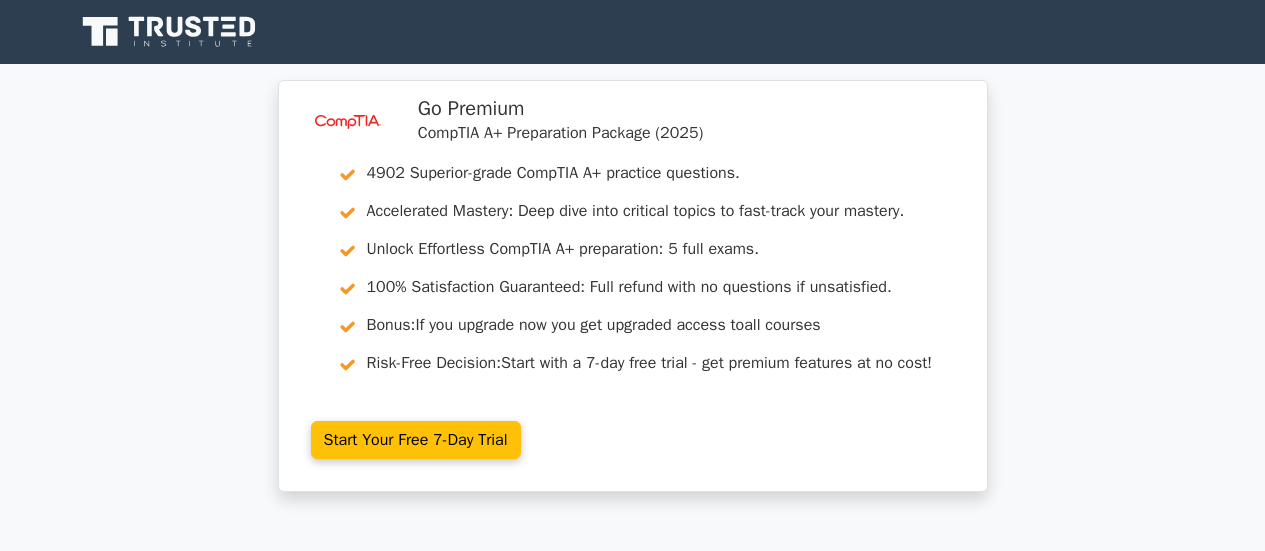 scroll, scrollTop: 0, scrollLeft: 0, axis: both 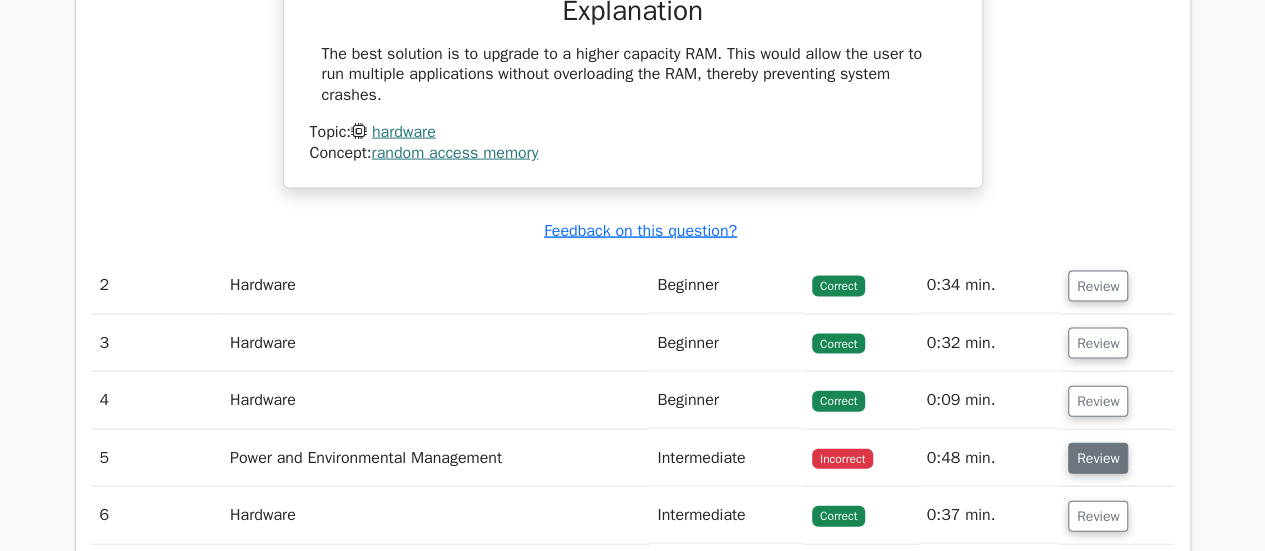 click on "Review" at bounding box center [1098, 458] 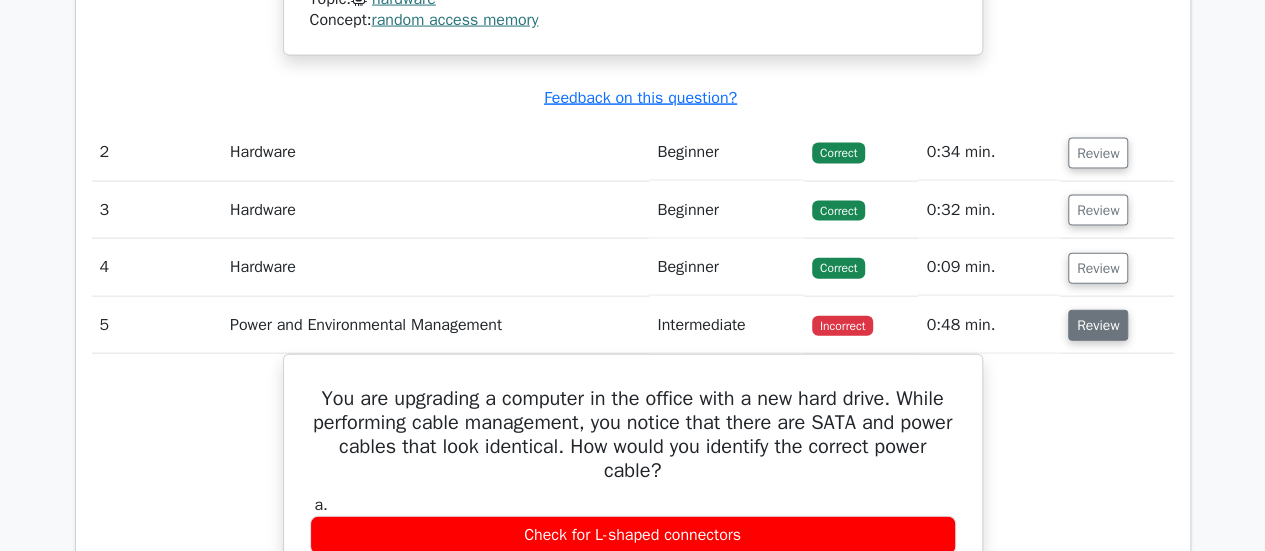 scroll, scrollTop: 2131, scrollLeft: 0, axis: vertical 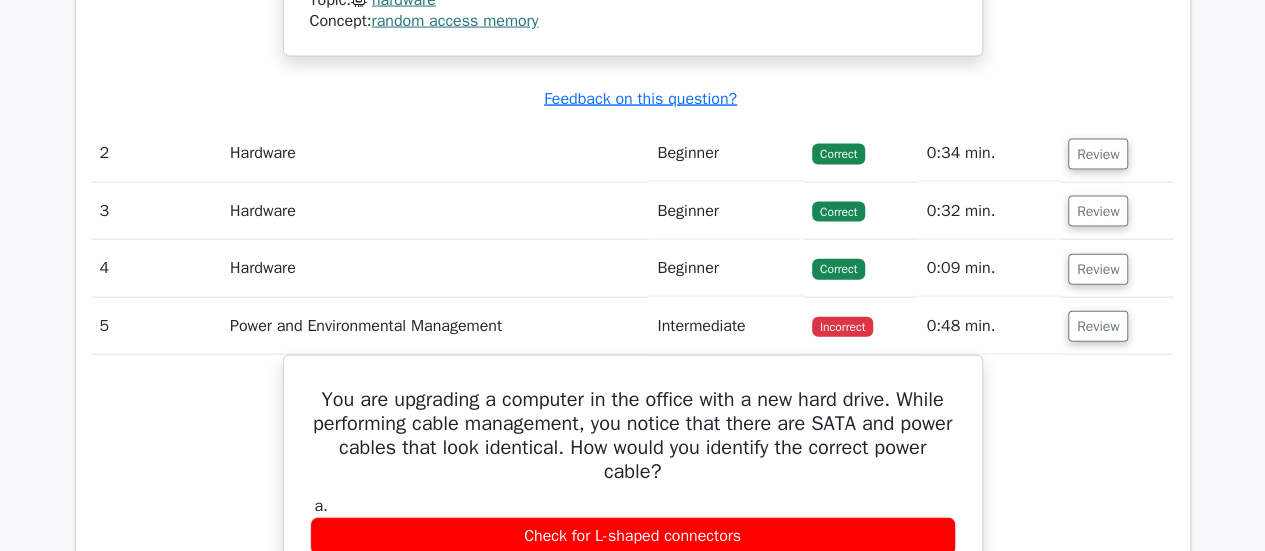 click on "You are upgrading a computer in the office with a new hard drive. While performing cable management, you notice that there are SATA and power cables that look identical. How would you identify the correct power cable?
a.
Check for L-shaped connectors
b.
c. d." at bounding box center [633, 680] 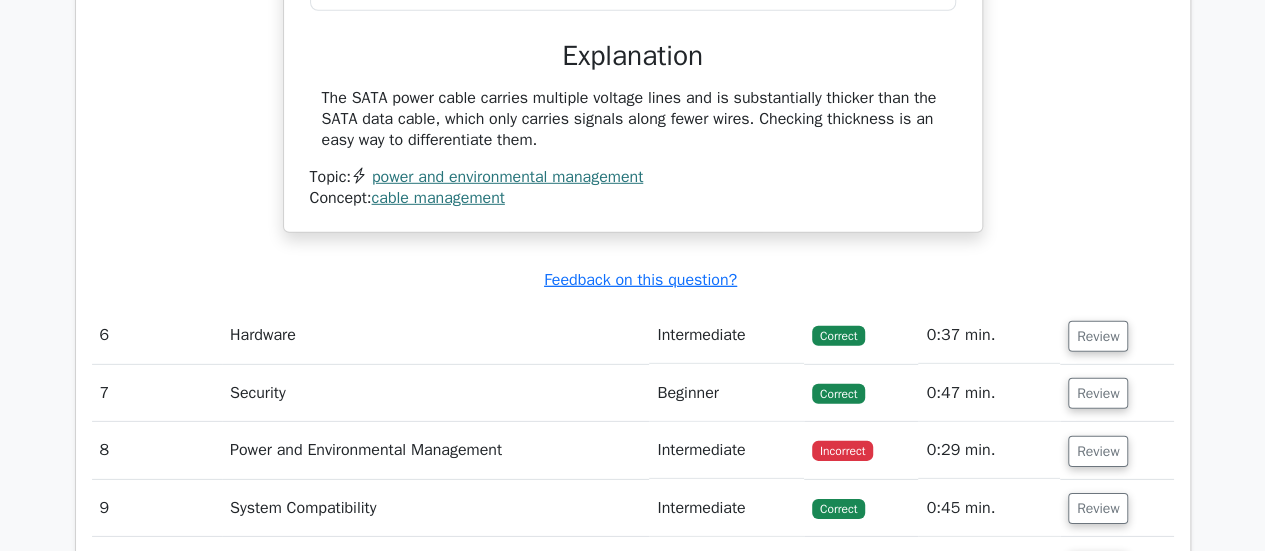 scroll, scrollTop: 2911, scrollLeft: 0, axis: vertical 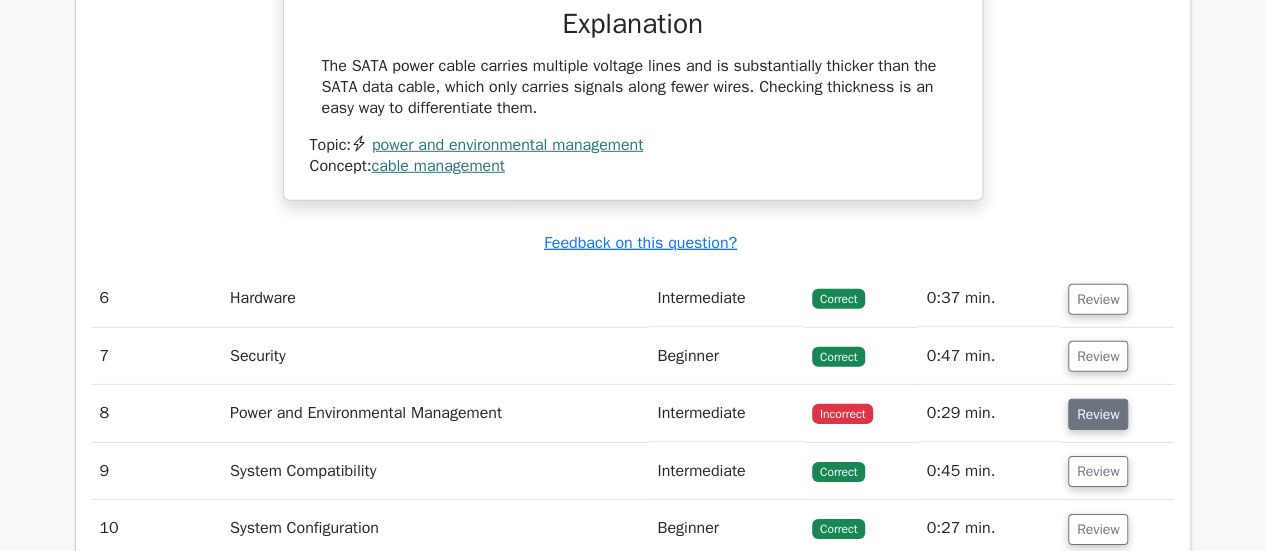 click on "Review" at bounding box center (1098, 414) 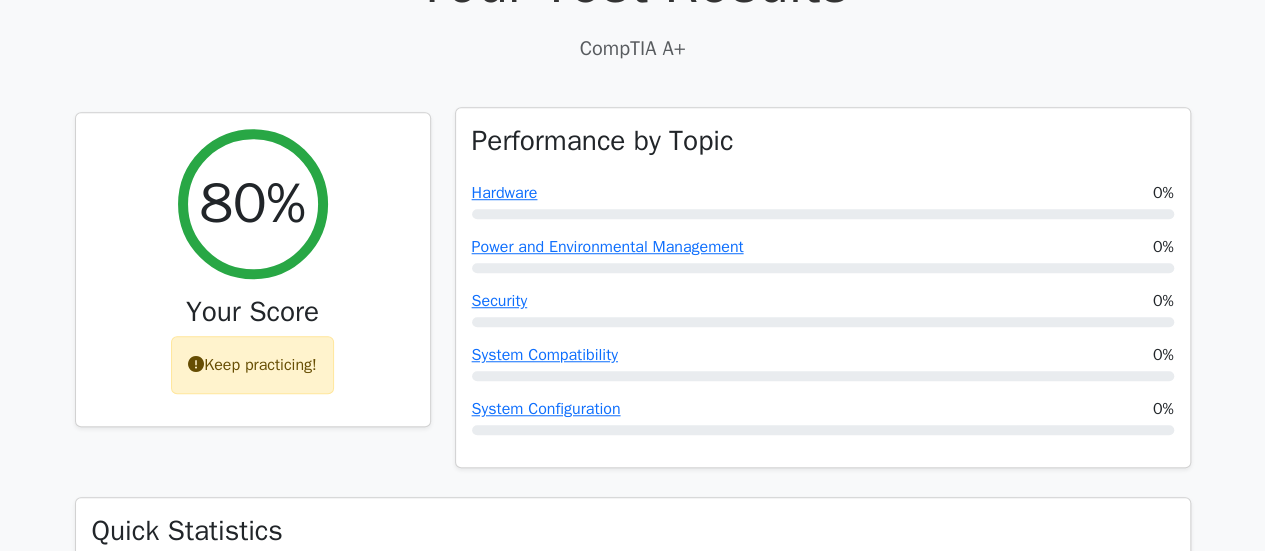 scroll, scrollTop: 613, scrollLeft: 0, axis: vertical 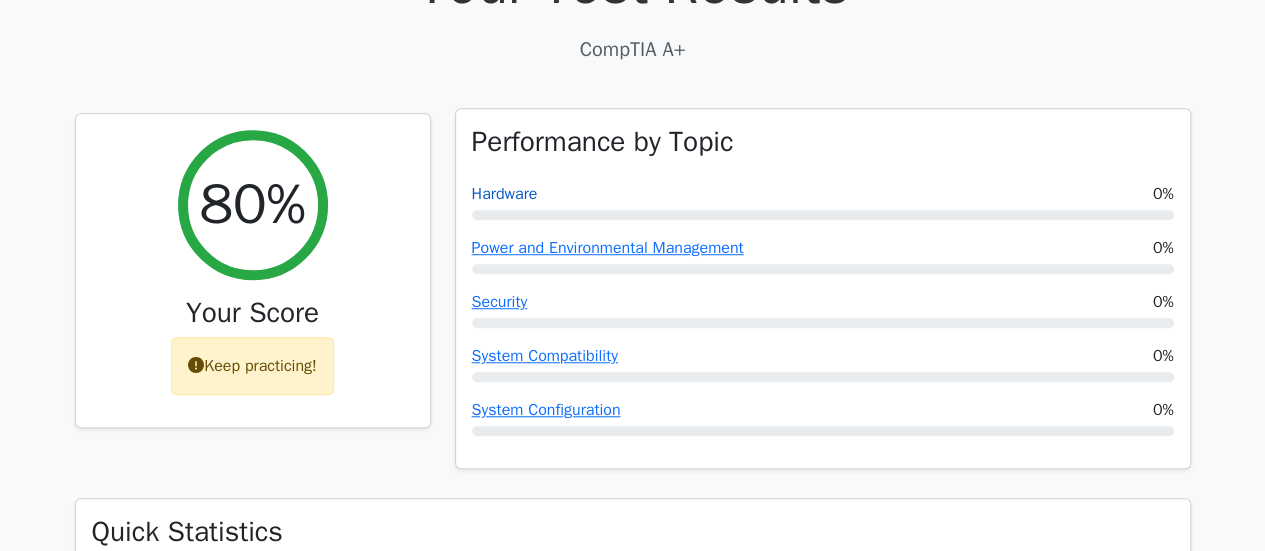 click on "Hardware" at bounding box center [505, 194] 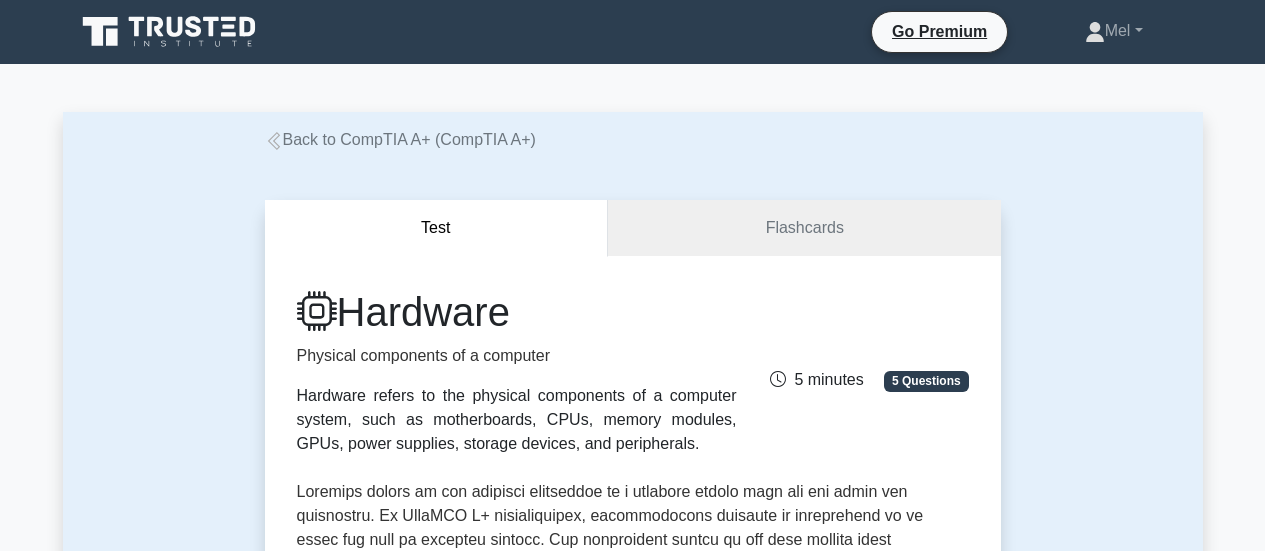 scroll, scrollTop: 0, scrollLeft: 0, axis: both 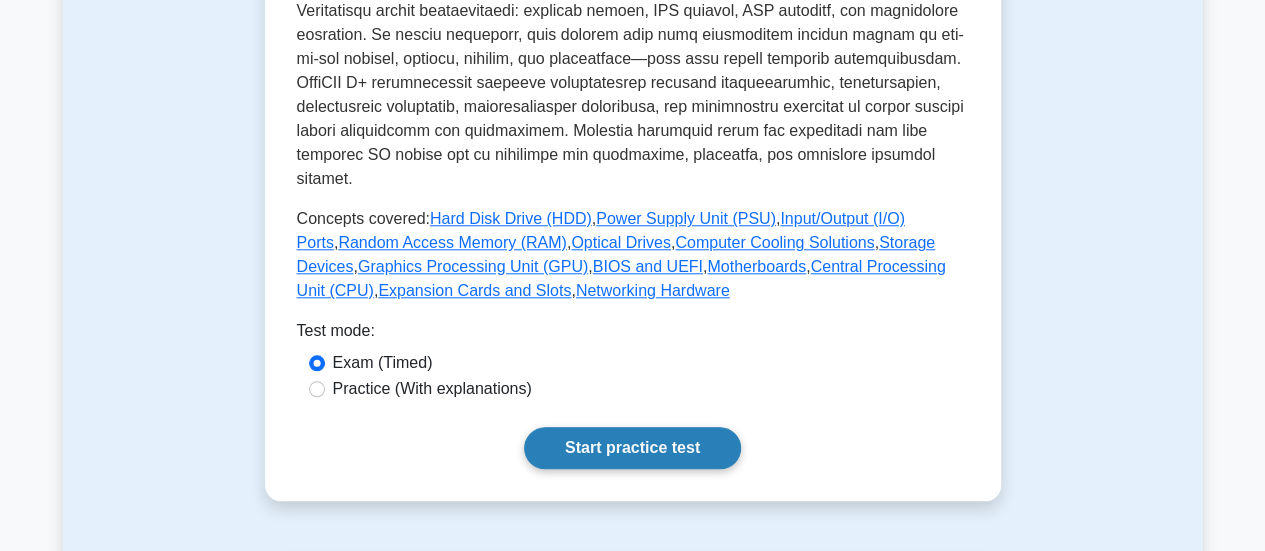click on "Start practice test" at bounding box center (632, 448) 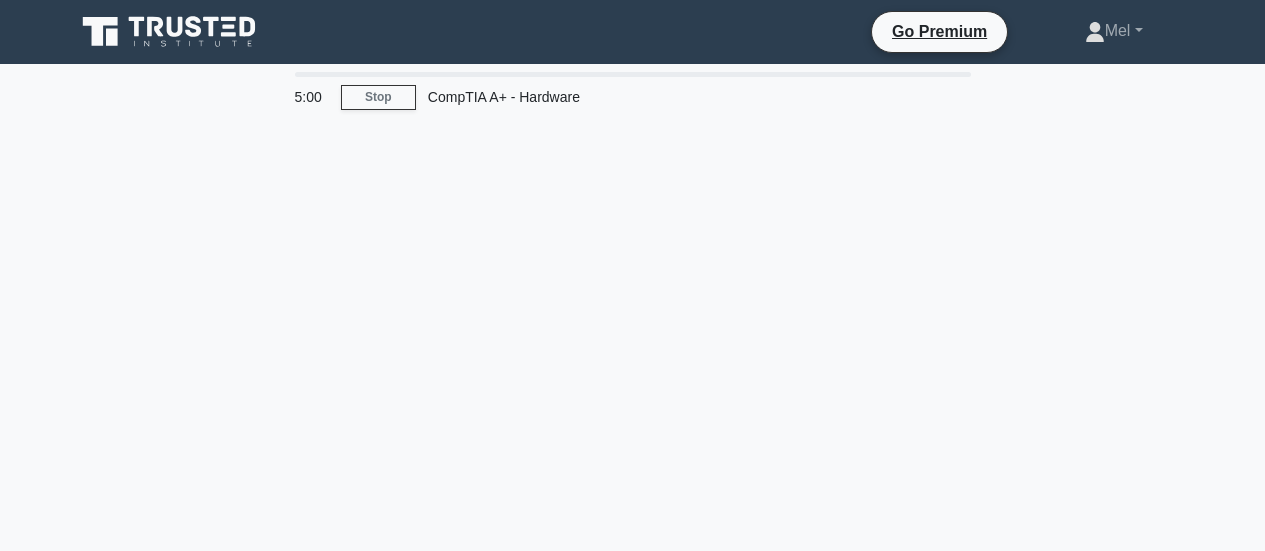 scroll, scrollTop: 0, scrollLeft: 0, axis: both 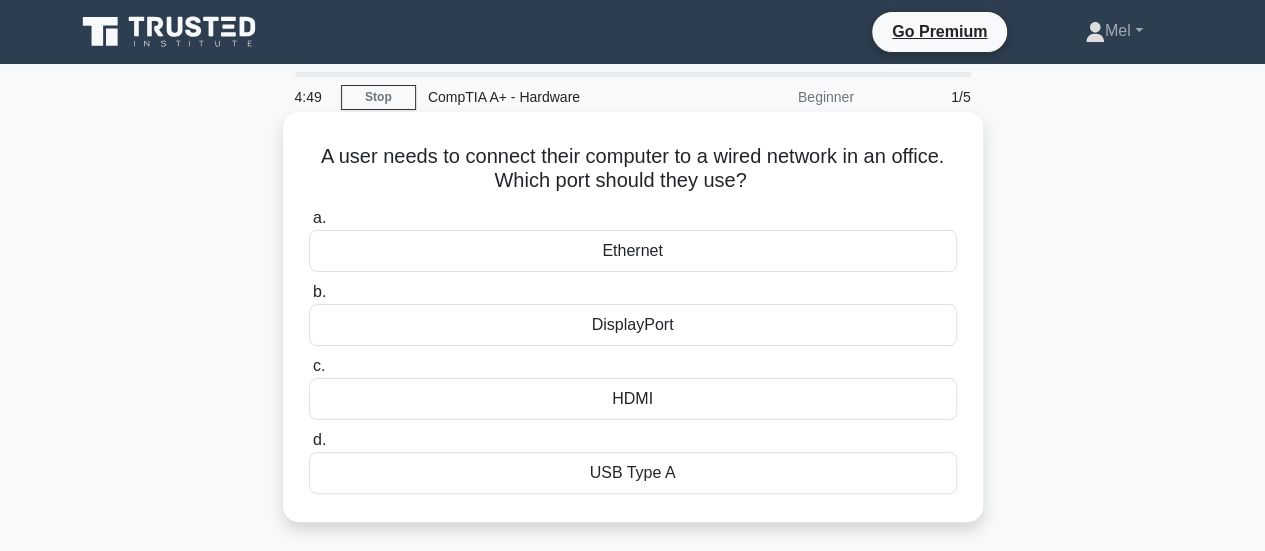 click on "Ethernet" at bounding box center (633, 251) 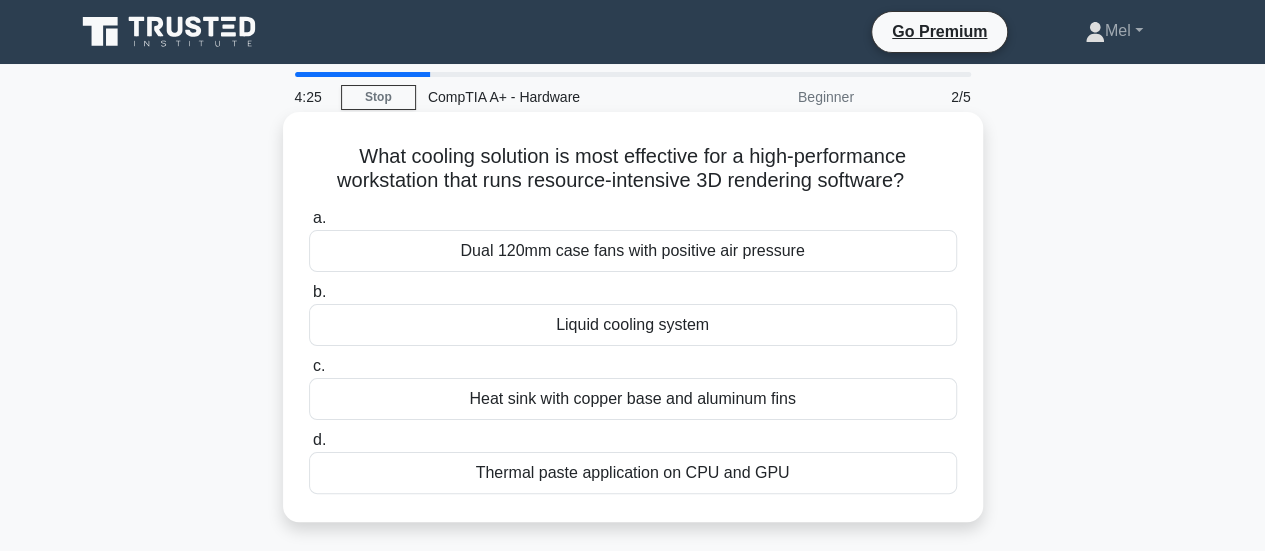 click on "Liquid cooling system" at bounding box center (633, 325) 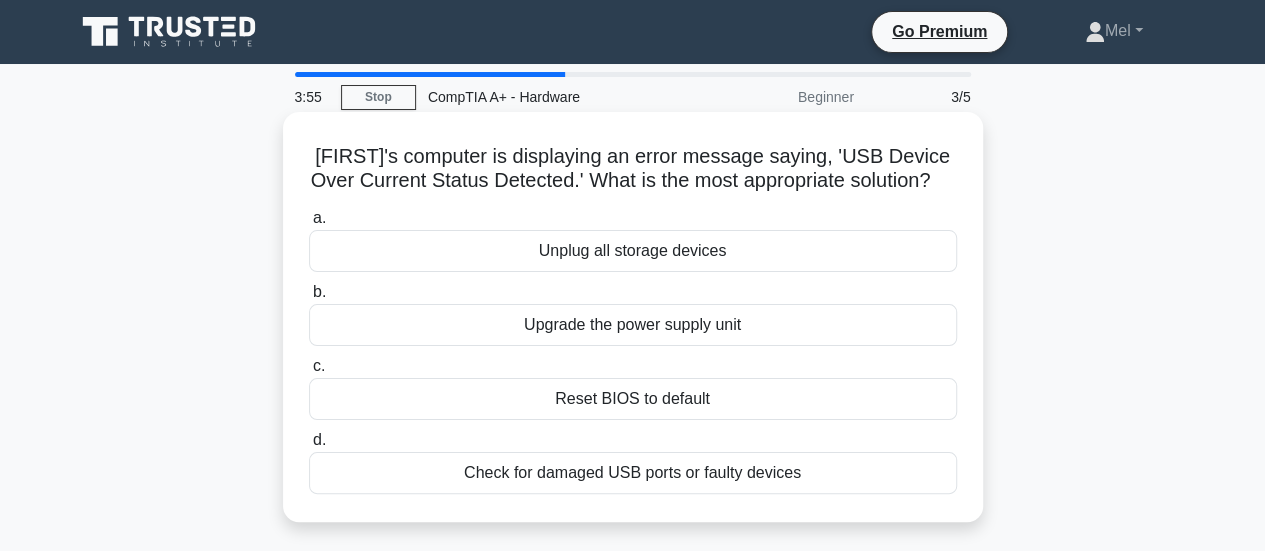 click on "Check for damaged USB ports or faulty devices" at bounding box center [633, 473] 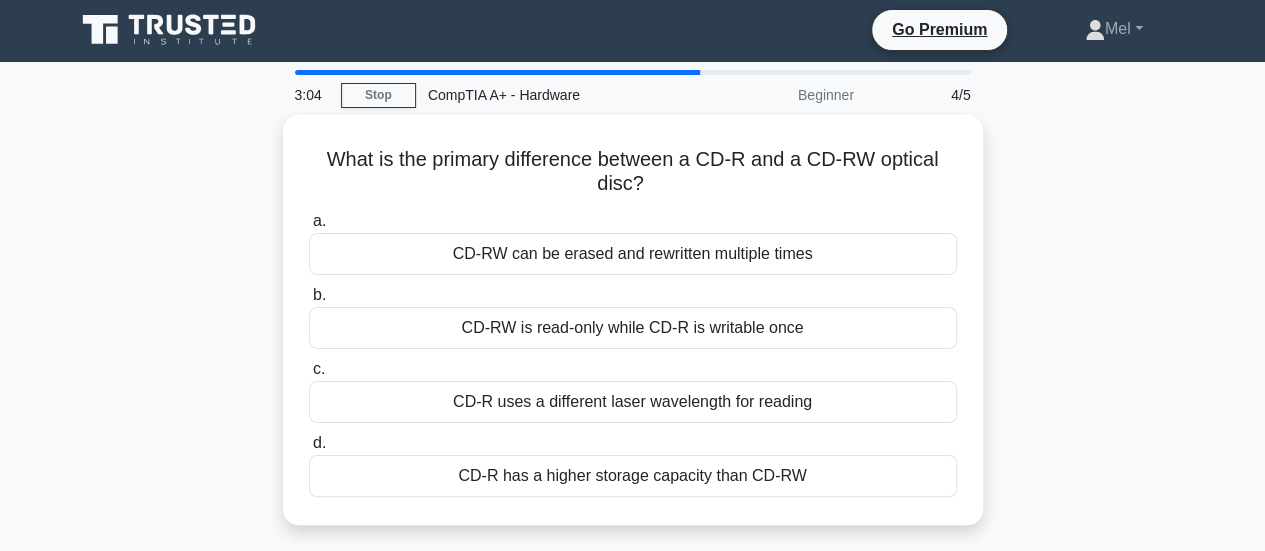 scroll, scrollTop: 0, scrollLeft: 0, axis: both 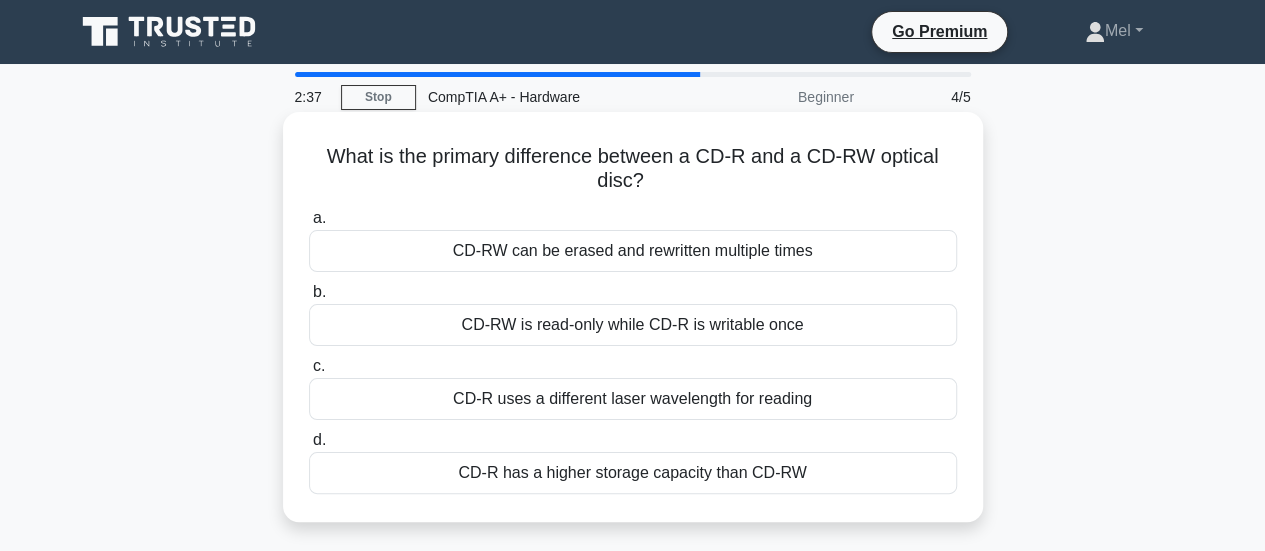 click on "CD-R has a higher storage capacity than CD-RW" at bounding box center [633, 473] 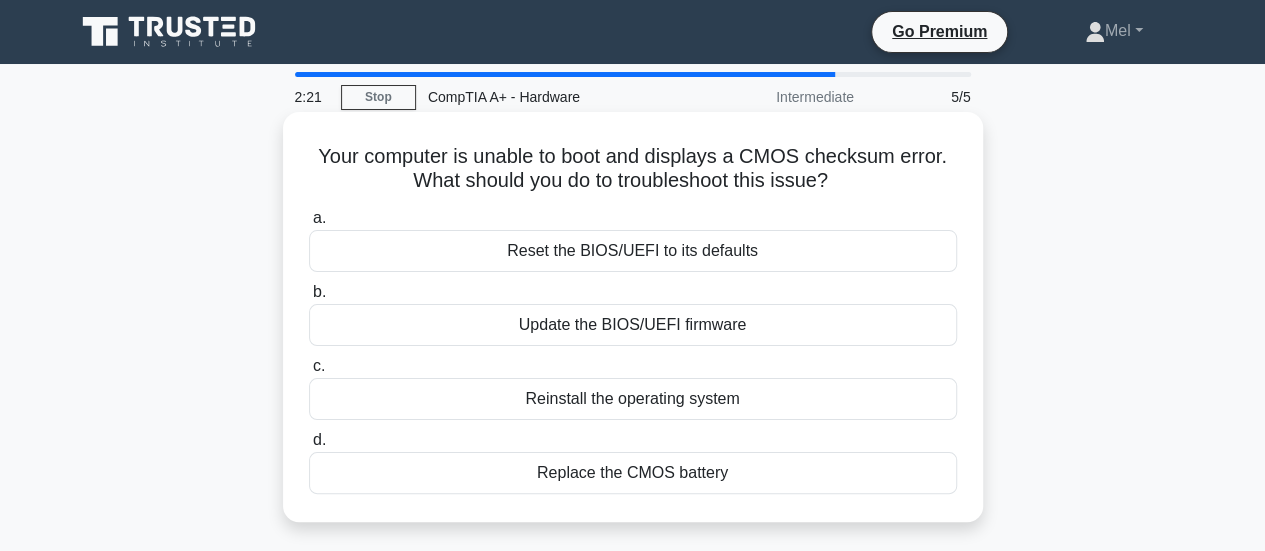 click on "Replace the CMOS battery" at bounding box center (633, 473) 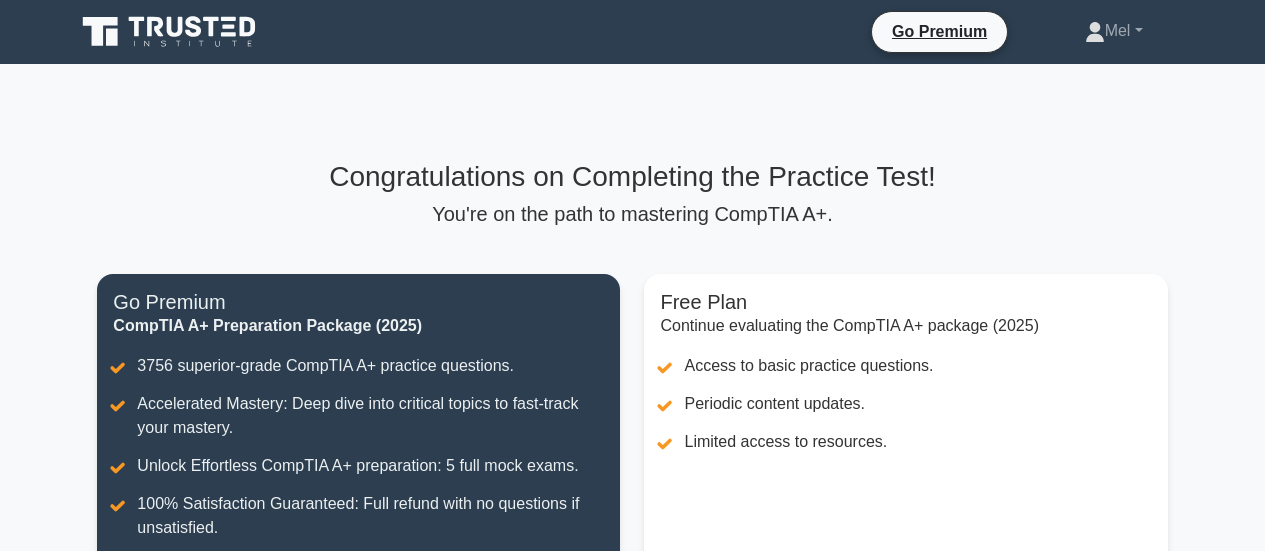 scroll, scrollTop: 0, scrollLeft: 0, axis: both 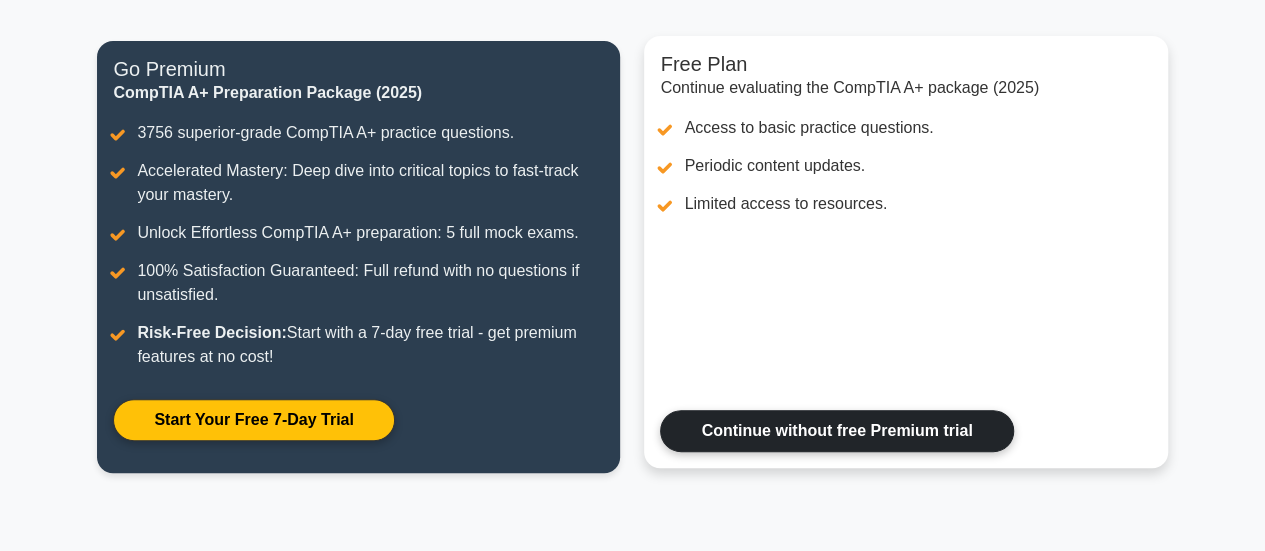 click on "Continue without free Premium trial" at bounding box center [836, 431] 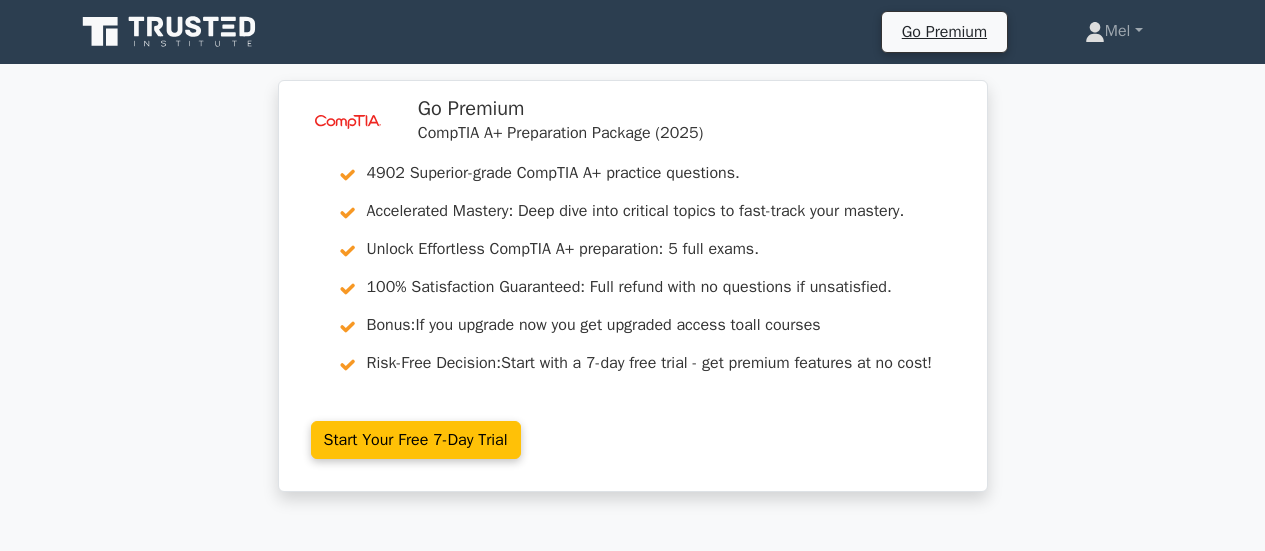 scroll, scrollTop: 0, scrollLeft: 0, axis: both 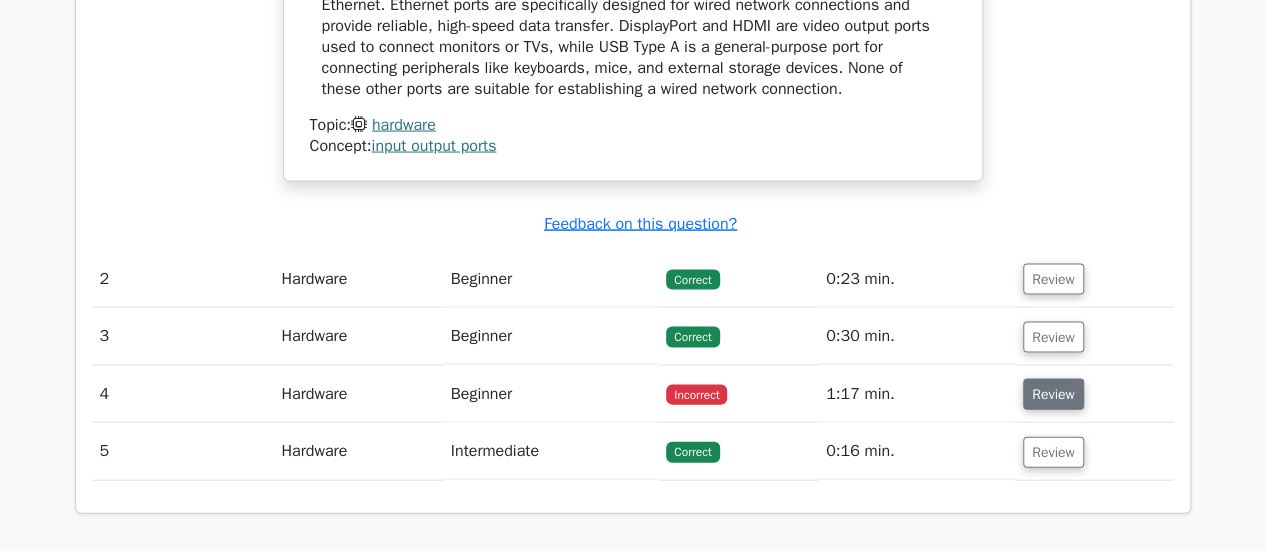 click on "Review" at bounding box center (1053, 394) 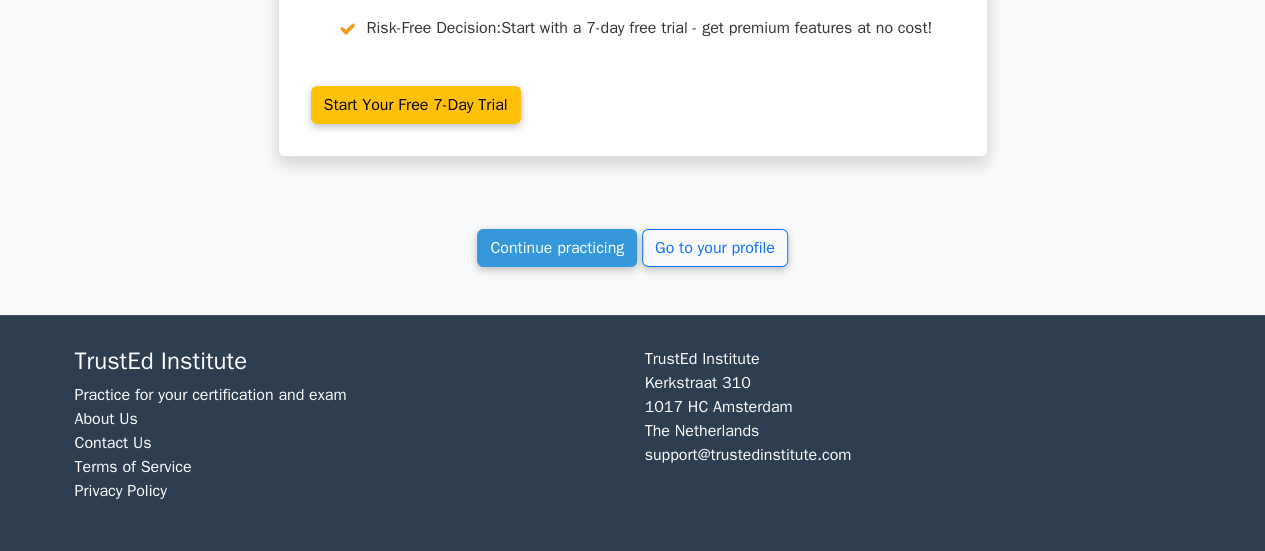 scroll, scrollTop: 3882, scrollLeft: 0, axis: vertical 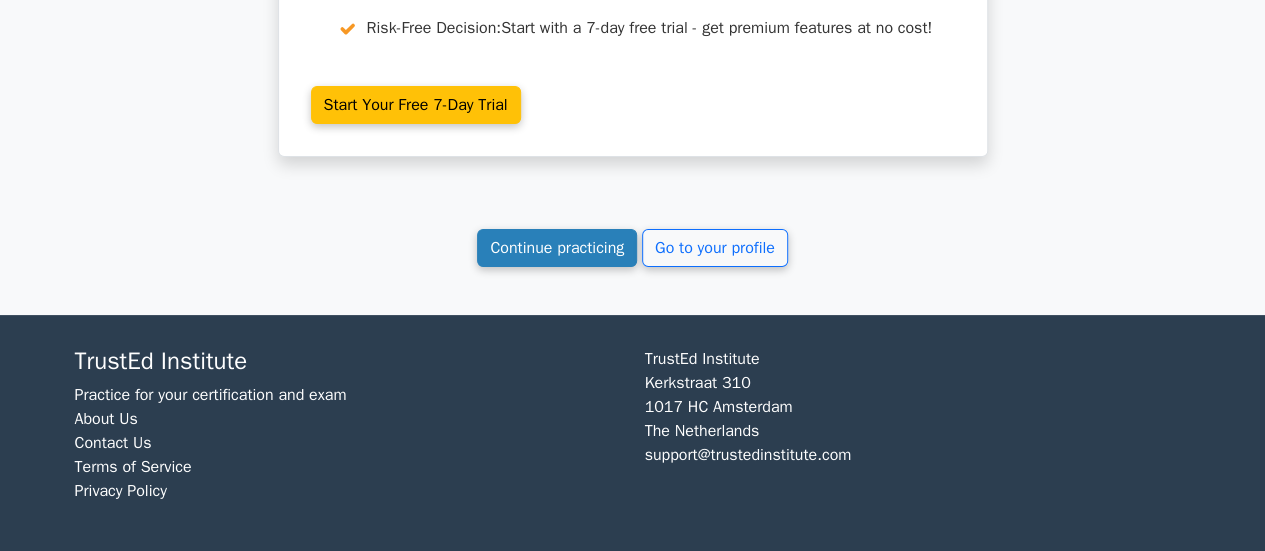 click on "Continue practicing" at bounding box center (557, 248) 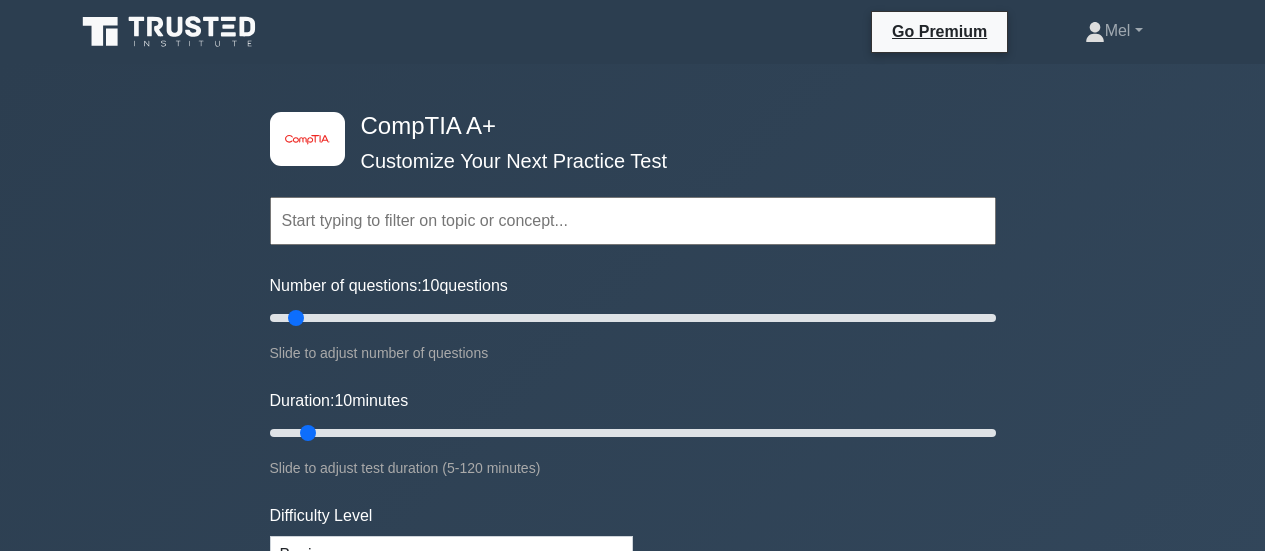 scroll, scrollTop: 0, scrollLeft: 0, axis: both 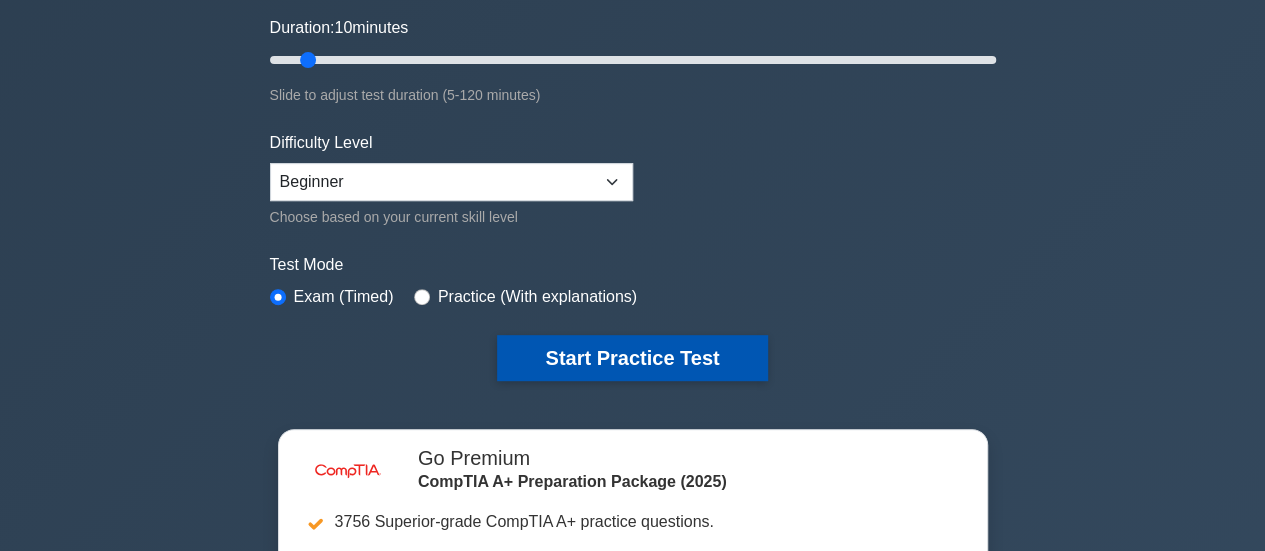 click on "Start Practice Test" at bounding box center [632, 358] 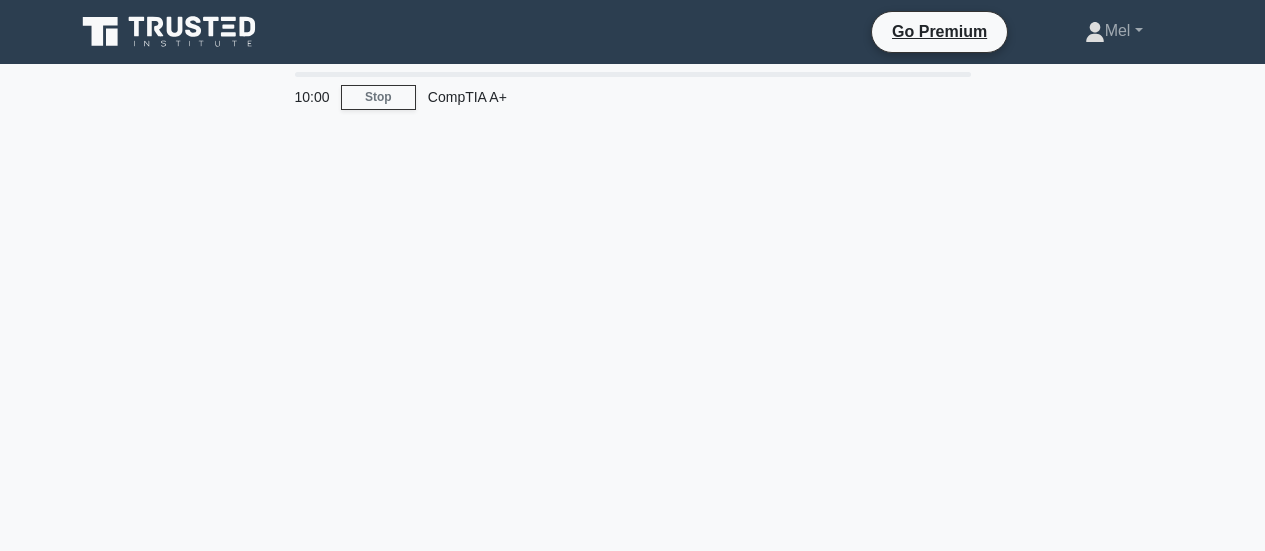 scroll, scrollTop: 0, scrollLeft: 0, axis: both 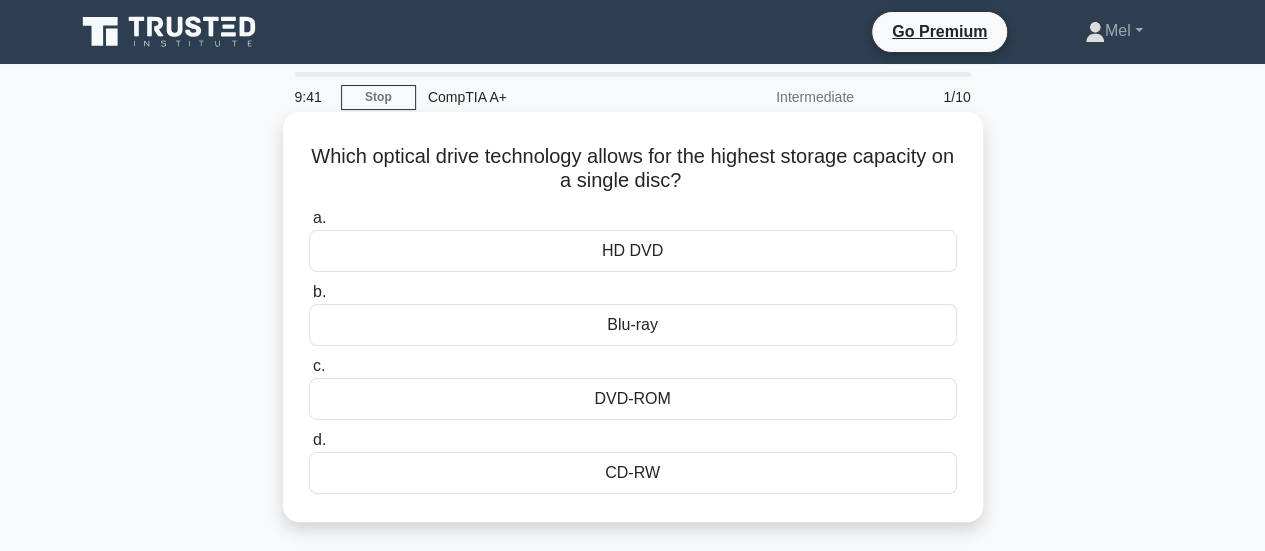 click on "Blu-ray" at bounding box center (633, 325) 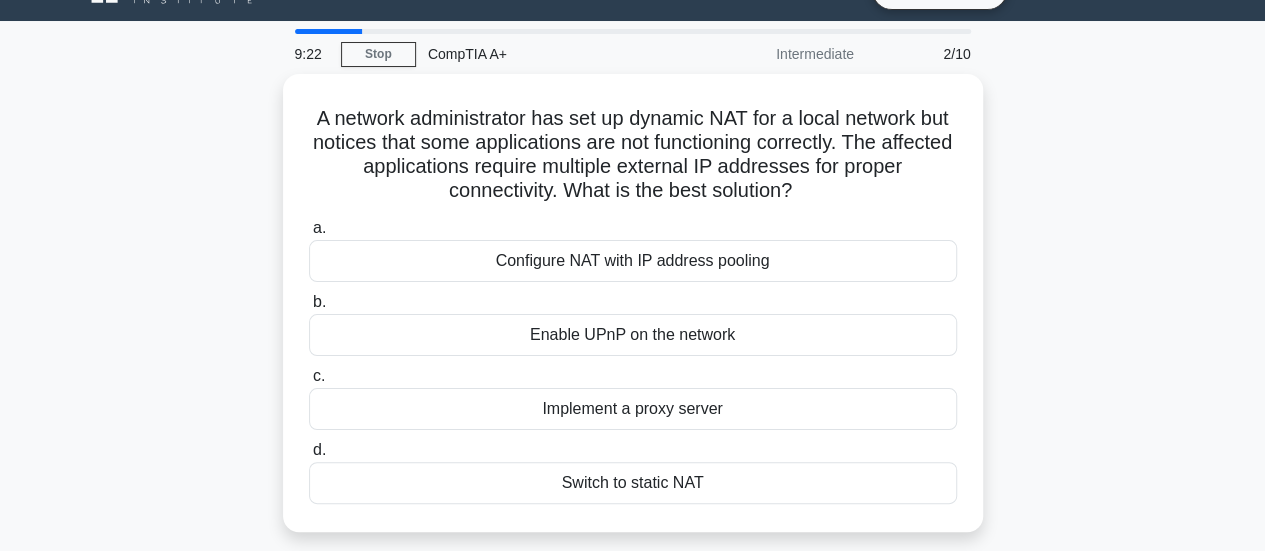 scroll, scrollTop: 44, scrollLeft: 0, axis: vertical 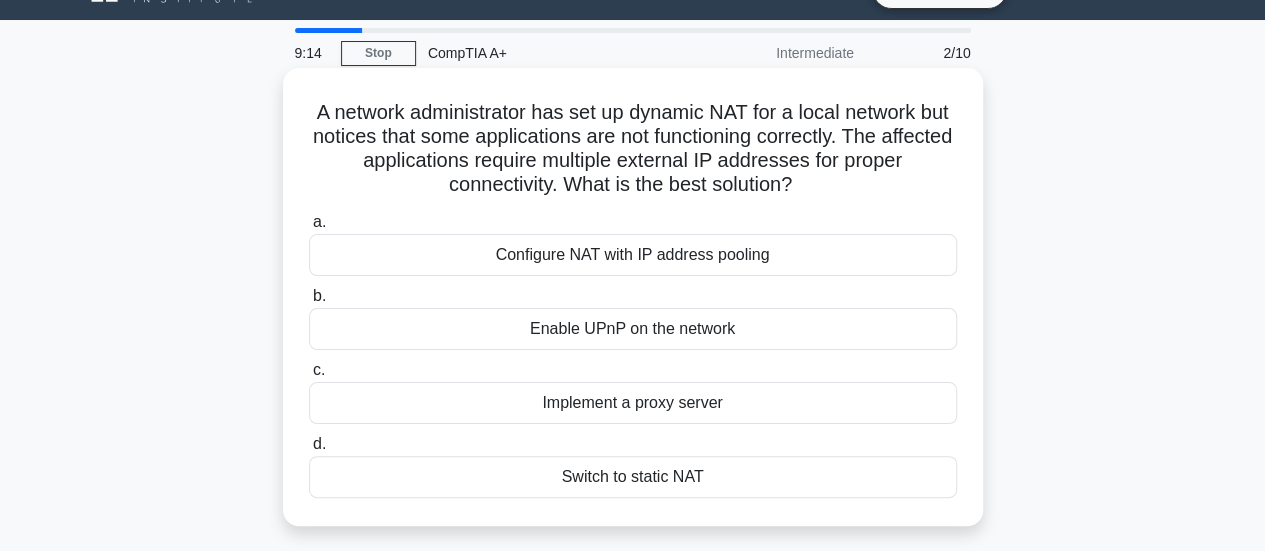 click on "Implement a proxy server" at bounding box center (633, 403) 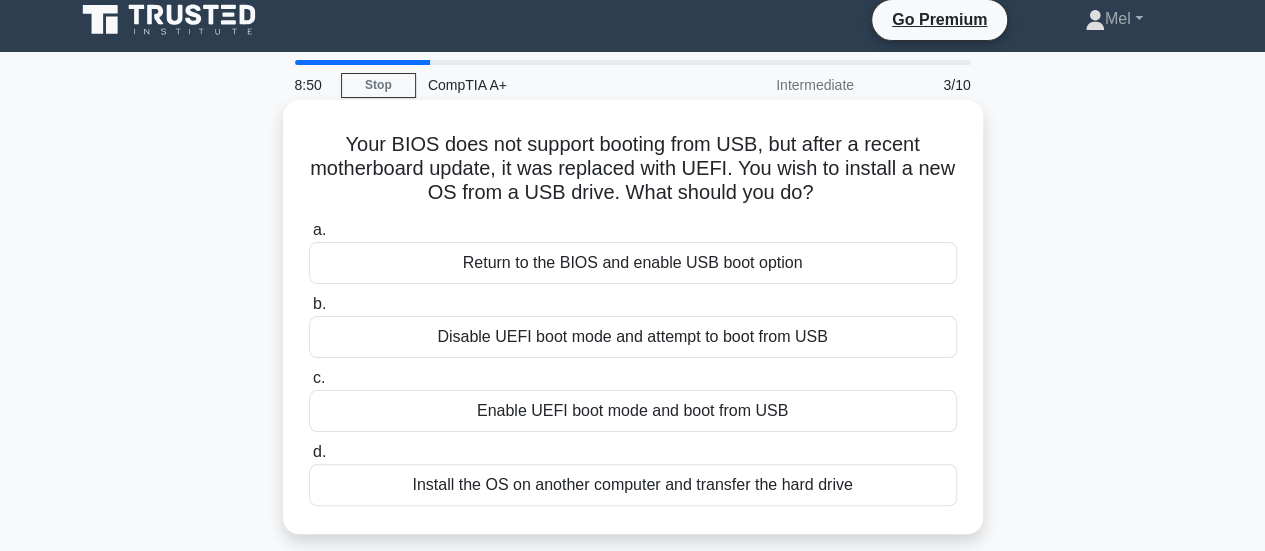 scroll, scrollTop: 13, scrollLeft: 0, axis: vertical 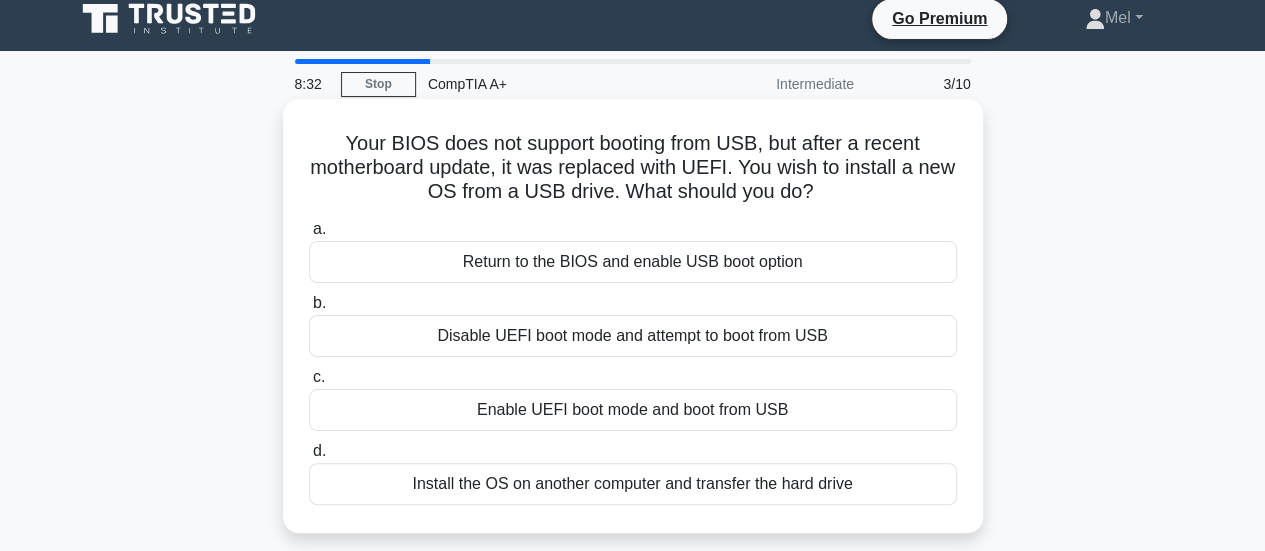 click on "Disable UEFI boot mode and attempt to boot from USB" at bounding box center (633, 336) 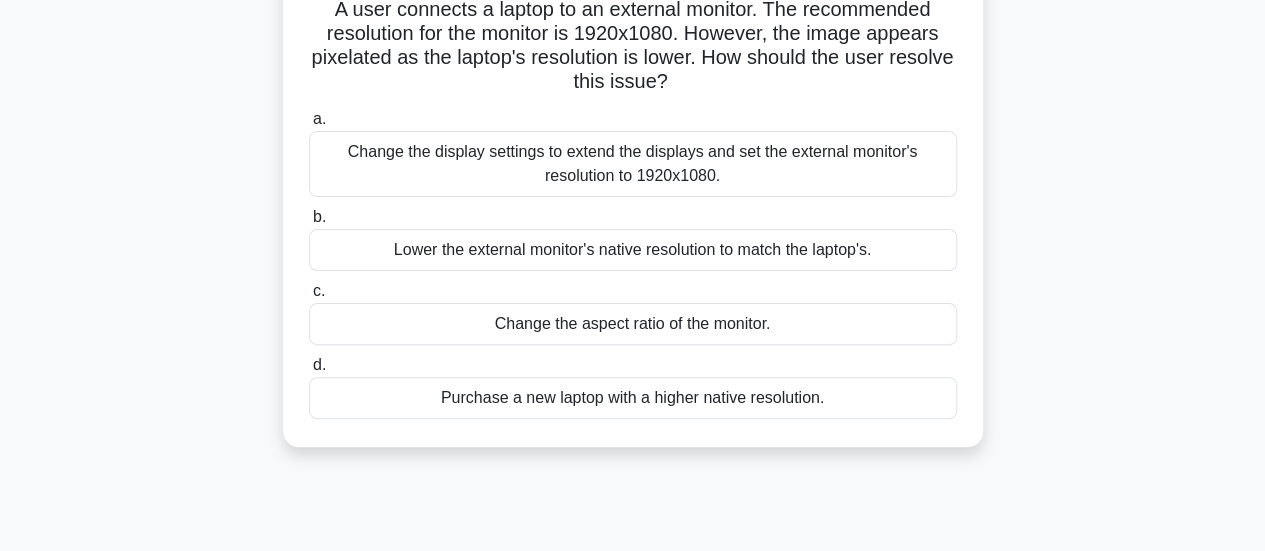 scroll, scrollTop: 148, scrollLeft: 0, axis: vertical 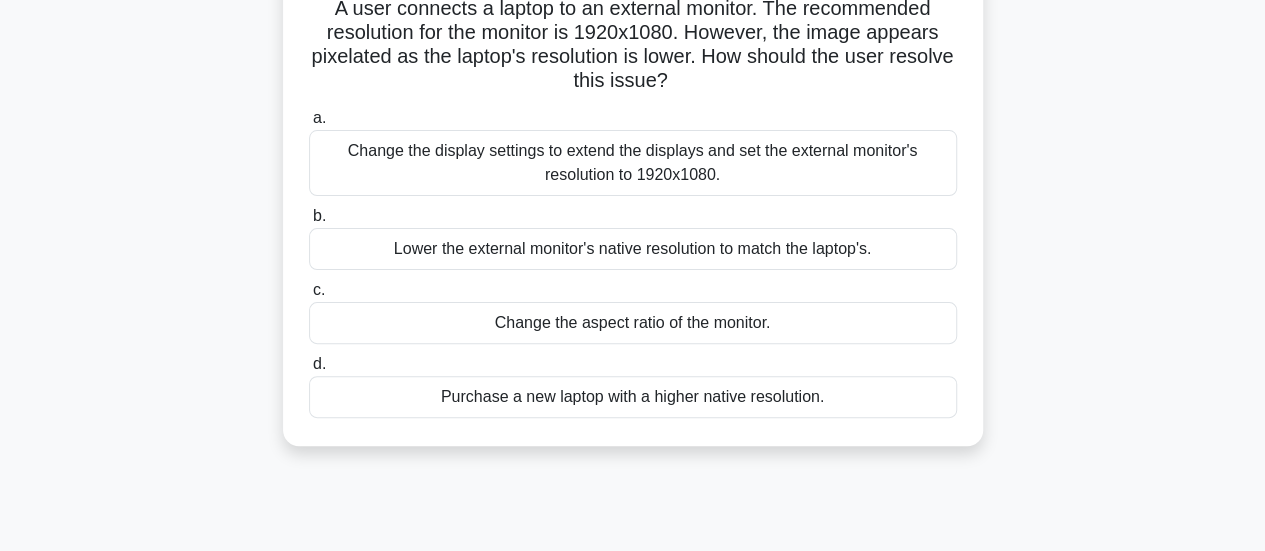 click on "Lower the external monitor's native resolution to match the laptop's." at bounding box center (633, 249) 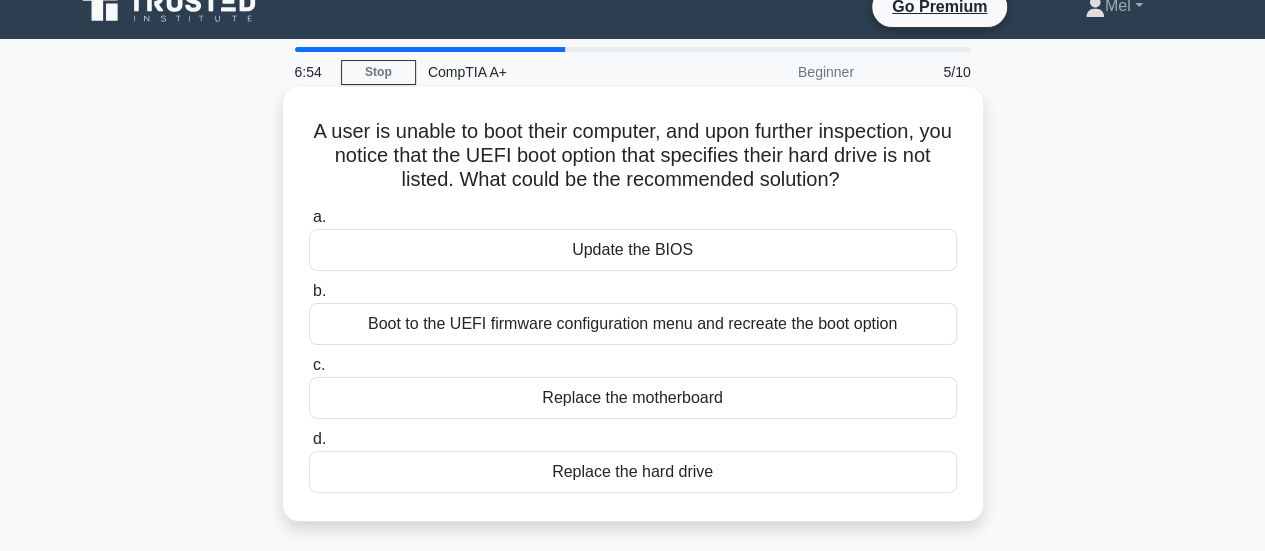 scroll, scrollTop: 26, scrollLeft: 0, axis: vertical 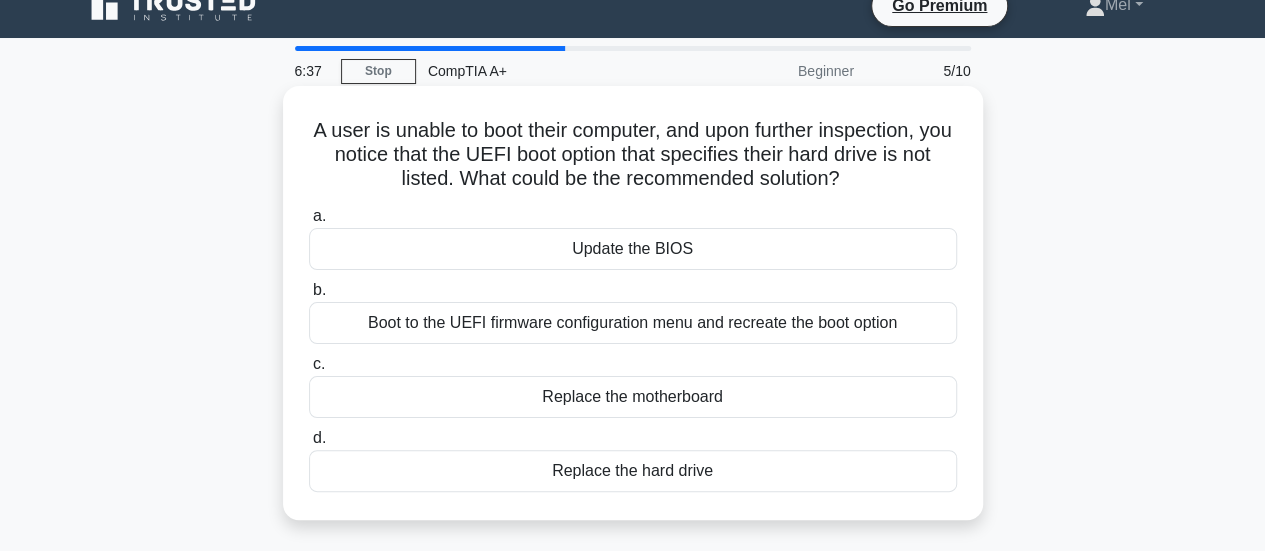 click on "Boot to the UEFI firmware configuration menu and recreate the boot option" at bounding box center (633, 323) 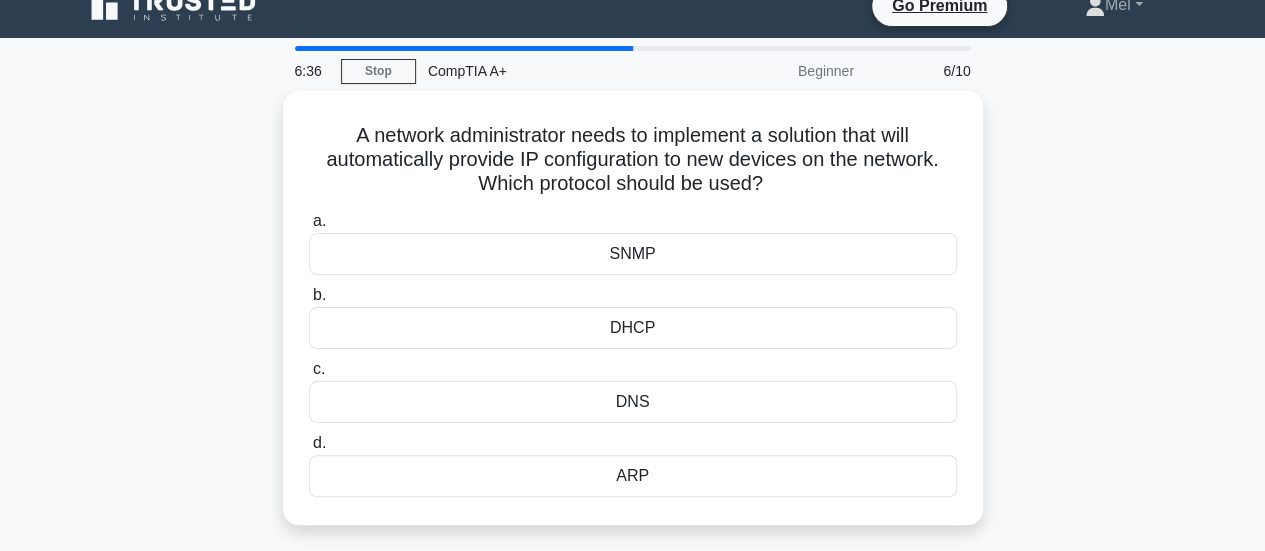 scroll, scrollTop: 0, scrollLeft: 0, axis: both 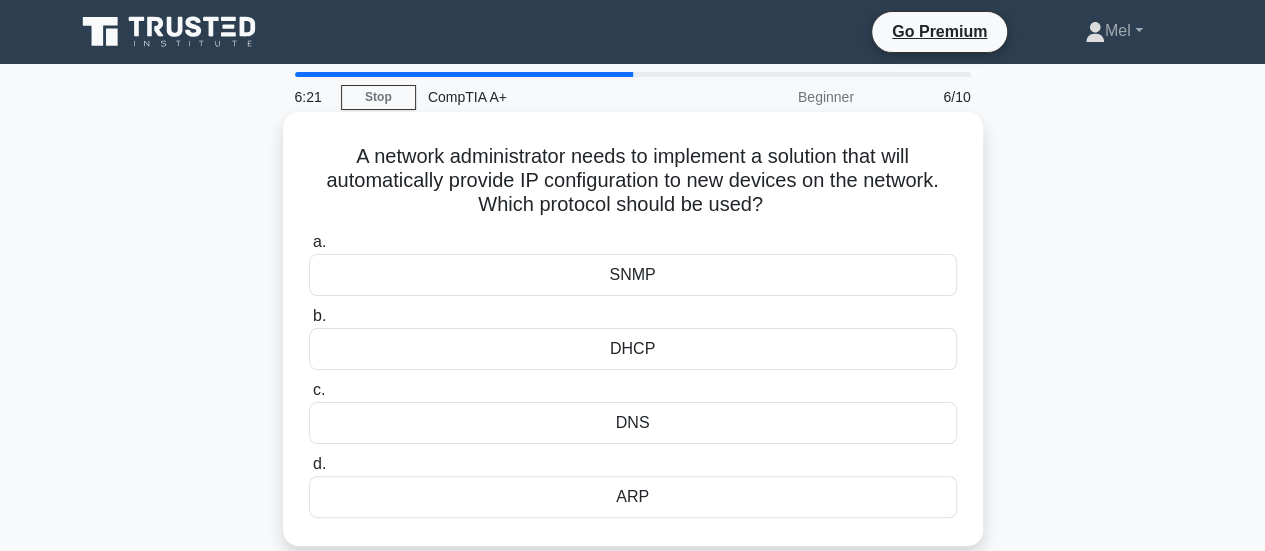 click on "DHCP" at bounding box center (633, 349) 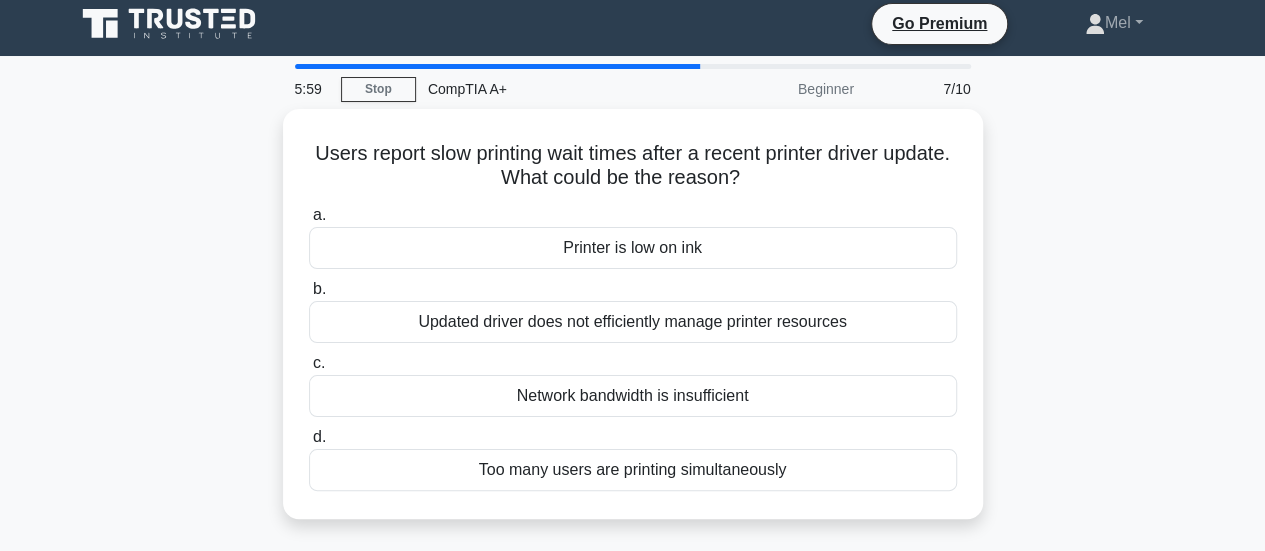 scroll, scrollTop: 14, scrollLeft: 0, axis: vertical 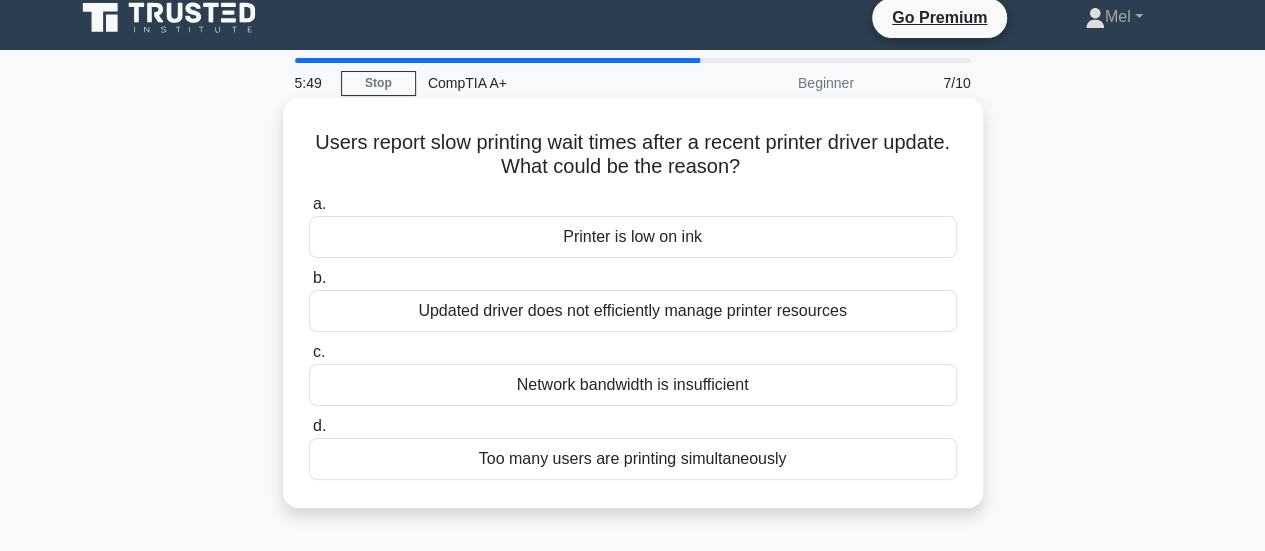 click on "Updated driver does not efficiently manage printer resources" at bounding box center [633, 311] 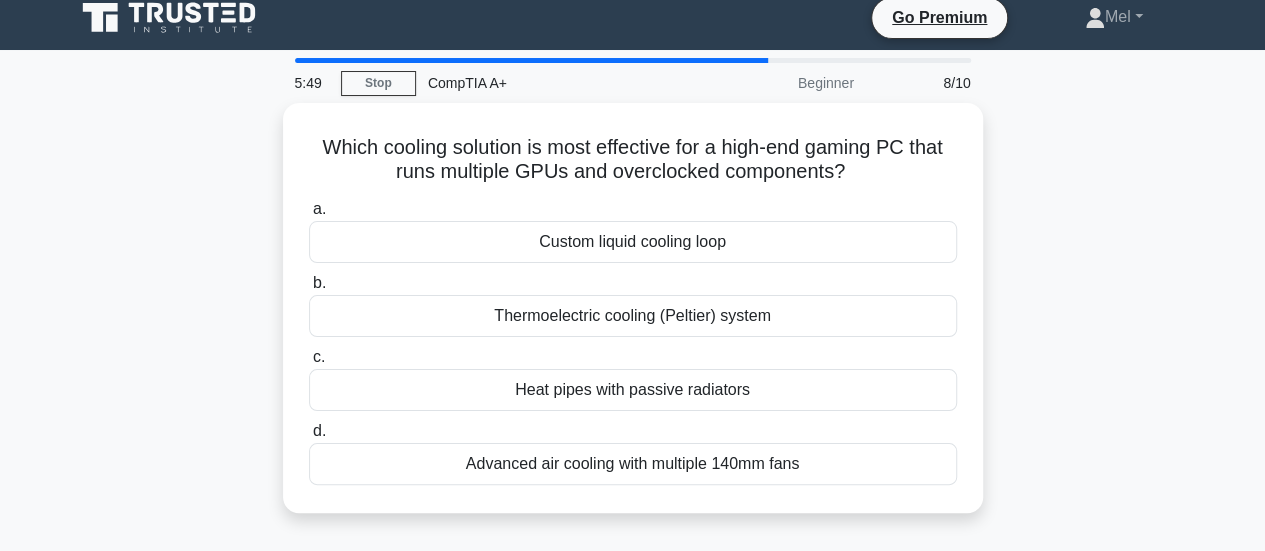 scroll, scrollTop: 0, scrollLeft: 0, axis: both 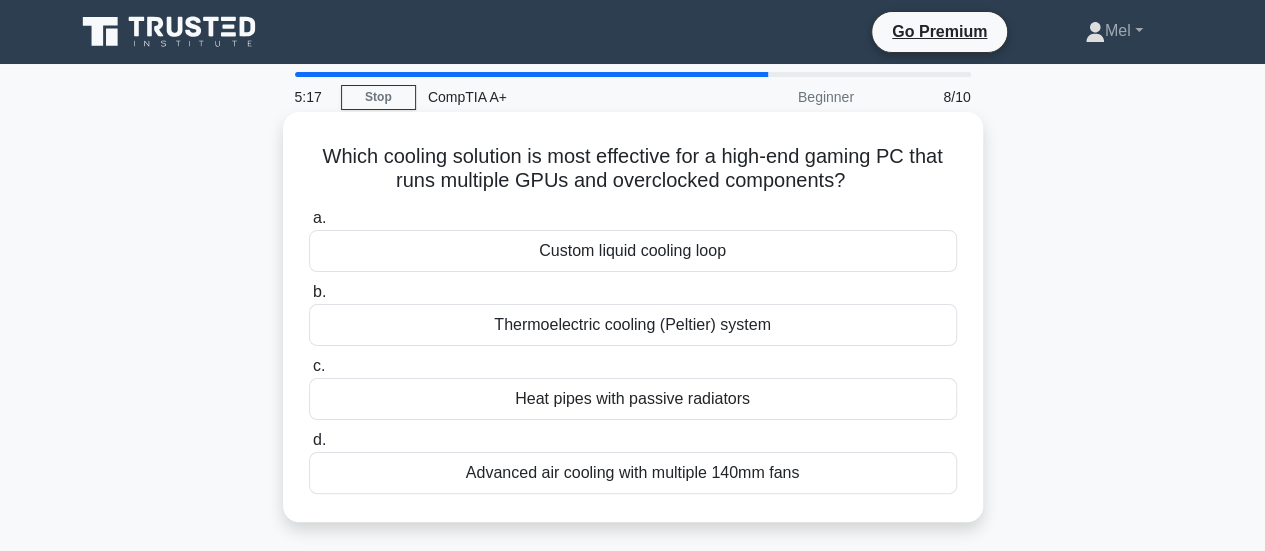 click on "Custom liquid cooling loop" at bounding box center [633, 251] 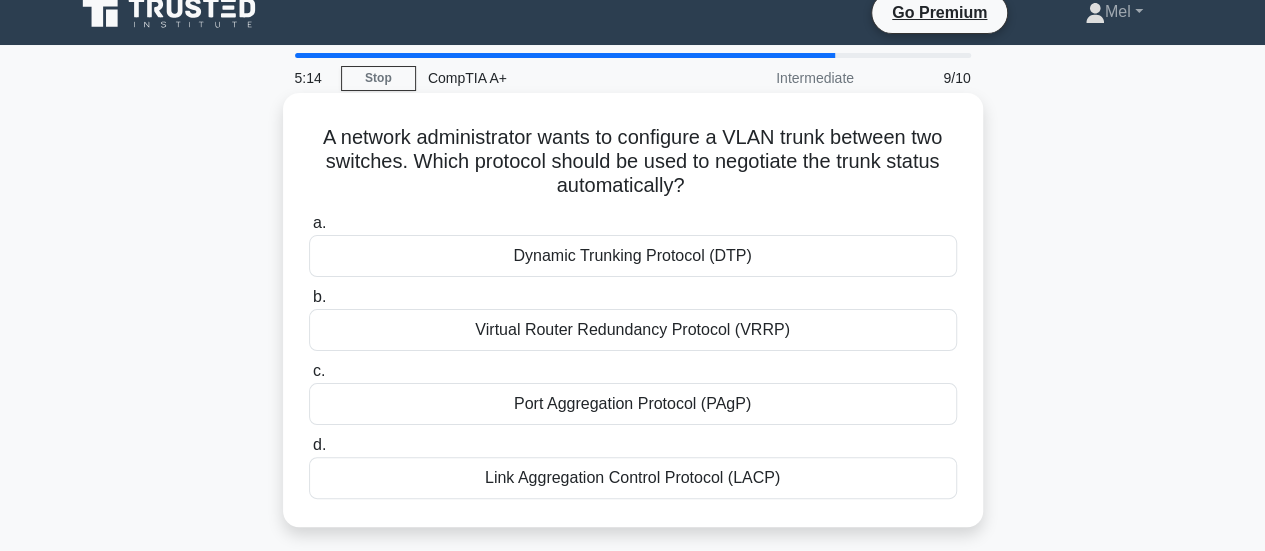 scroll, scrollTop: 21, scrollLeft: 0, axis: vertical 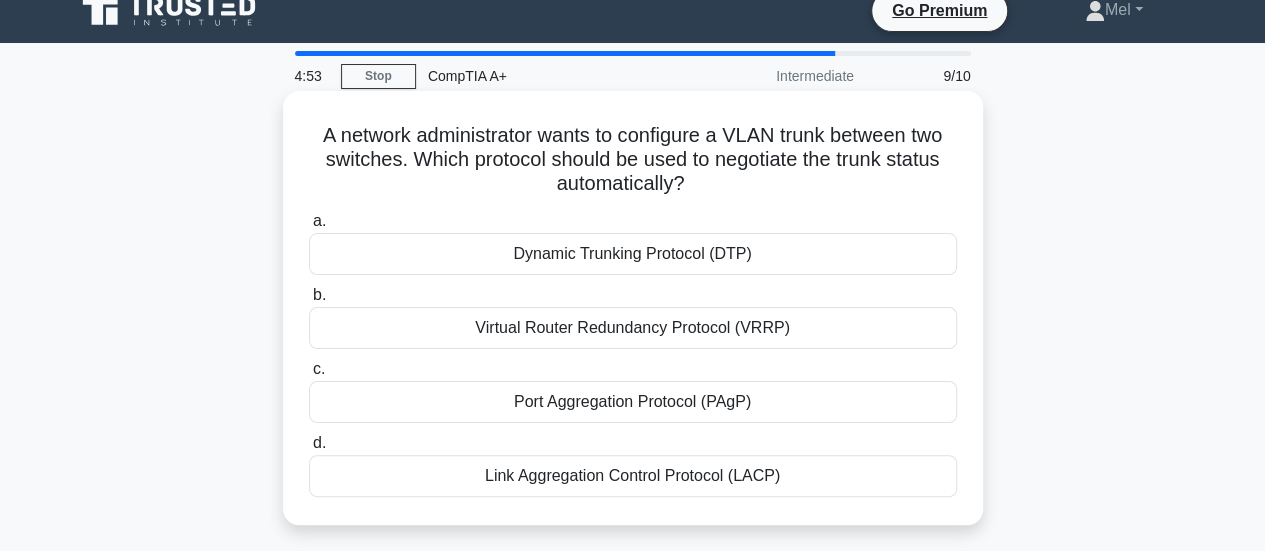 click on "Virtual Router Redundancy Protocol (VRRP)" at bounding box center (633, 328) 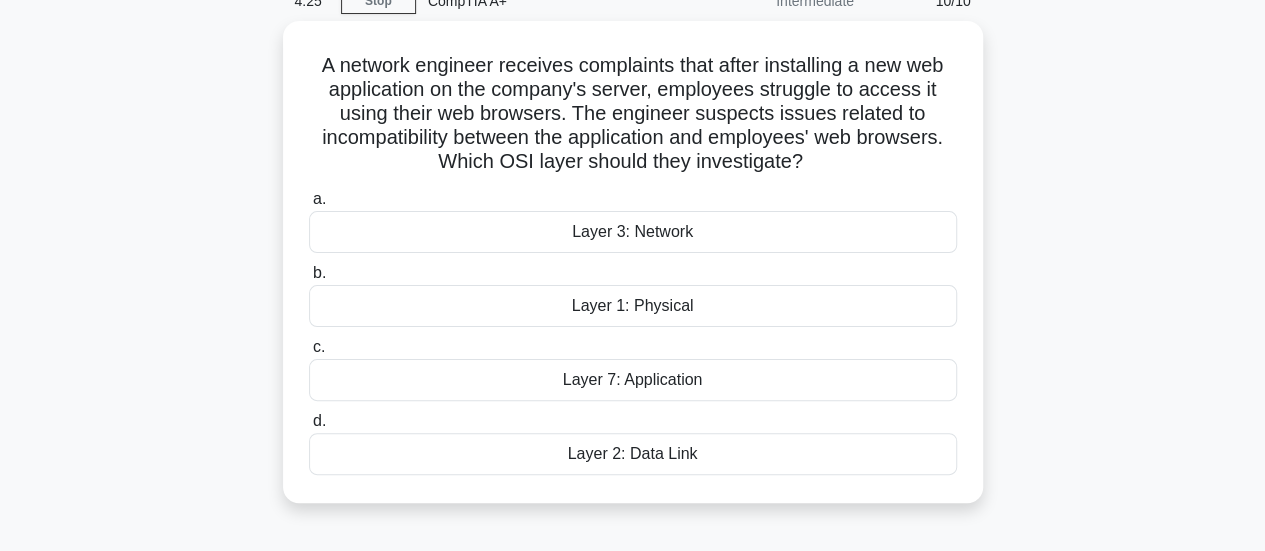 scroll, scrollTop: 95, scrollLeft: 0, axis: vertical 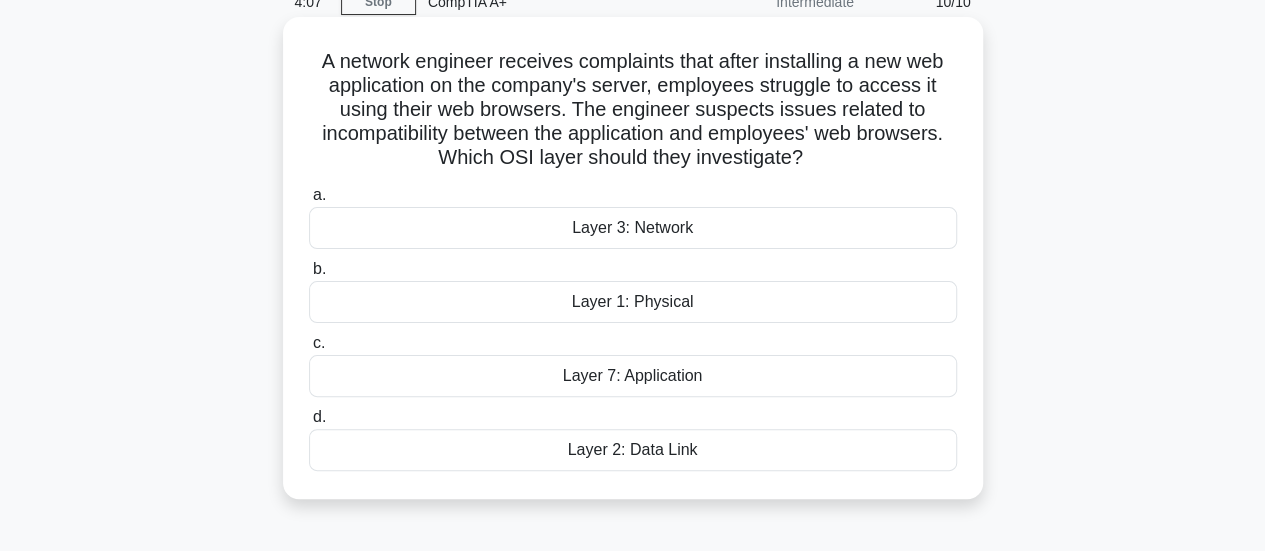 click on "Layer 7: Application" at bounding box center [633, 376] 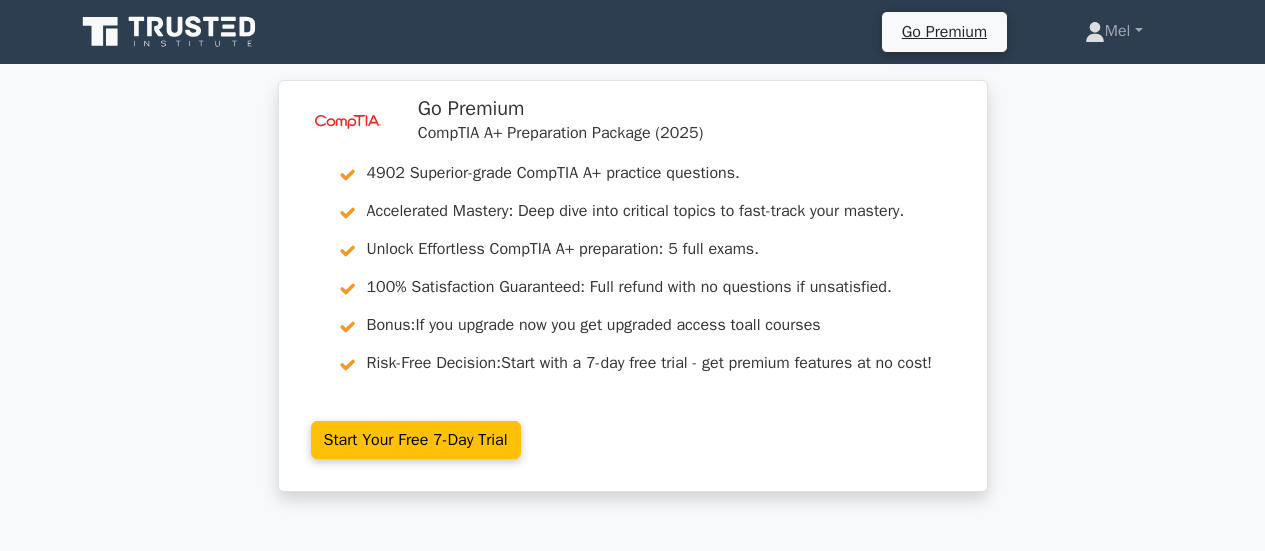 scroll, scrollTop: 0, scrollLeft: 0, axis: both 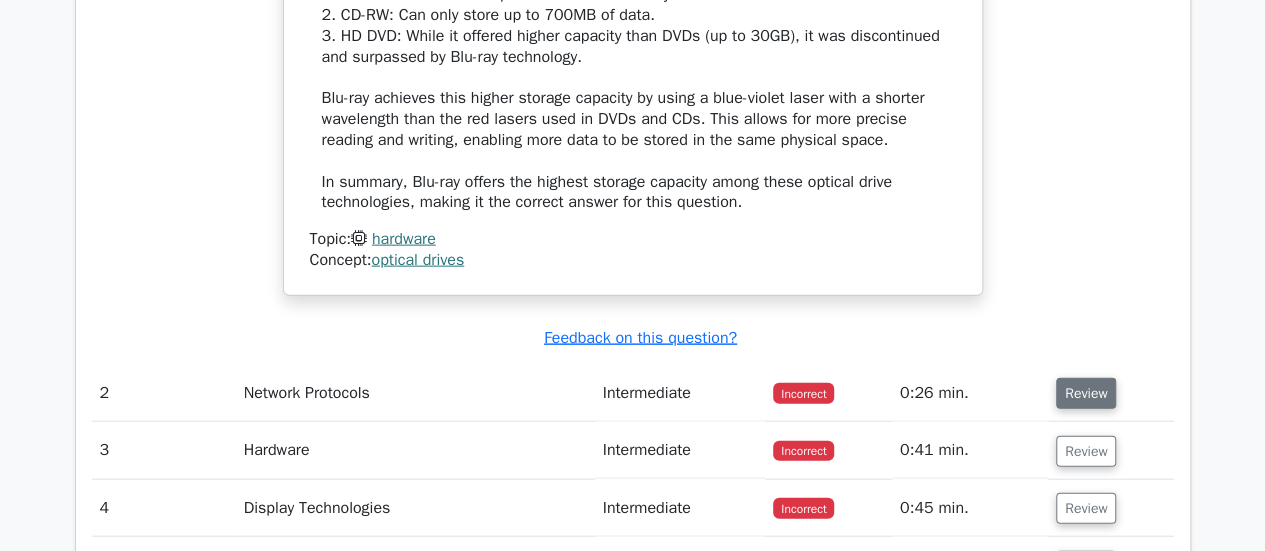 click on "Review" at bounding box center (1086, 393) 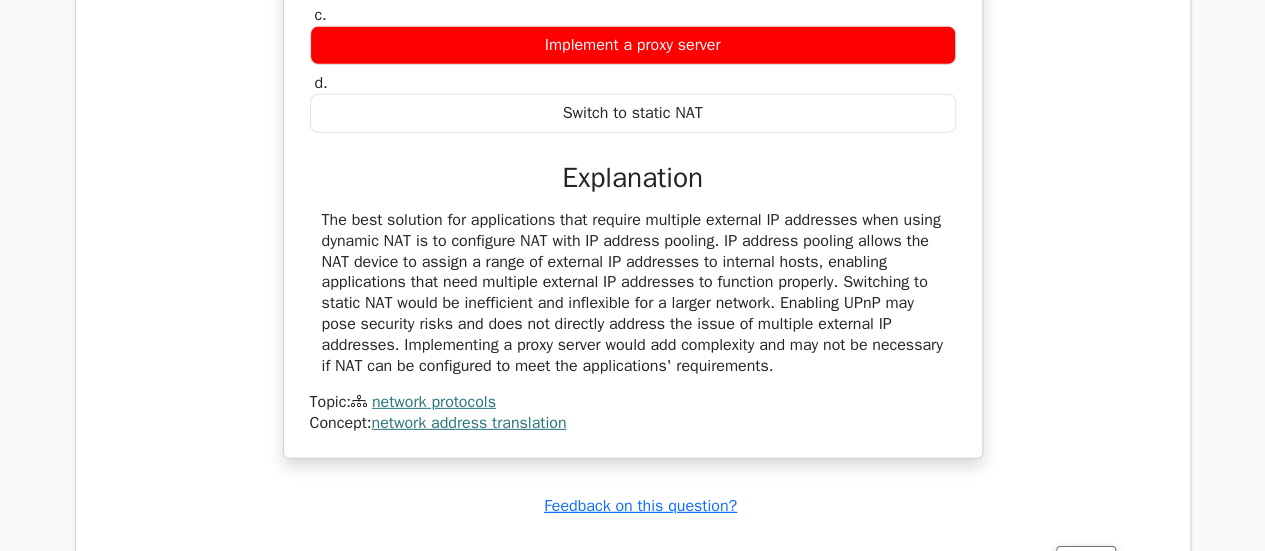 scroll, scrollTop: 2867, scrollLeft: 0, axis: vertical 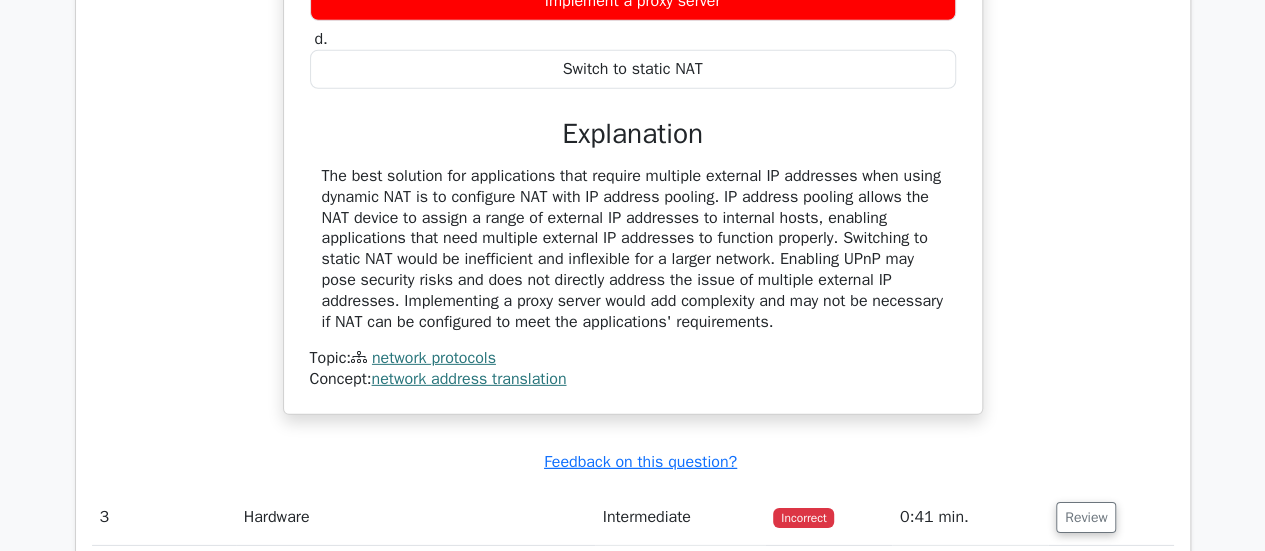 click on "network address translation" at bounding box center (468, 379) 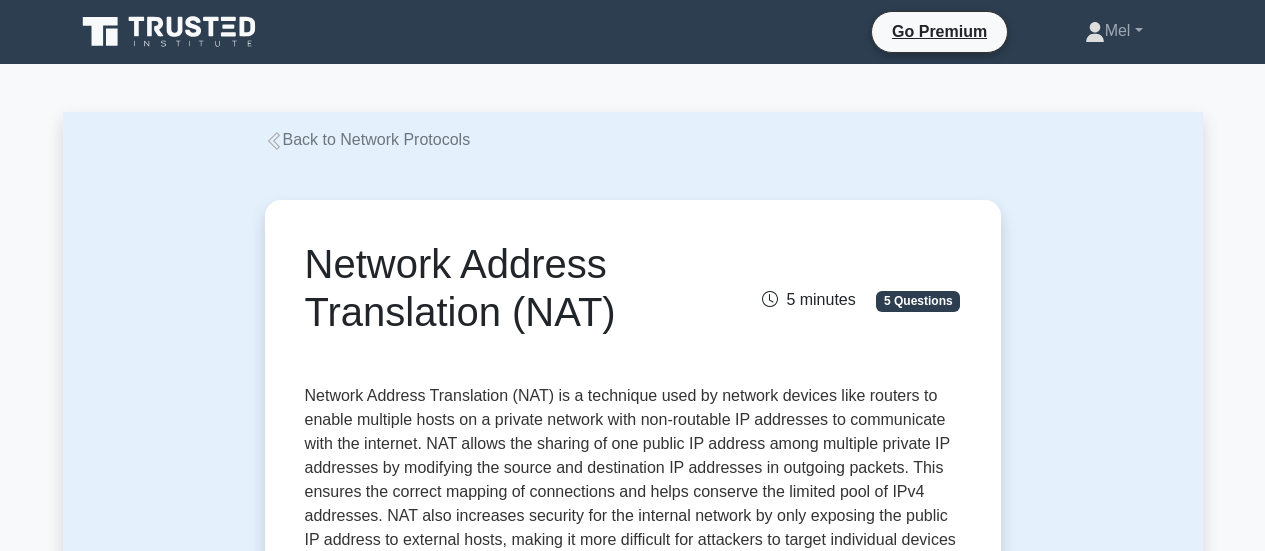 scroll, scrollTop: 0, scrollLeft: 0, axis: both 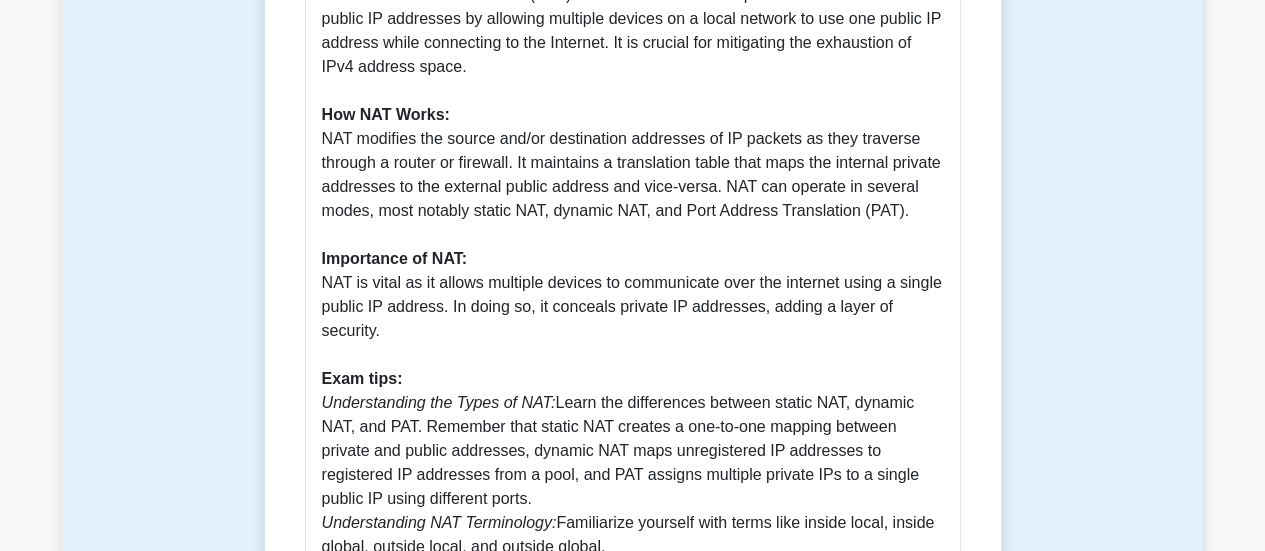 click on "What is NAT:  Network Address Translation (NAT) is a mechanism that helps in the conservation of public IP addresses by allowing multiple devices on a local network to use one public IP address while connecting to the Internet. It is crucial for mitigating the exhaustion of IPv4 address space.   How NAT Works: NAT modifies the source and/or destination addresses of IP packets as they traverse through a router or firewall. It maintains a translation table that maps the internal private addresses to the external public address and vice-versa. NAT can operate in several modes, most notably static NAT, dynamic NAT, and Port Address Translation (PAT).   Importance of NAT:  NAT is vital as it allows multiple devices to communicate over the internet using a single public IP address. In doing so, it conceals private IP addresses, adding a layer of security.   Exam tips: Understanding the Types of NAT: Understanding NAT Terminology: Practice NAT Configuration:" at bounding box center (633, 283) 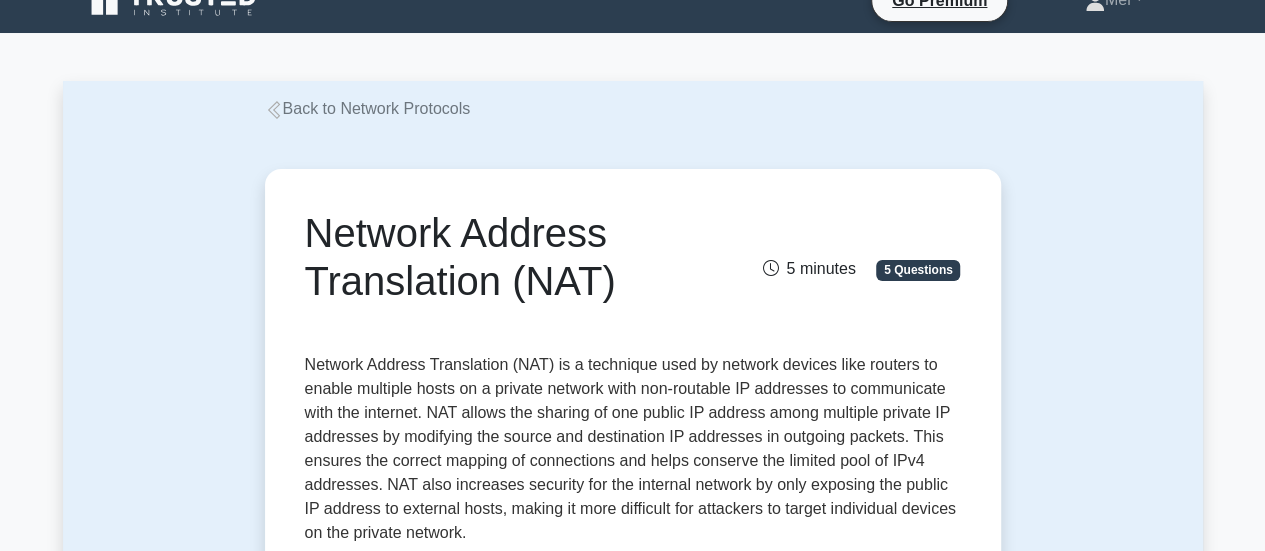 scroll, scrollTop: 25, scrollLeft: 0, axis: vertical 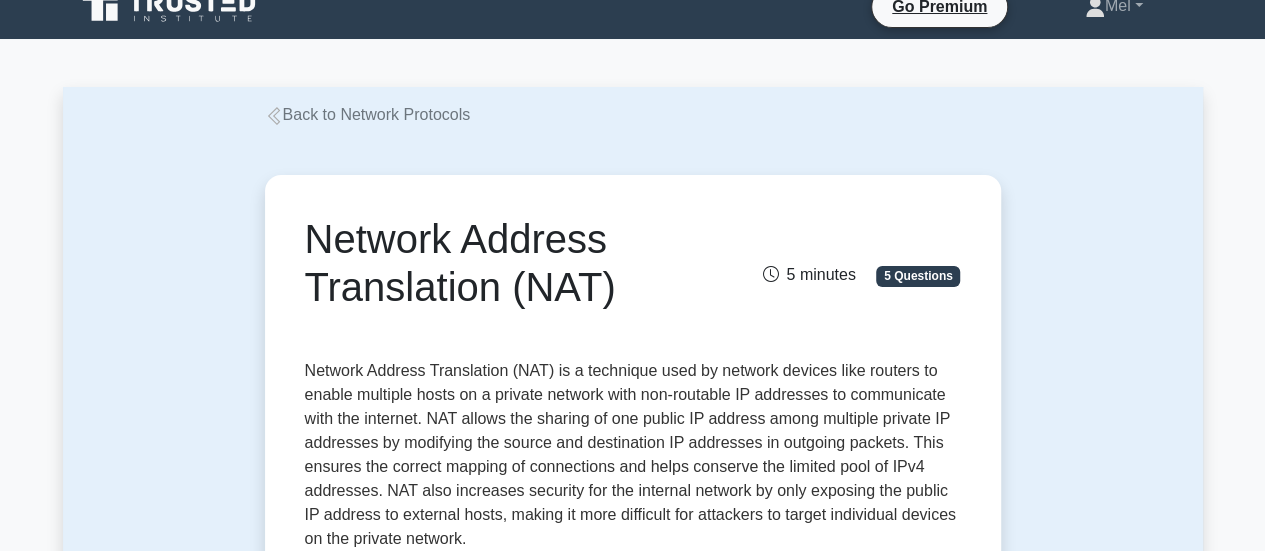 click on "Back to Network Protocols" at bounding box center [368, 114] 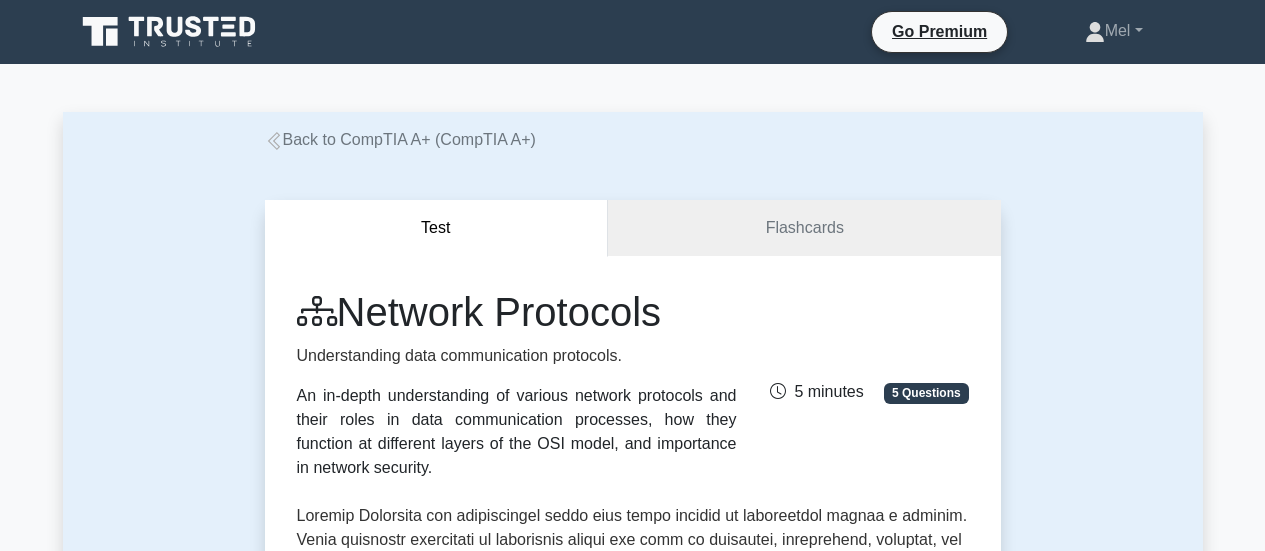 scroll, scrollTop: 159, scrollLeft: 0, axis: vertical 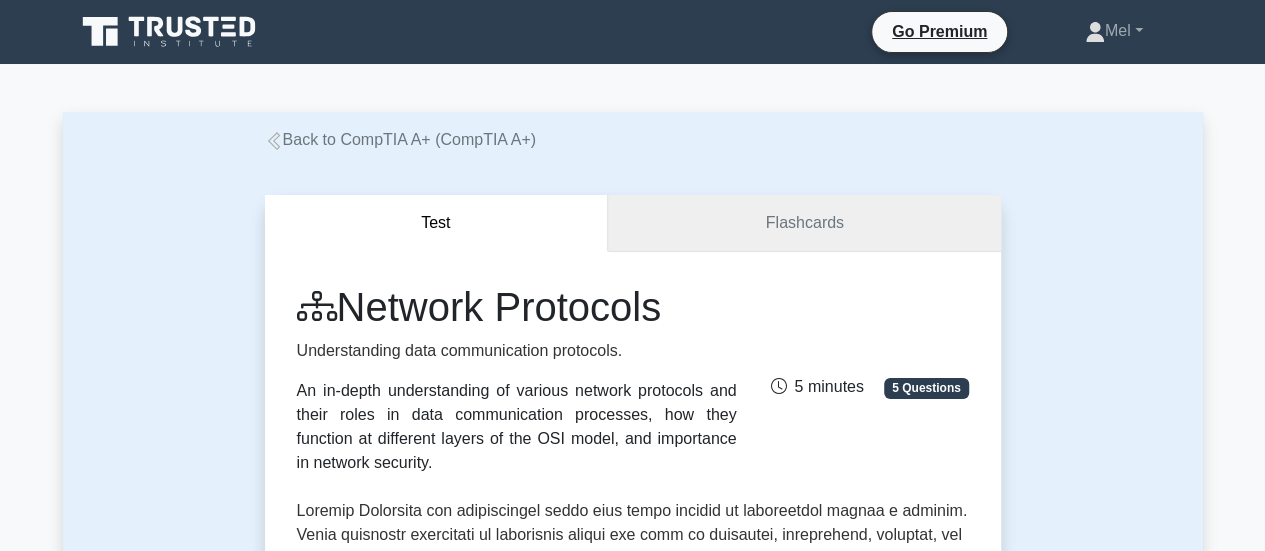 click on "Flashcards" at bounding box center [804, 223] 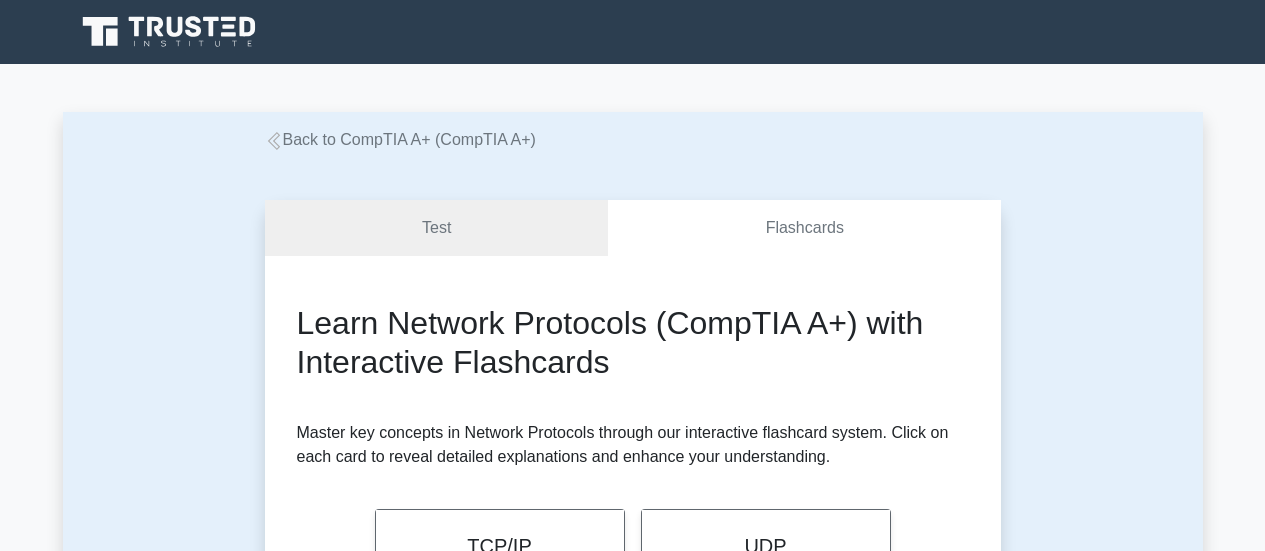 scroll, scrollTop: 0, scrollLeft: 0, axis: both 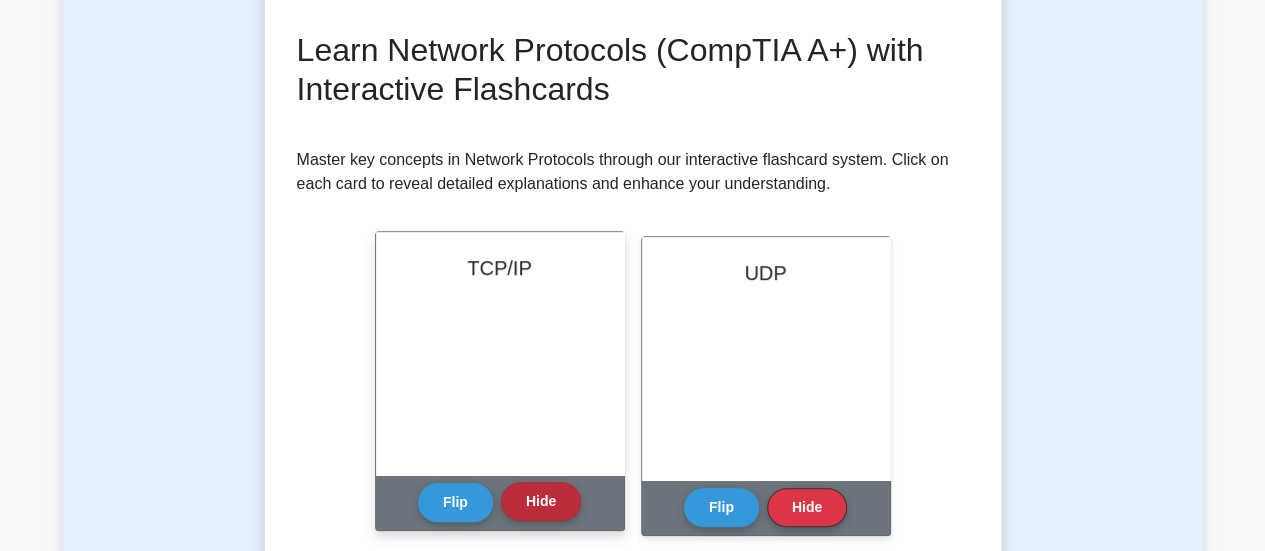 click on "Hide" at bounding box center [541, 501] 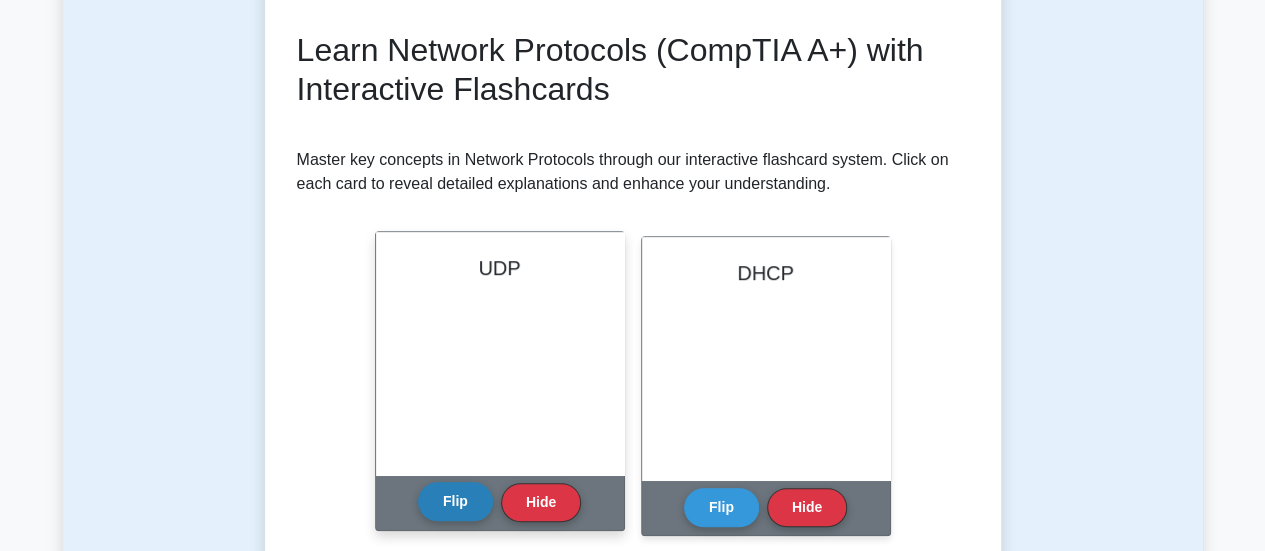 click on "Flip" at bounding box center [455, 501] 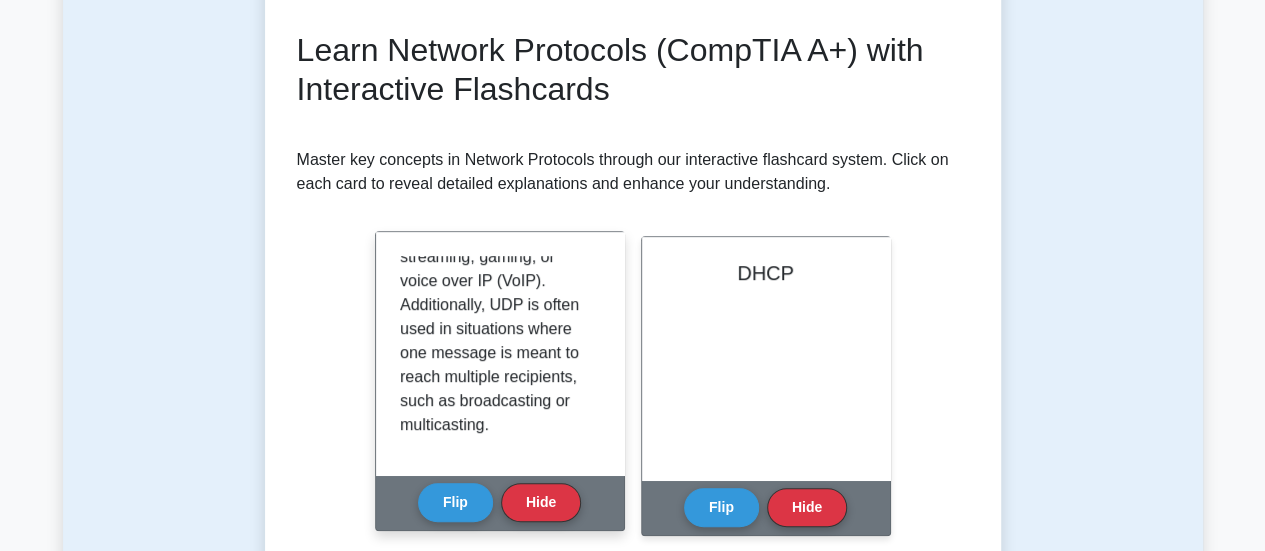 scroll, scrollTop: 0, scrollLeft: 0, axis: both 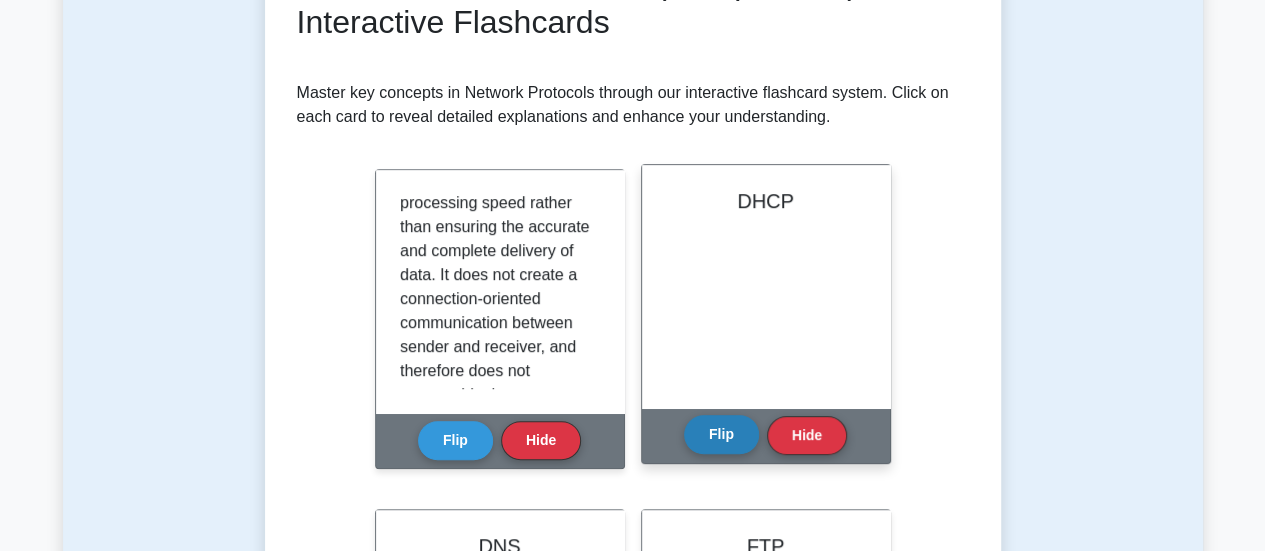 click on "Flip" at bounding box center (721, 434) 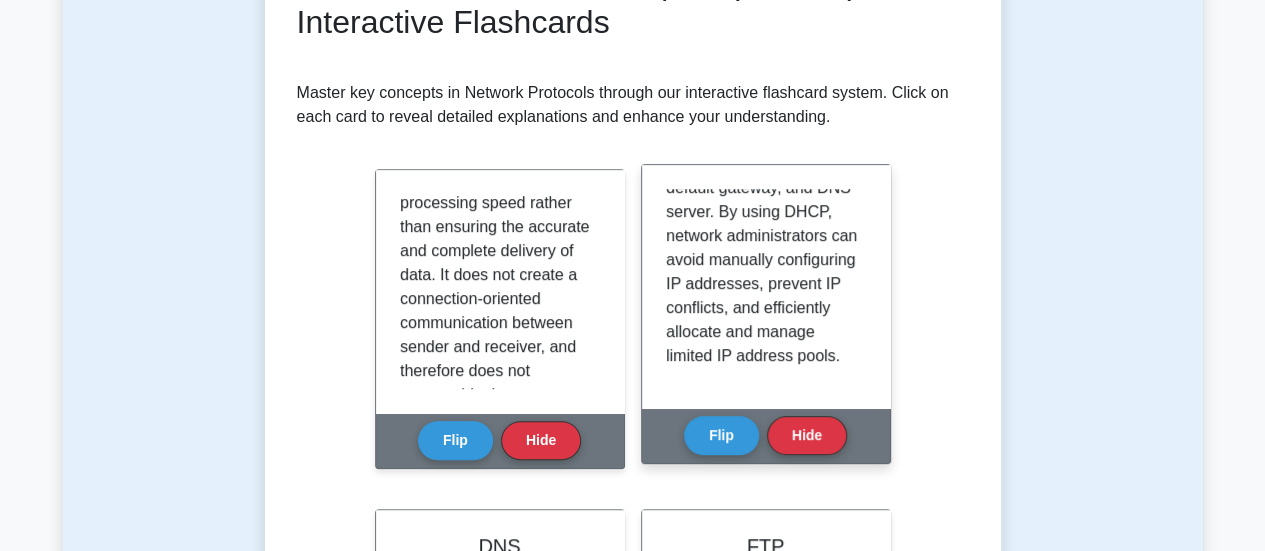 scroll, scrollTop: 491, scrollLeft: 0, axis: vertical 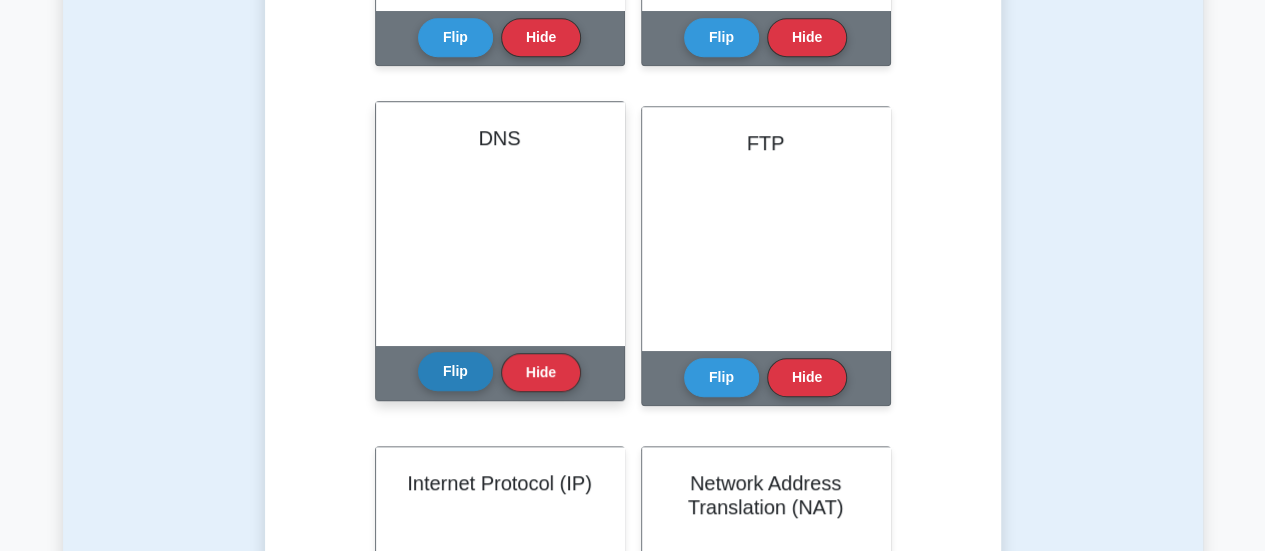 click on "Flip" at bounding box center [455, 371] 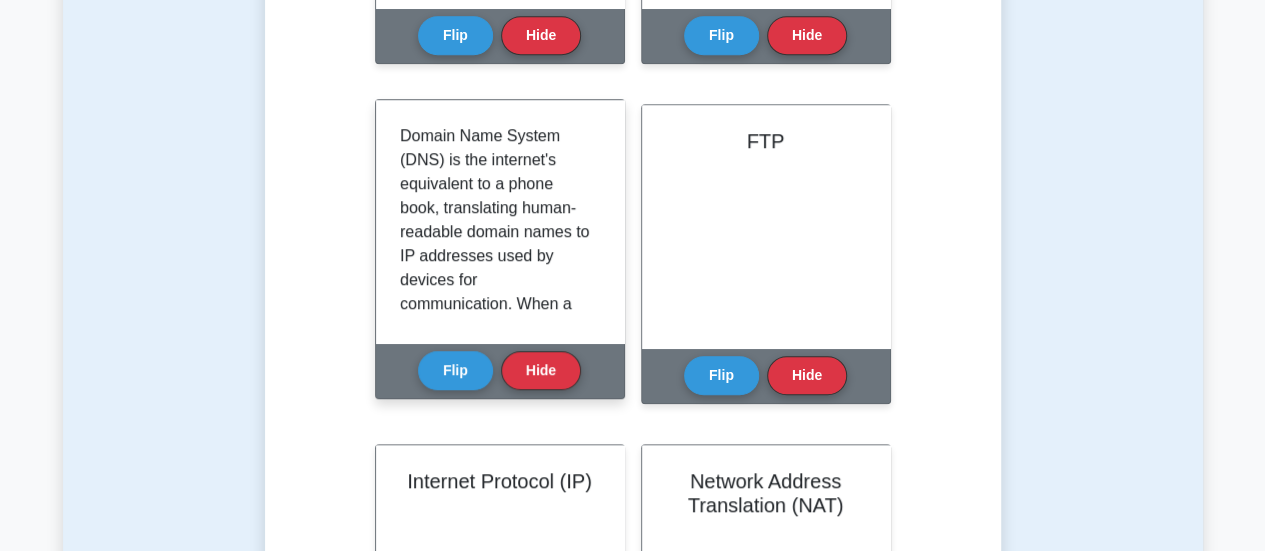 scroll, scrollTop: 744, scrollLeft: 0, axis: vertical 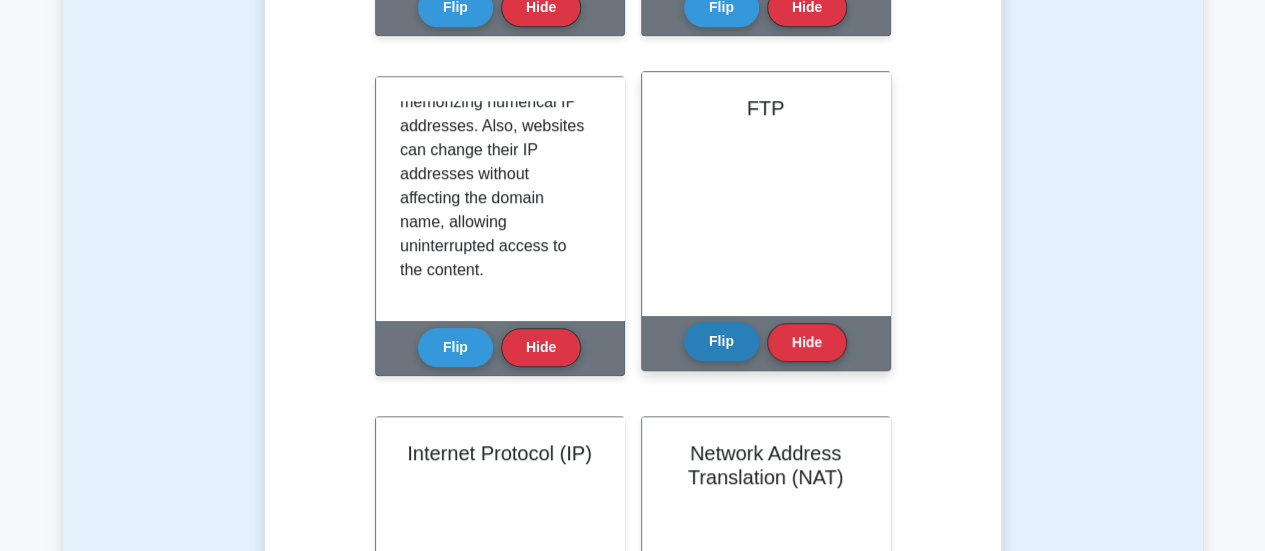 click on "Flip" at bounding box center [721, 341] 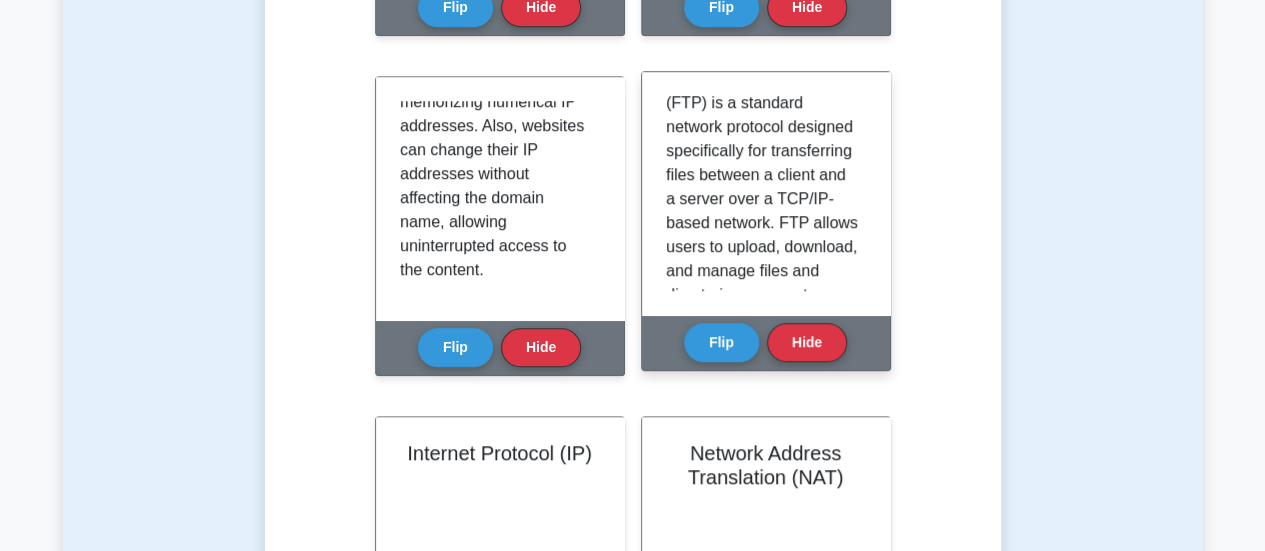 scroll, scrollTop: 0, scrollLeft: 0, axis: both 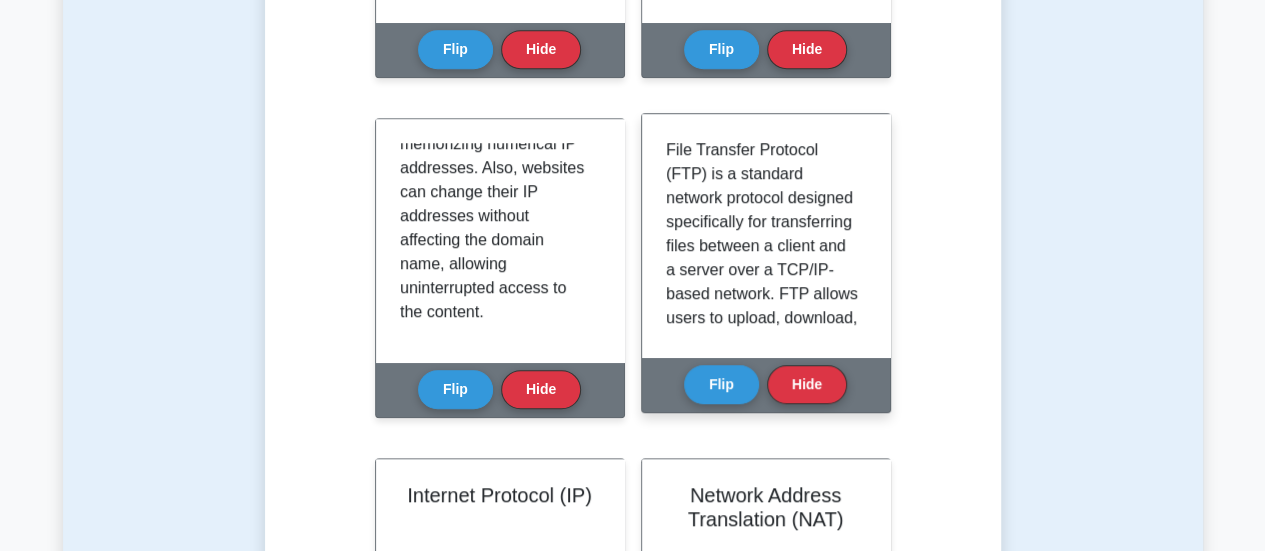 click on "File Transfer Protocol (FTP) is a standard network protocol designed specifically for transferring files between a client and a server over a TCP/IP-based network. FTP allows users to upload, download, and manage files and directories on remote servers. To establish an FTP connection, the client requires the server's hostname or IP address, along with valid username and password credentials. FTP also supports anonymous access for public file shares where authentication is not required. Transfers can be made in either active or passive mode, with the latter being more commonly used due to firewall and NAT compatibility. FTP is a widely used method for managing website files, software updates, and data exchange between systems." at bounding box center (762, 522) 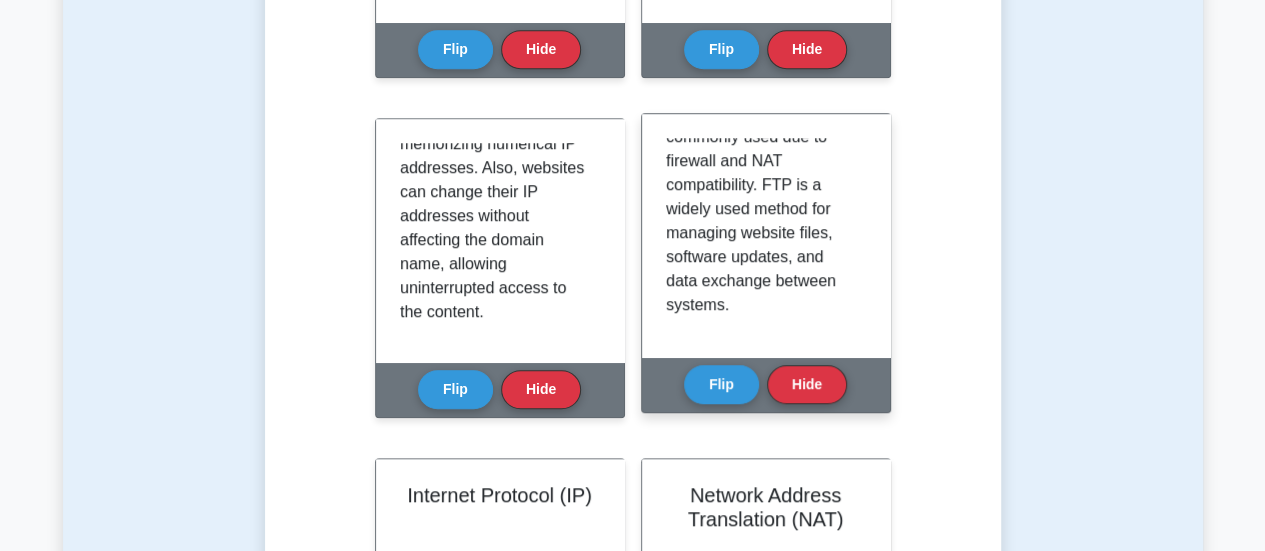 scroll, scrollTop: 635, scrollLeft: 0, axis: vertical 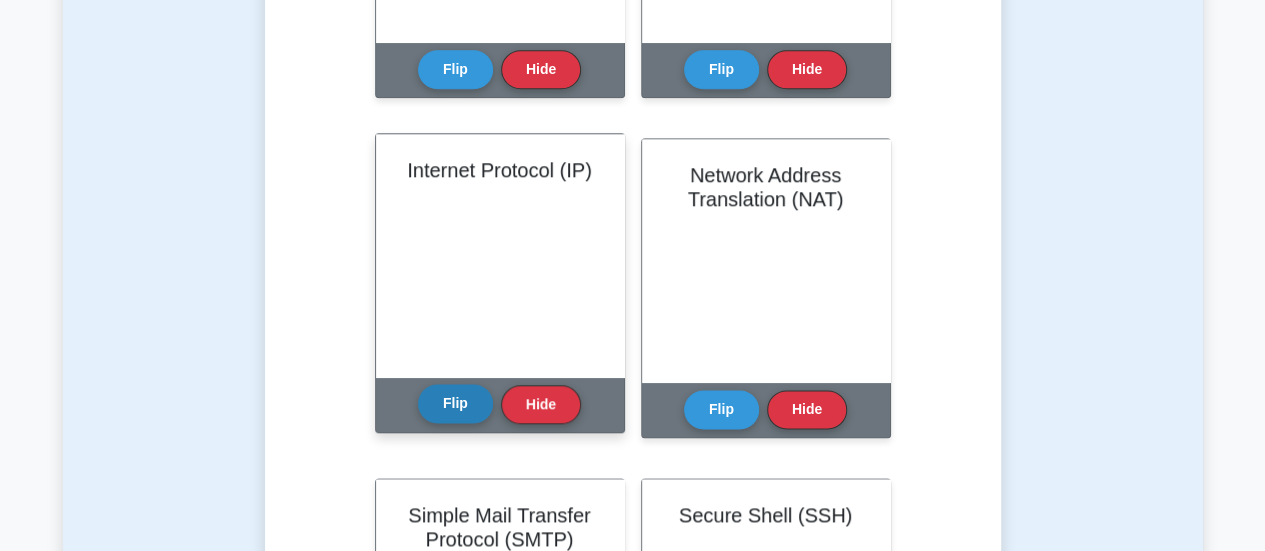 click on "Flip" at bounding box center (455, 403) 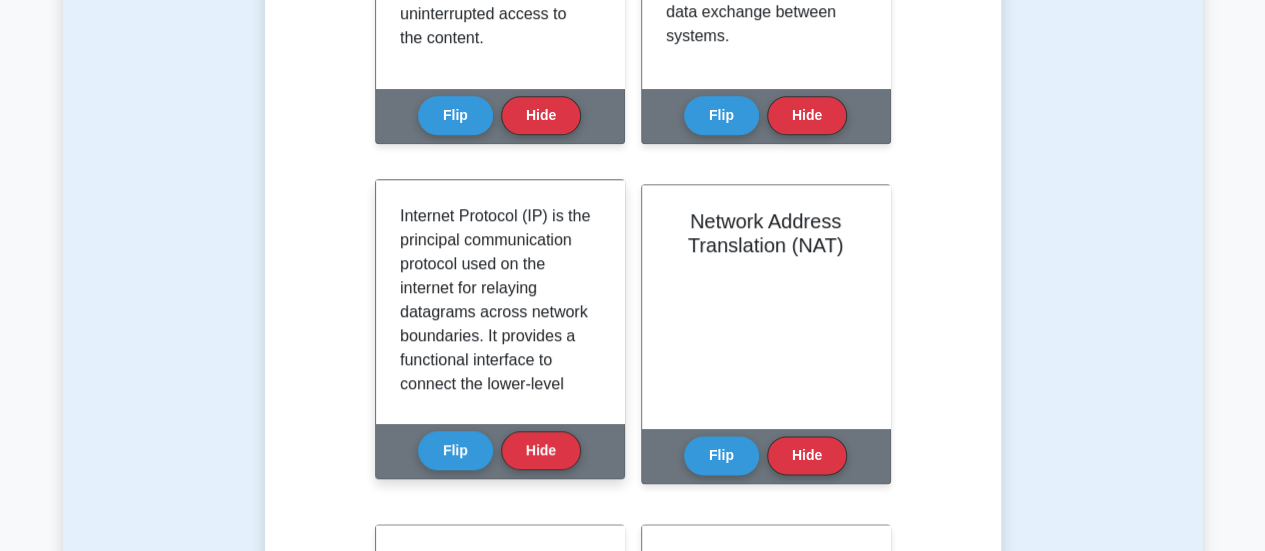 scroll, scrollTop: 998, scrollLeft: 0, axis: vertical 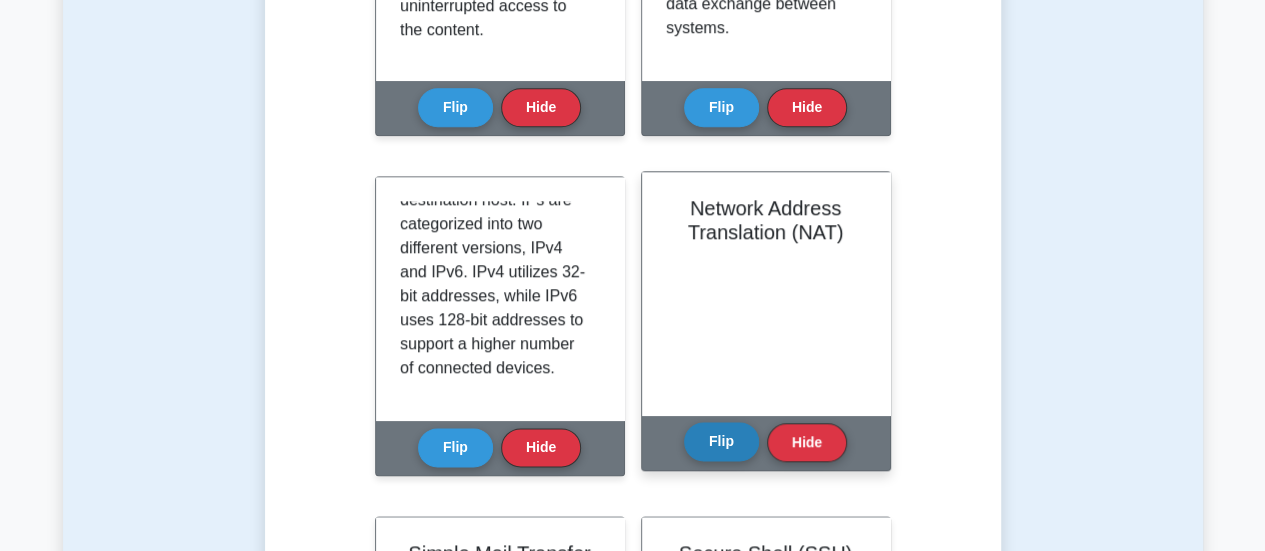 click on "Flip" at bounding box center (721, 441) 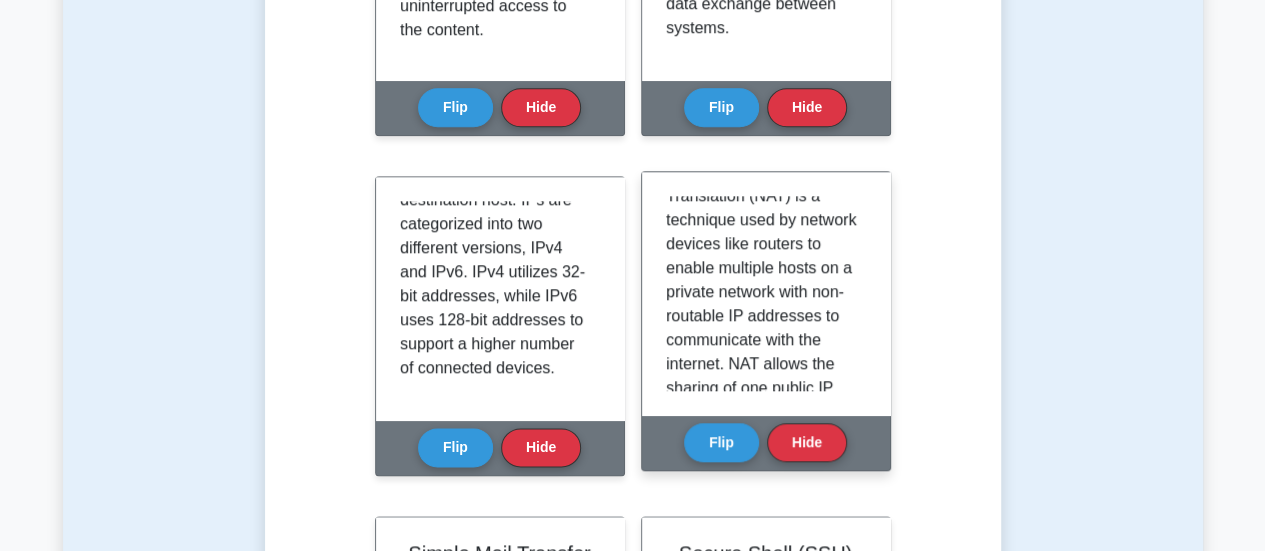 scroll, scrollTop: 0, scrollLeft: 0, axis: both 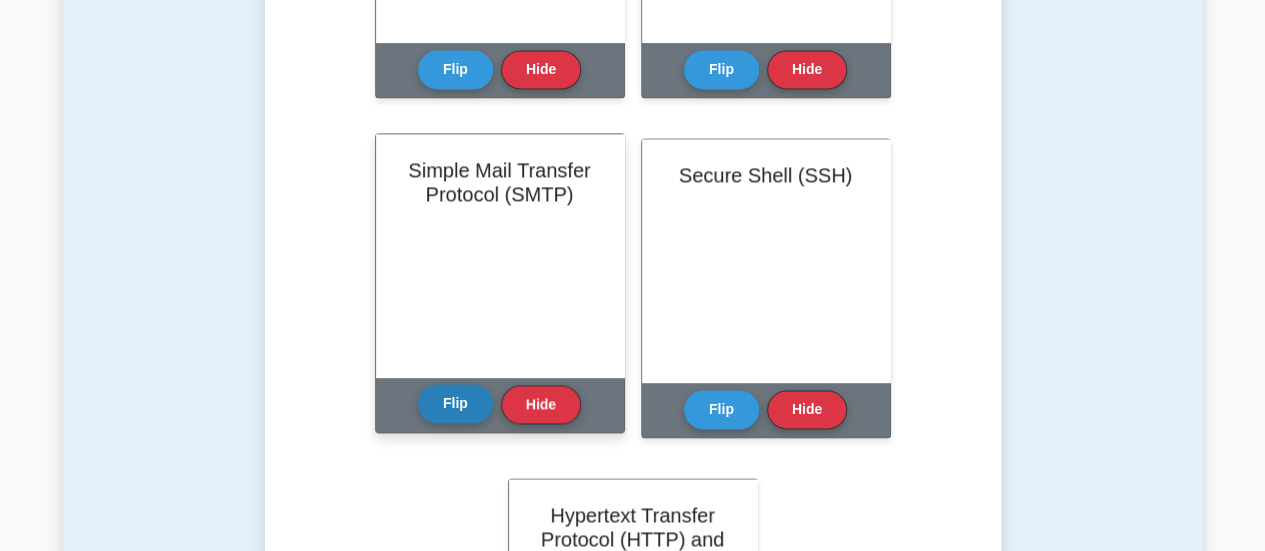 click on "Flip" at bounding box center (455, 403) 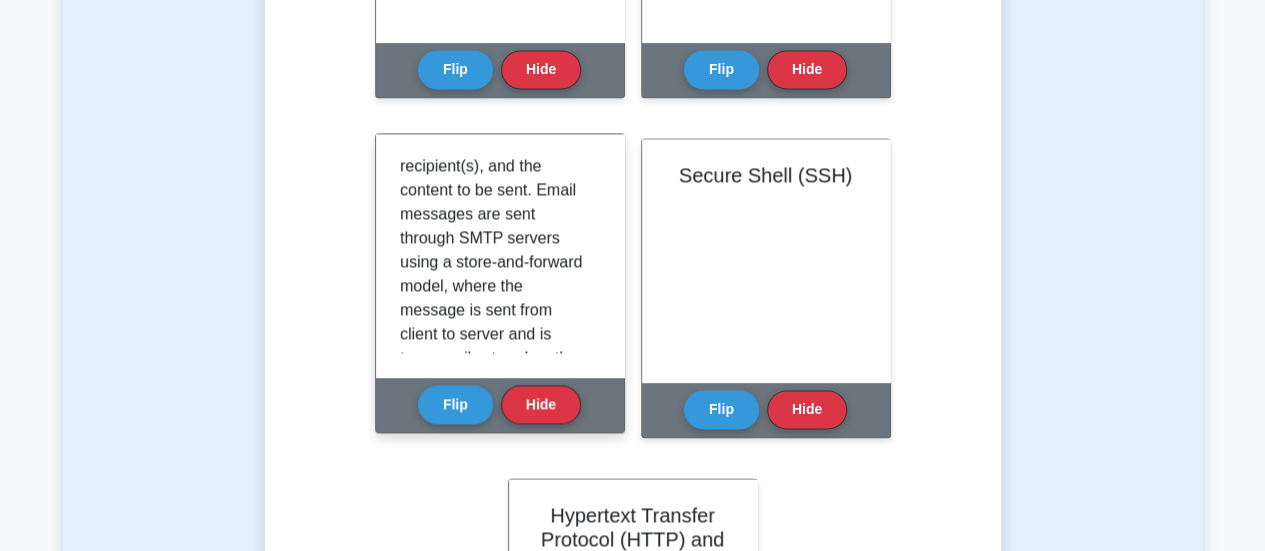 scroll, scrollTop: 270, scrollLeft: 0, axis: vertical 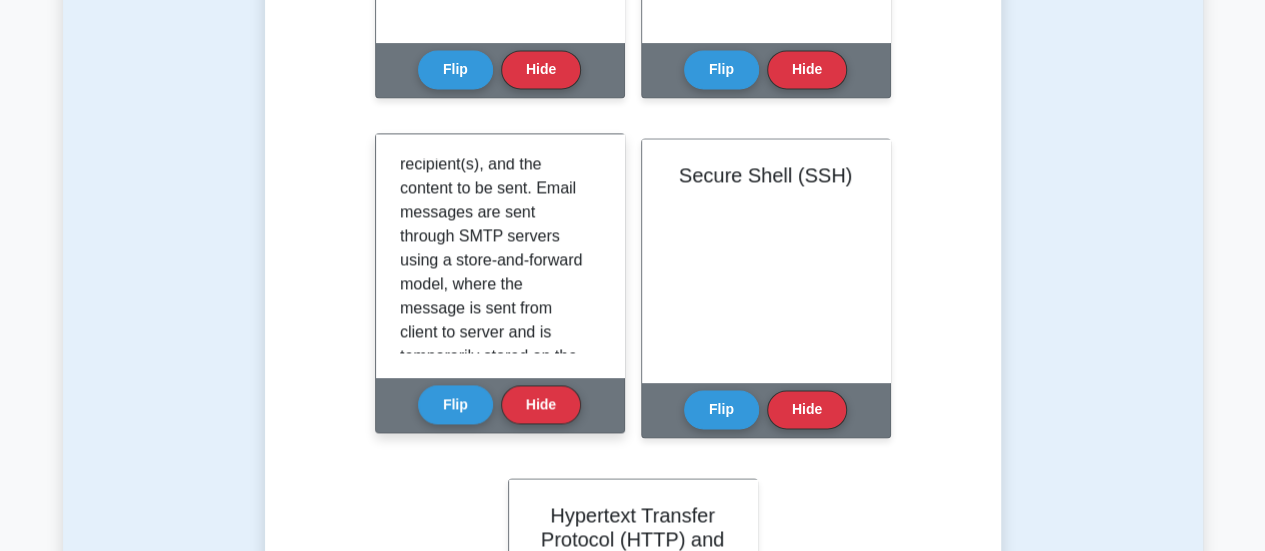 click on "Simple Mail Transfer Protocol (SMTP) is an internet standard for electronic mail (email) transmission across IP networks. SMTP is a text-based protocol that allows client-server applications to send and receive email messages by specifying the message sender, recipient(s), and the content to be sent. Email messages are sent through SMTP servers using a store-and-forward model, where the message is sent from client to server and is temporarily stored on the server until it is sent to the destination server. SMTP uses Port 25 as its default communication port." at bounding box center [496, 176] 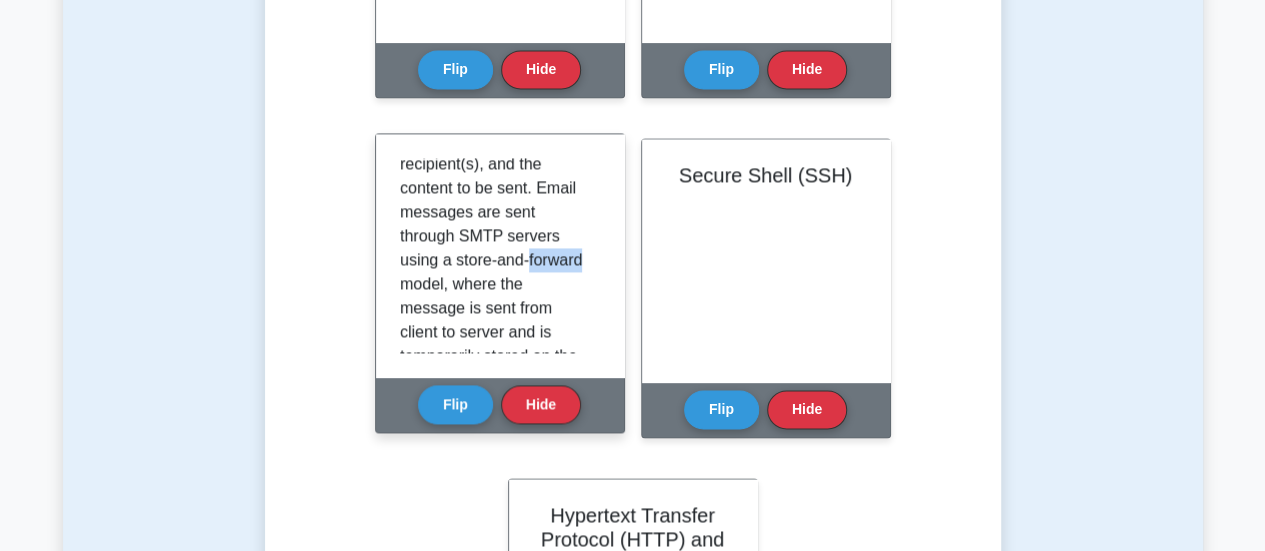 click on "Simple Mail Transfer Protocol (SMTP) is an internet standard for electronic mail (email) transmission across IP networks. SMTP is a text-based protocol that allows client-server applications to send and receive email messages by specifying the message sender, recipient(s), and the content to be sent. Email messages are sent through SMTP servers using a store-and-forward model, where the message is sent from client to server and is temporarily stored on the server until it is sent to the destination server. SMTP uses Port 25 as its default communication port." at bounding box center [496, 176] 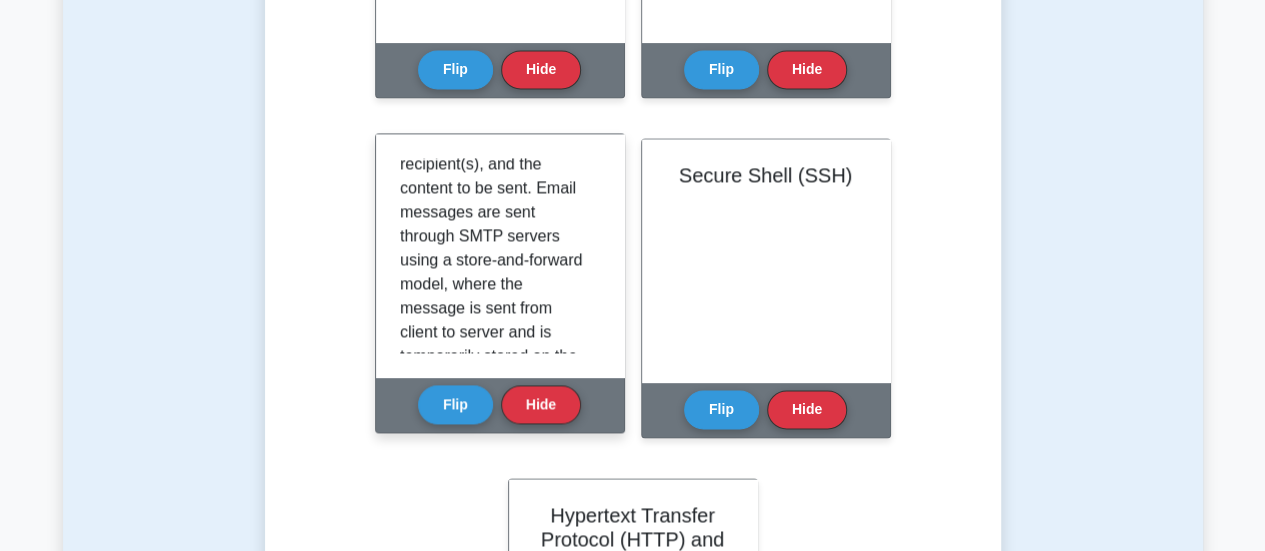 click on "Simple Mail Transfer Protocol (SMTP) is an internet standard for electronic mail (email) transmission across IP networks. SMTP is a text-based protocol that allows client-server applications to send and receive email messages by specifying the message sender, recipient(s), and the content to be sent. Email messages are sent through SMTP servers using a store-and-forward model, where the message is sent from client to server and is temporarily stored on the server until it is sent to the destination server. SMTP uses Port 25 as its default communication port." at bounding box center (496, 176) 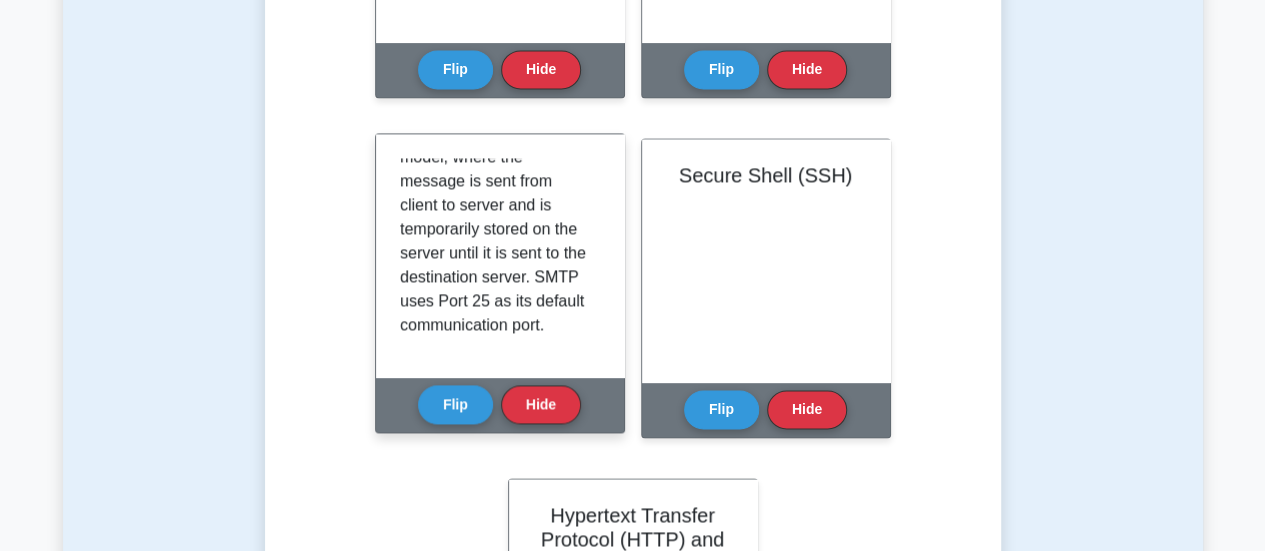 scroll, scrollTop: 443, scrollLeft: 0, axis: vertical 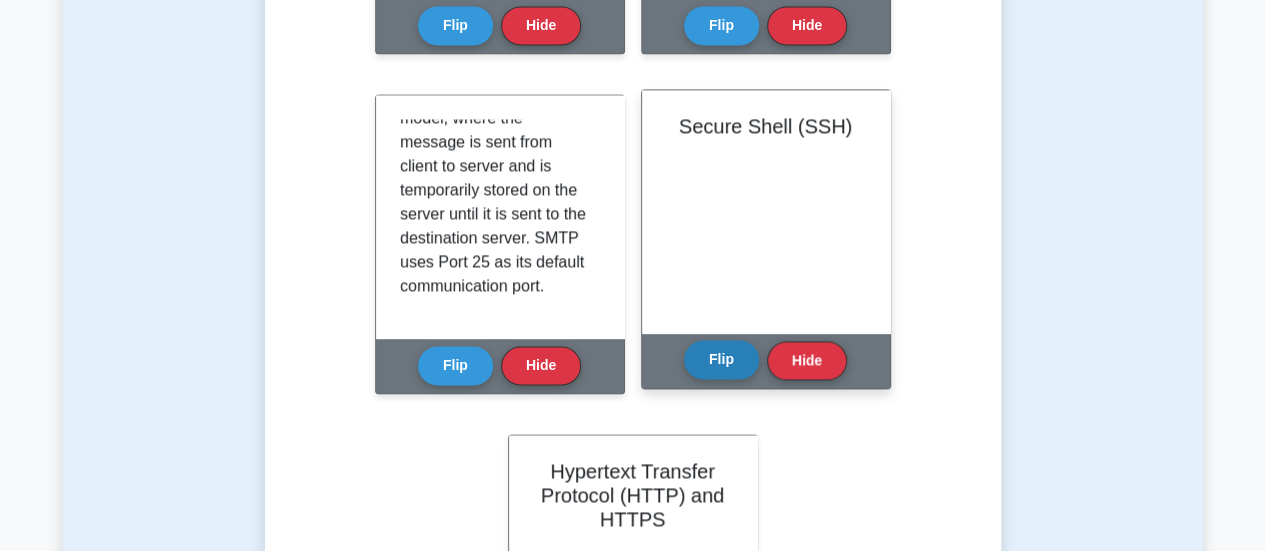 click on "Flip" at bounding box center [721, 359] 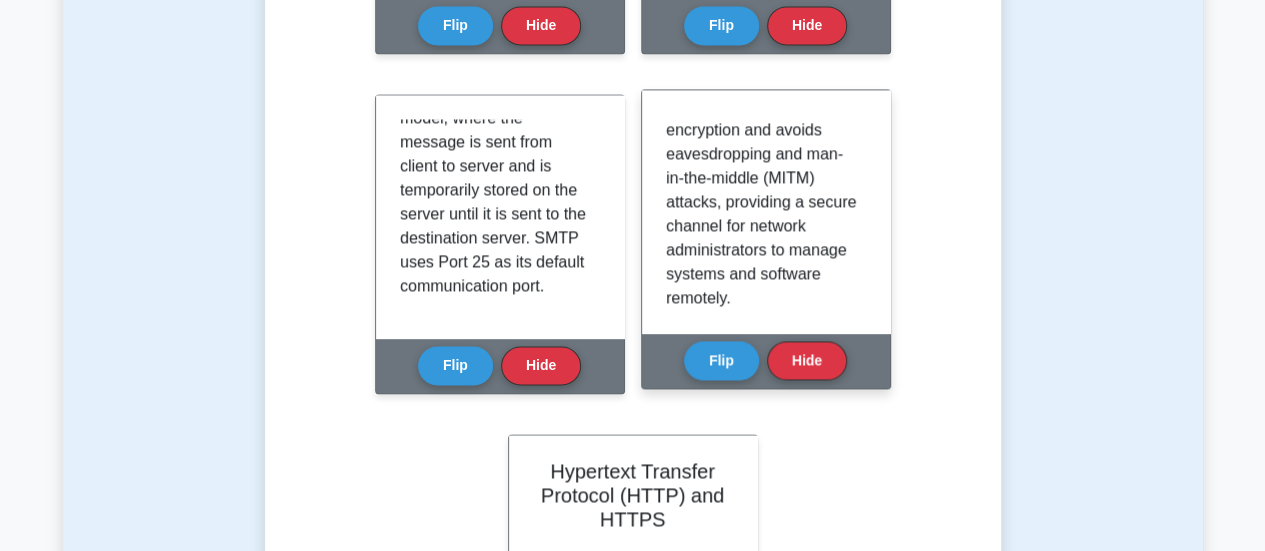 scroll, scrollTop: 539, scrollLeft: 0, axis: vertical 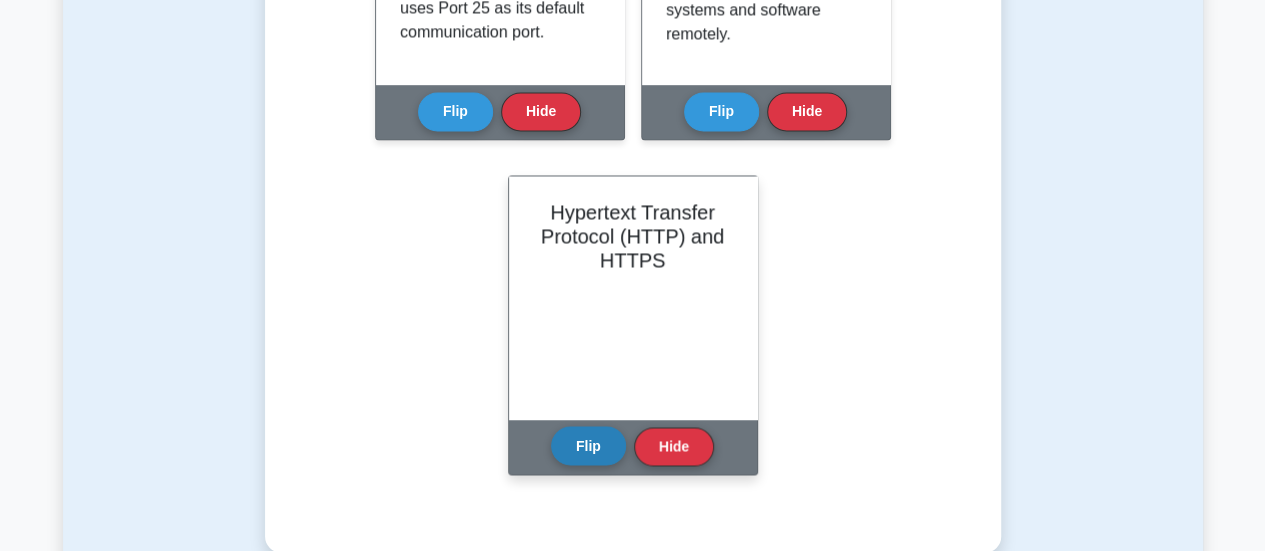 click on "Flip" at bounding box center (588, 445) 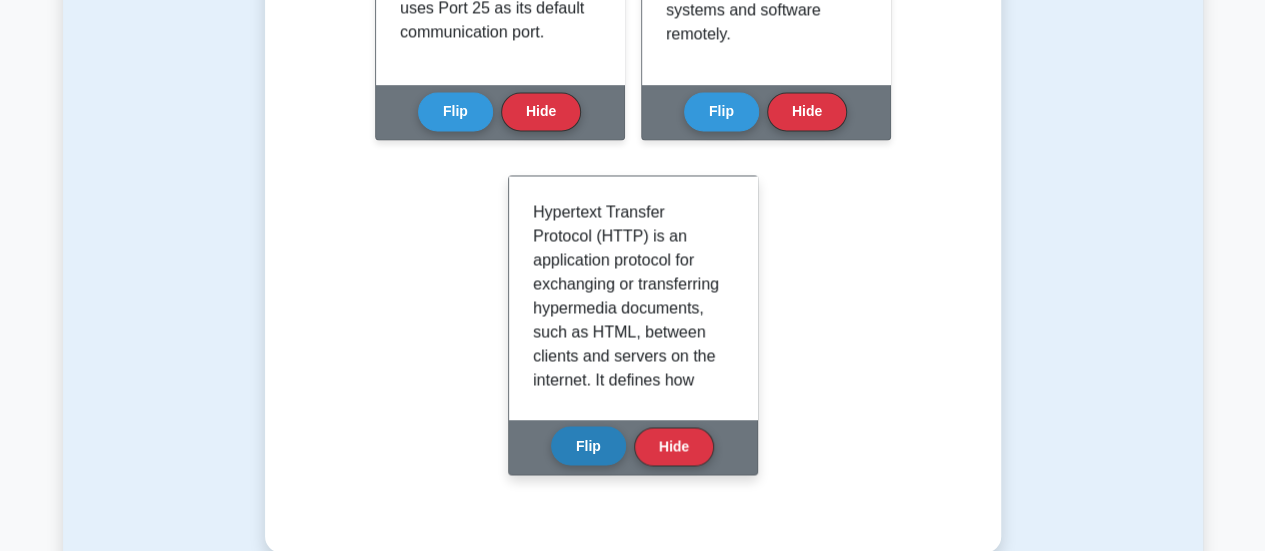 click on "Flip" at bounding box center (588, 445) 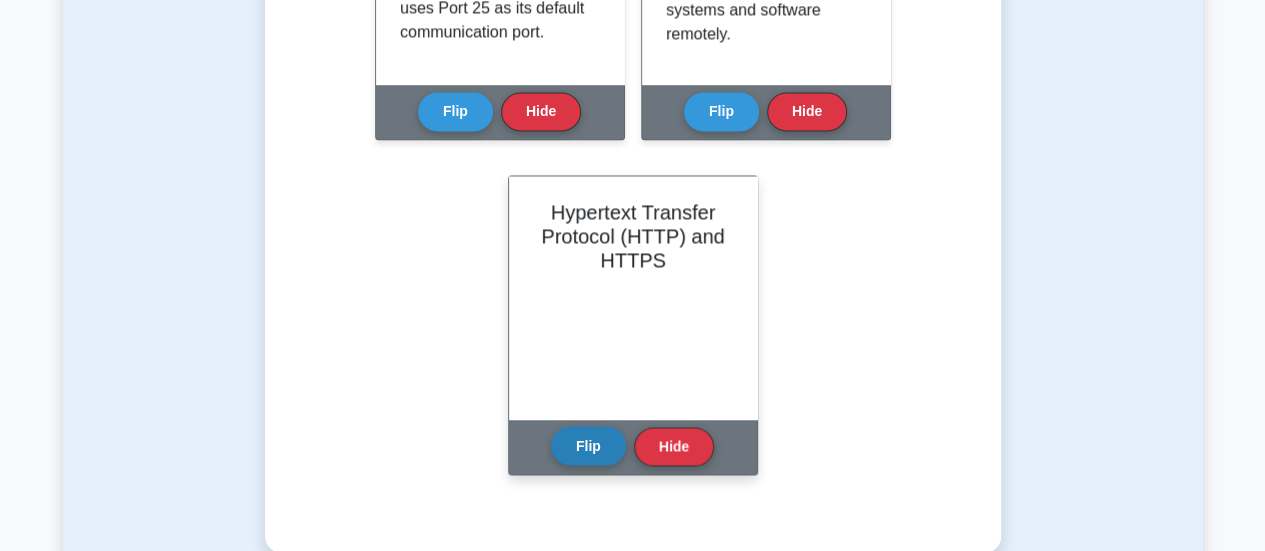click on "Flip" at bounding box center (588, 445) 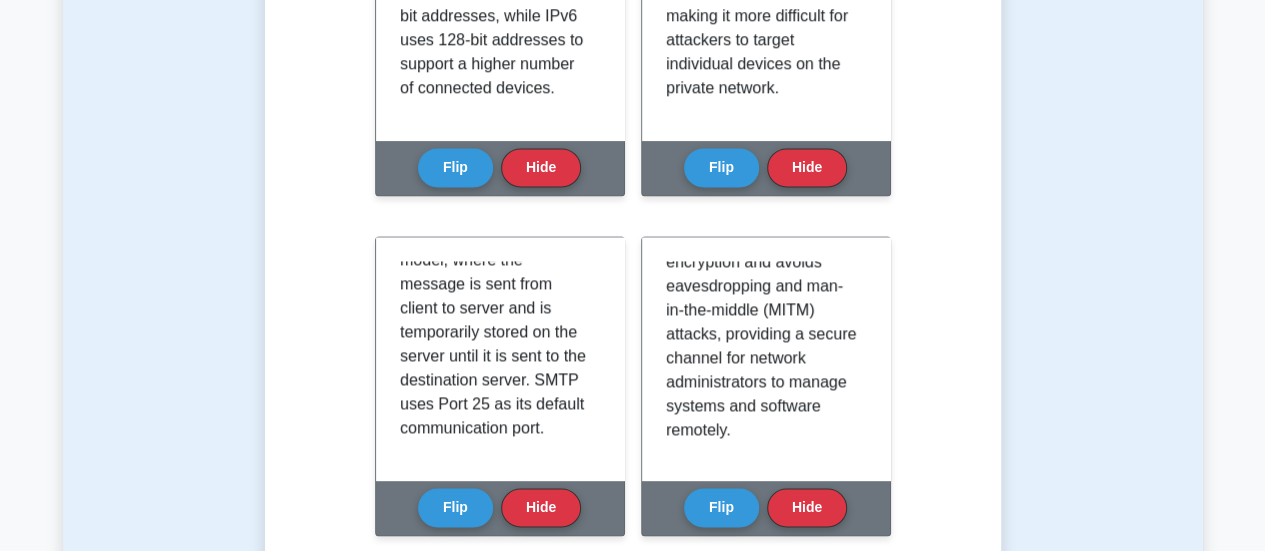 scroll, scrollTop: 1208, scrollLeft: 0, axis: vertical 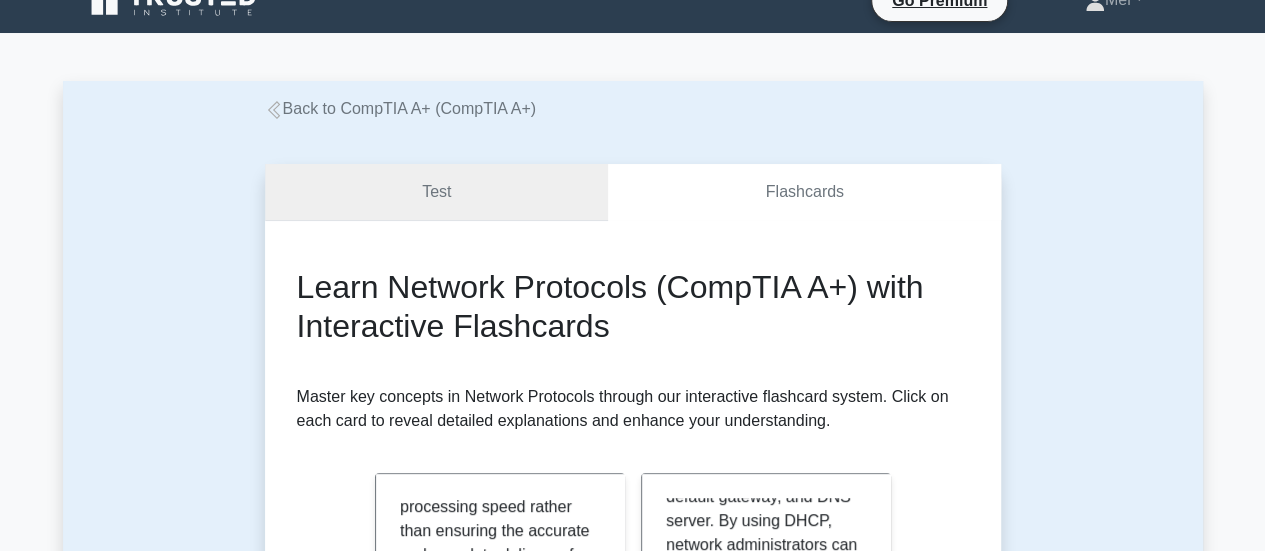 click on "Test" at bounding box center [437, 192] 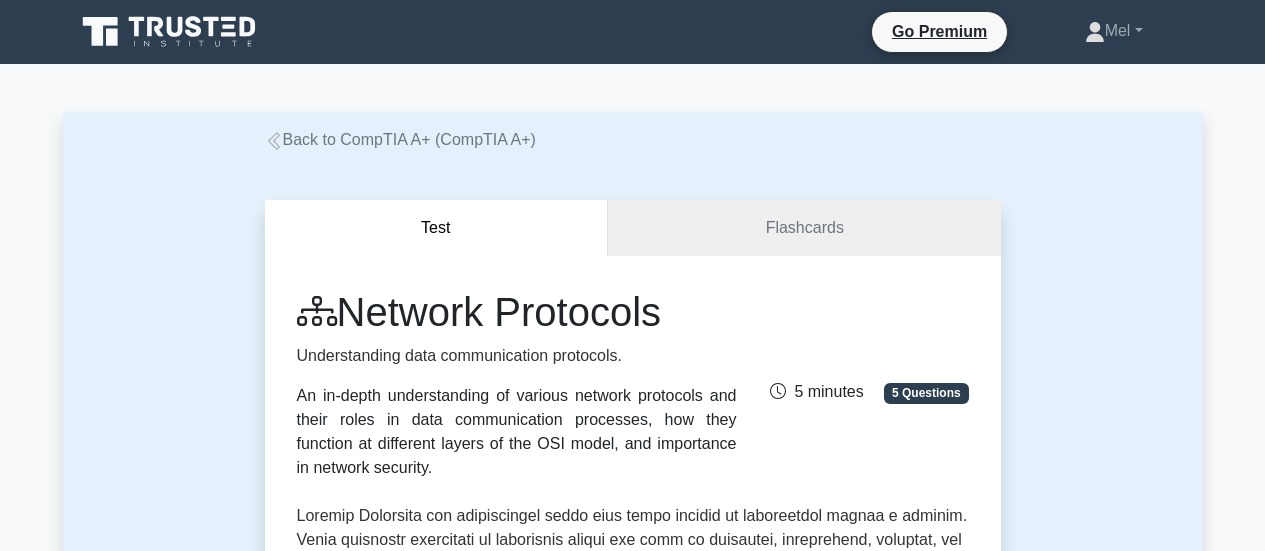 scroll, scrollTop: 0, scrollLeft: 0, axis: both 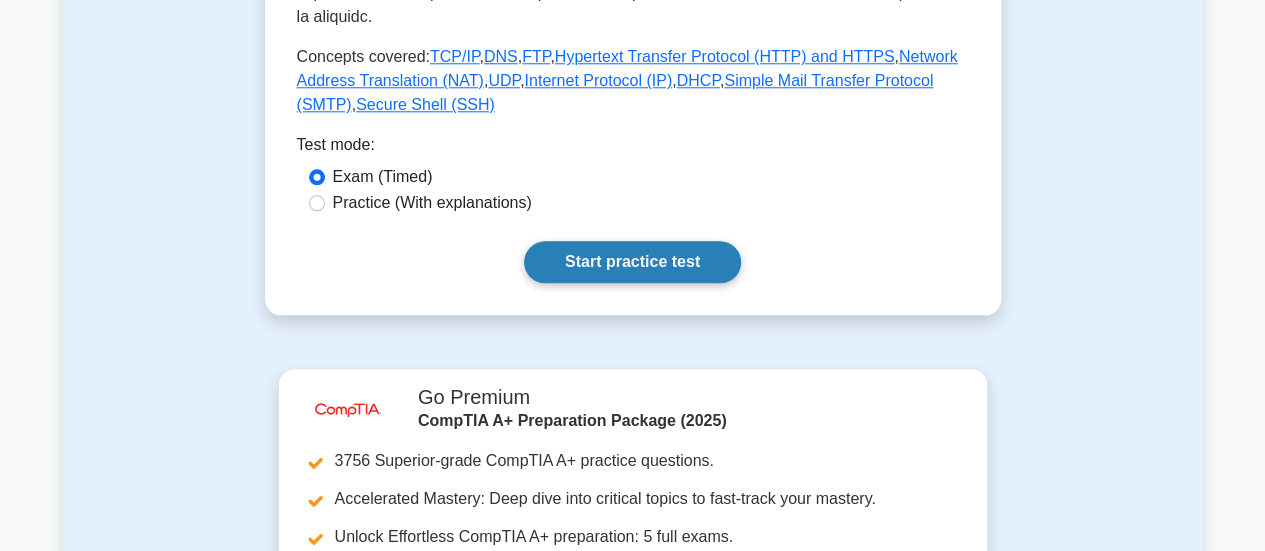 click on "Start practice test" at bounding box center [632, 262] 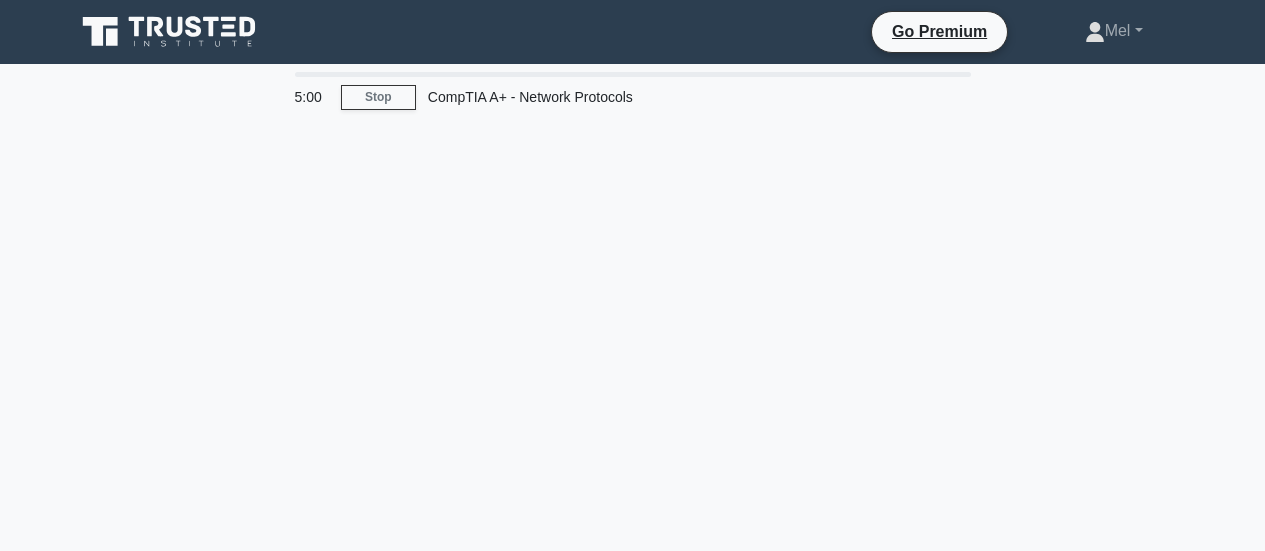scroll, scrollTop: 0, scrollLeft: 0, axis: both 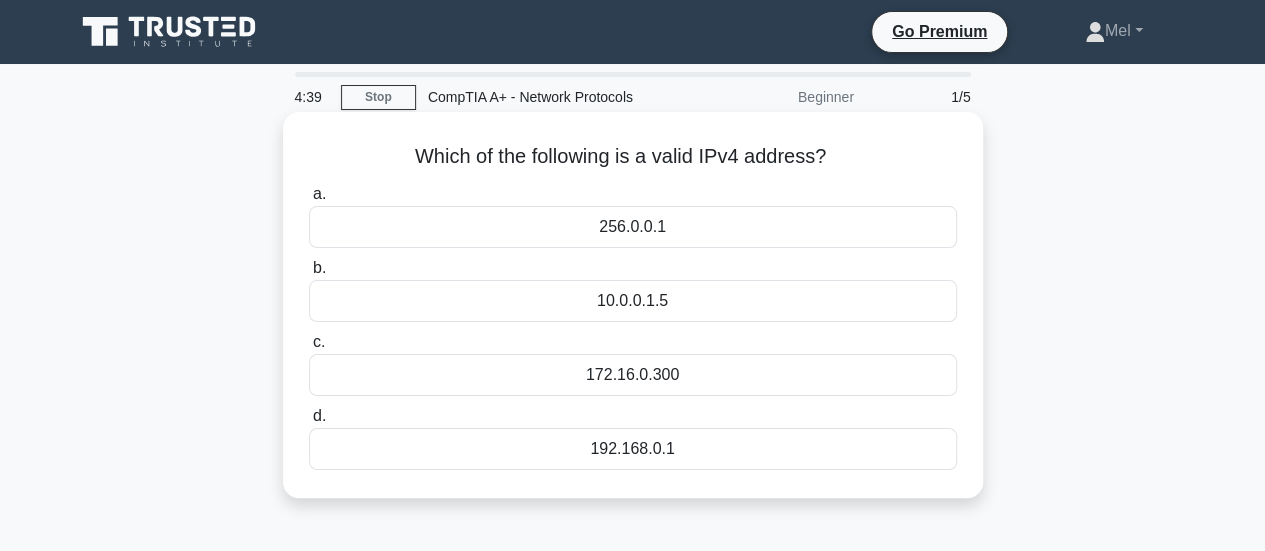 drag, startPoint x: 406, startPoint y: 151, endPoint x: 716, endPoint y: 474, distance: 447.69296 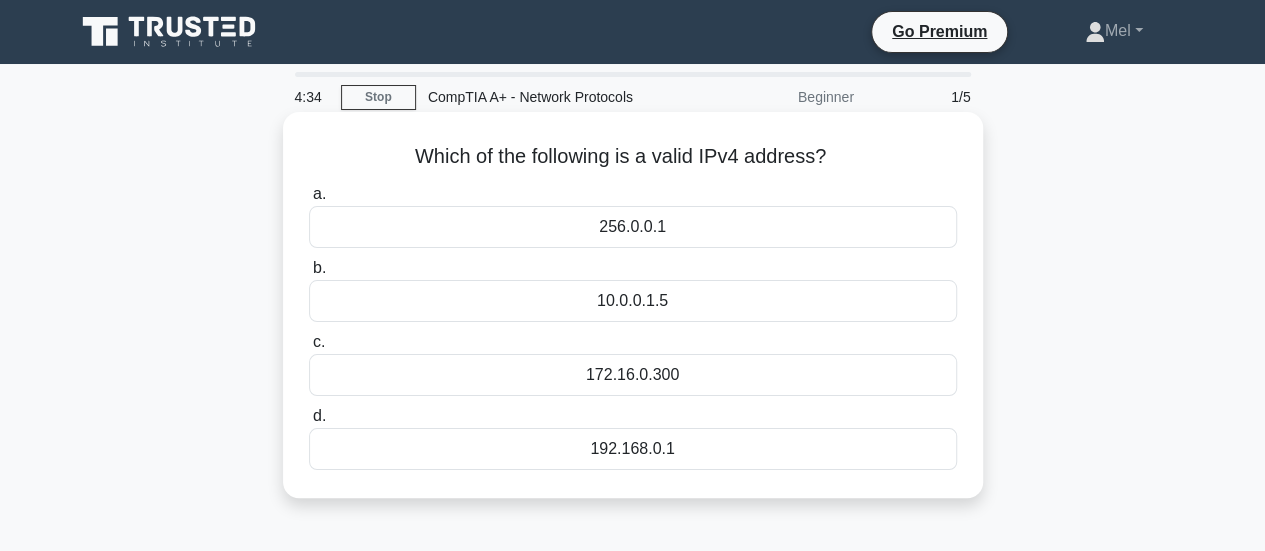 drag, startPoint x: 406, startPoint y: 155, endPoint x: 671, endPoint y: 477, distance: 417.024 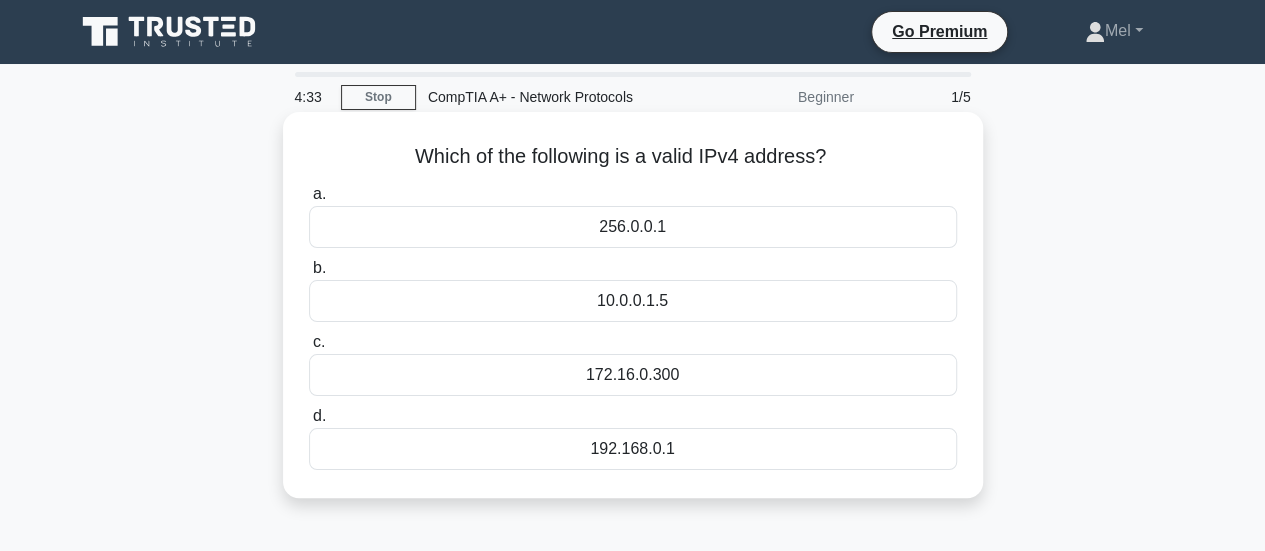 copy on "Which of the following is a valid IPv4 address?
.spinner_0XTQ{transform-origin:center;animation:spinner_y6GP .75s linear infinite}@keyframes spinner_y6GP{100%{transform:rotate(360deg)}}
a.
[IP_ADDRESS]
b.
[IP_ADDRESS]
c.
[IP_ADDRESS]
d.
[IP_ADDRESS]" 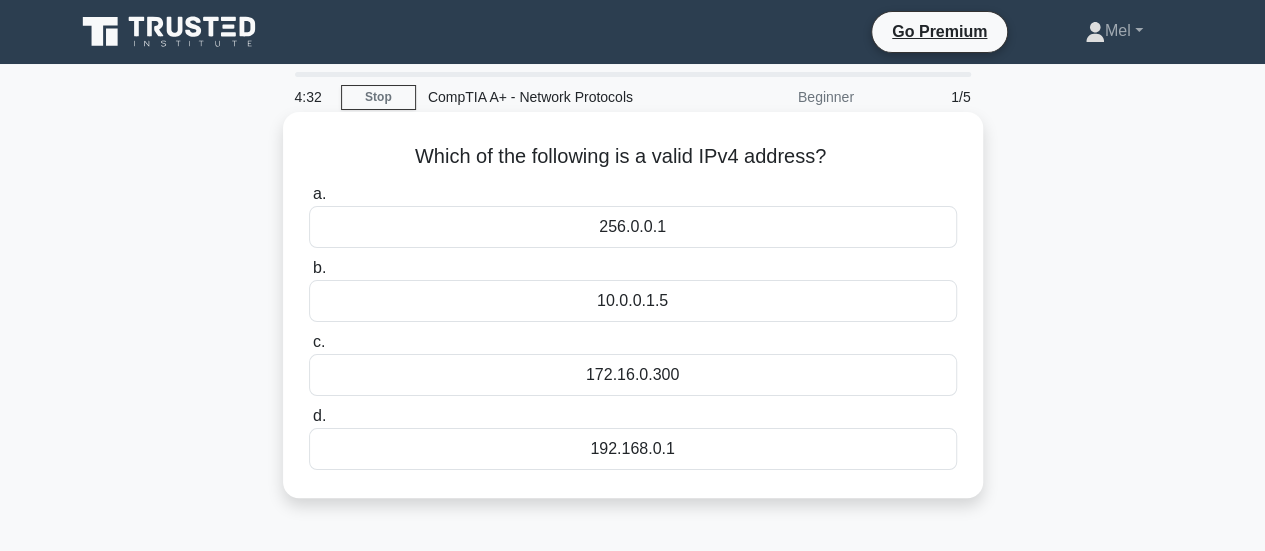 click on "172.16.0.300" at bounding box center [633, 375] 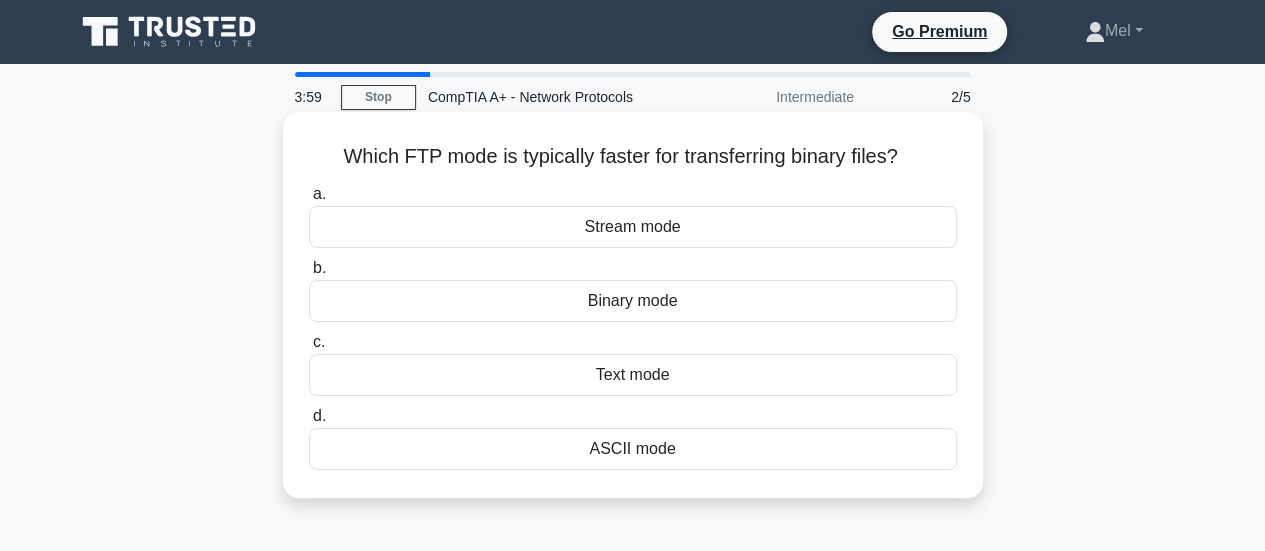 click on "Text mode" at bounding box center (633, 375) 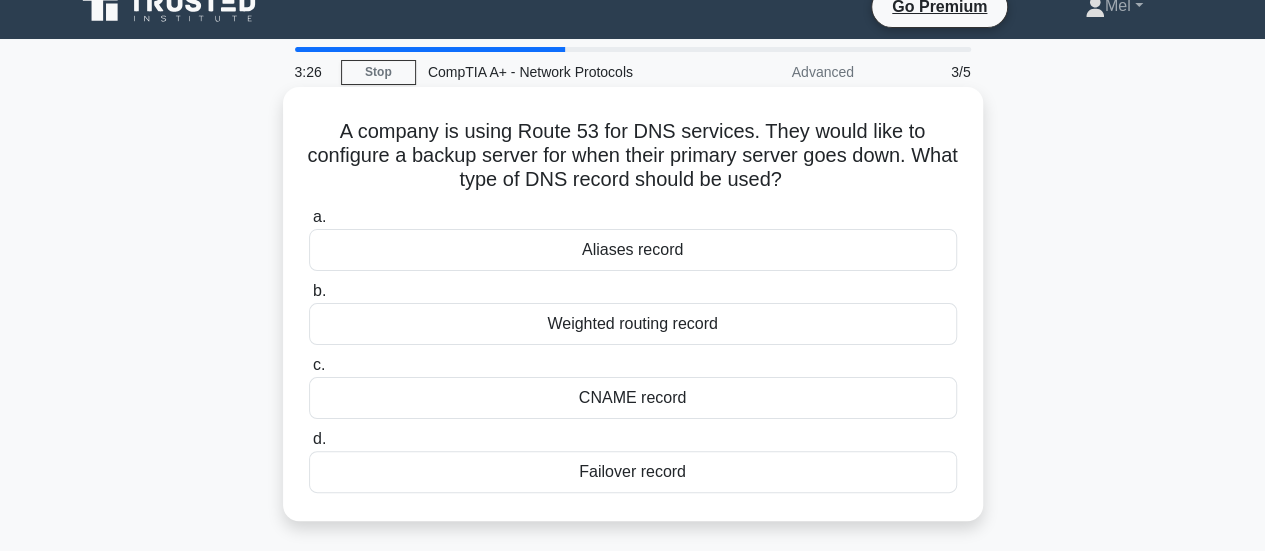 scroll, scrollTop: 26, scrollLeft: 0, axis: vertical 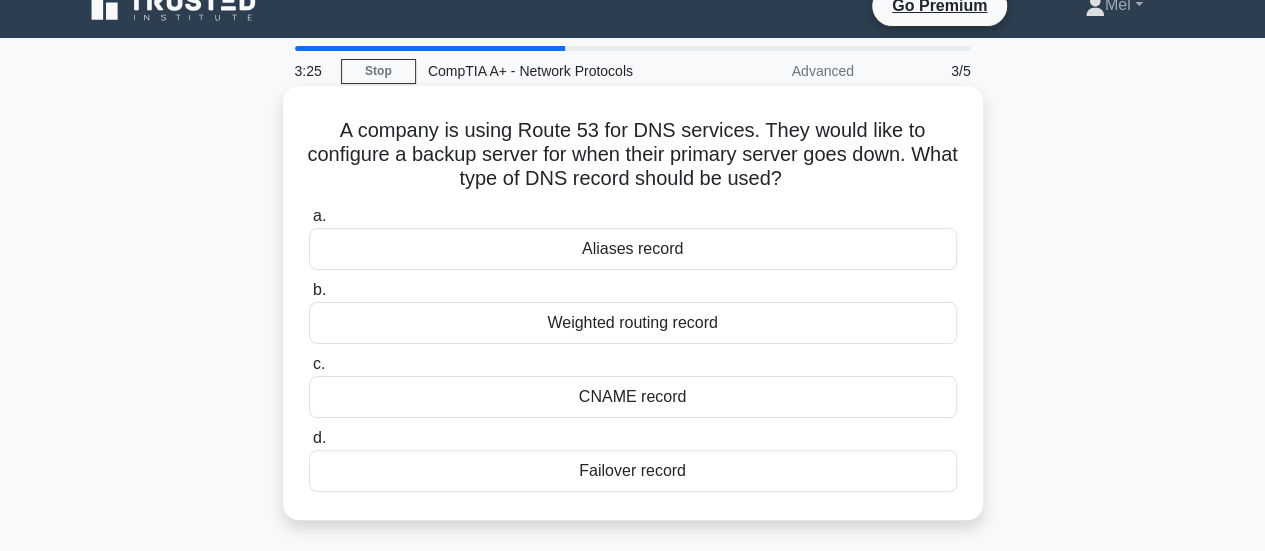 click on "Failover record" at bounding box center (633, 471) 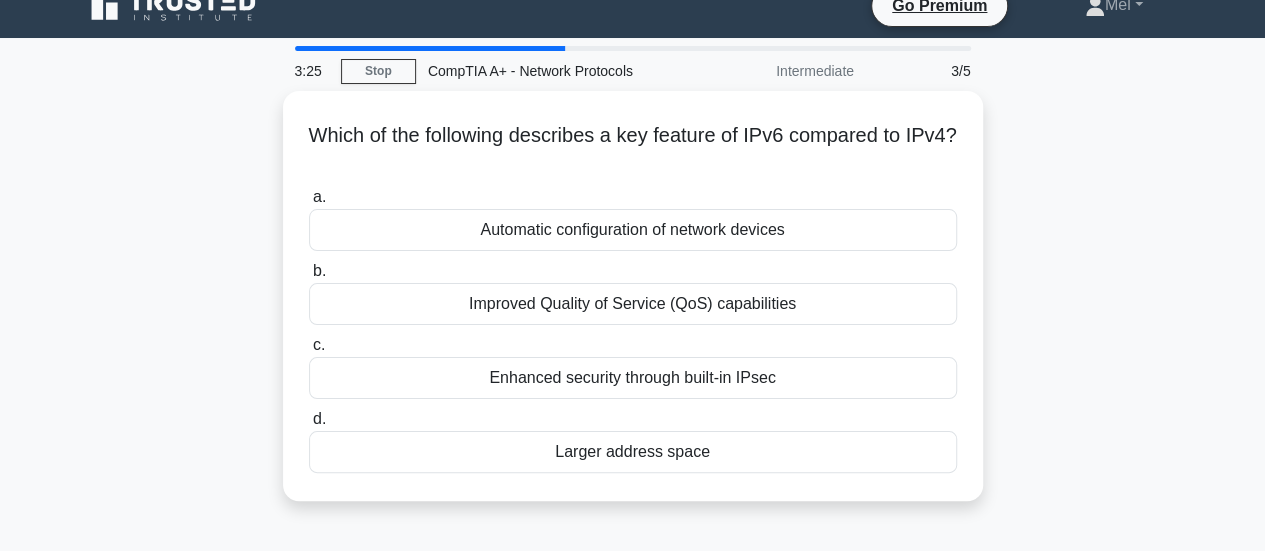 scroll, scrollTop: 0, scrollLeft: 0, axis: both 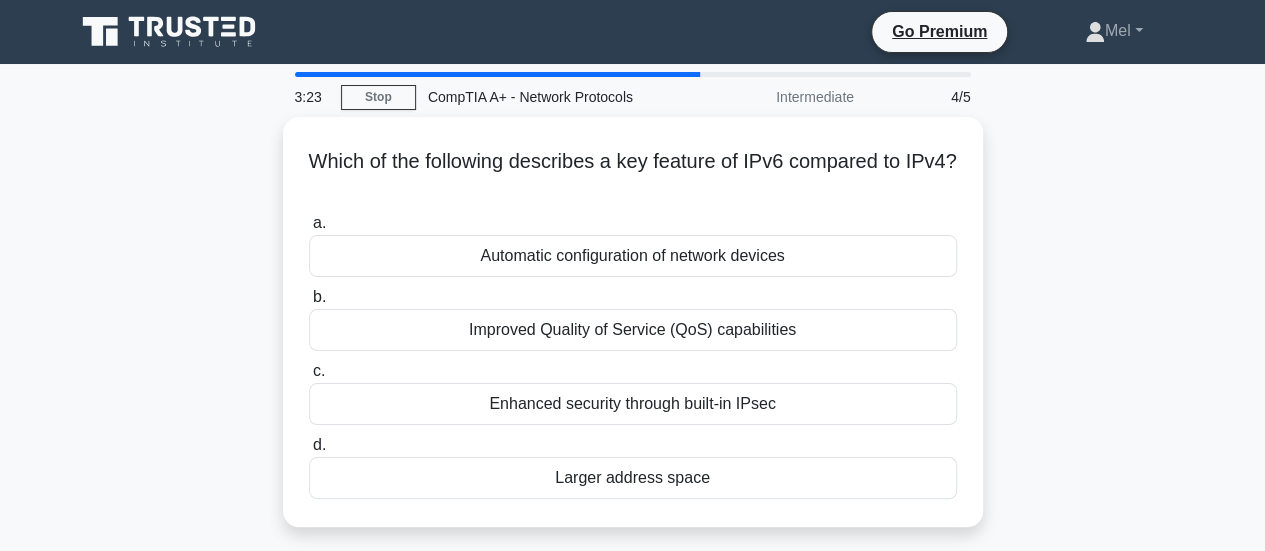click on "Larger address space" at bounding box center [633, 478] 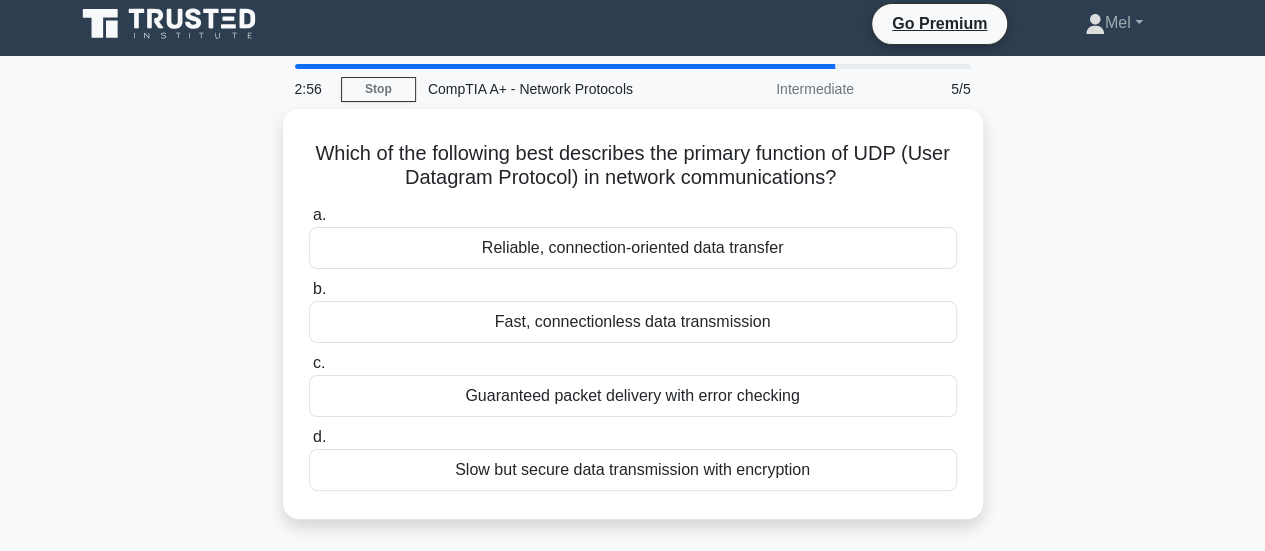 scroll, scrollTop: 7, scrollLeft: 0, axis: vertical 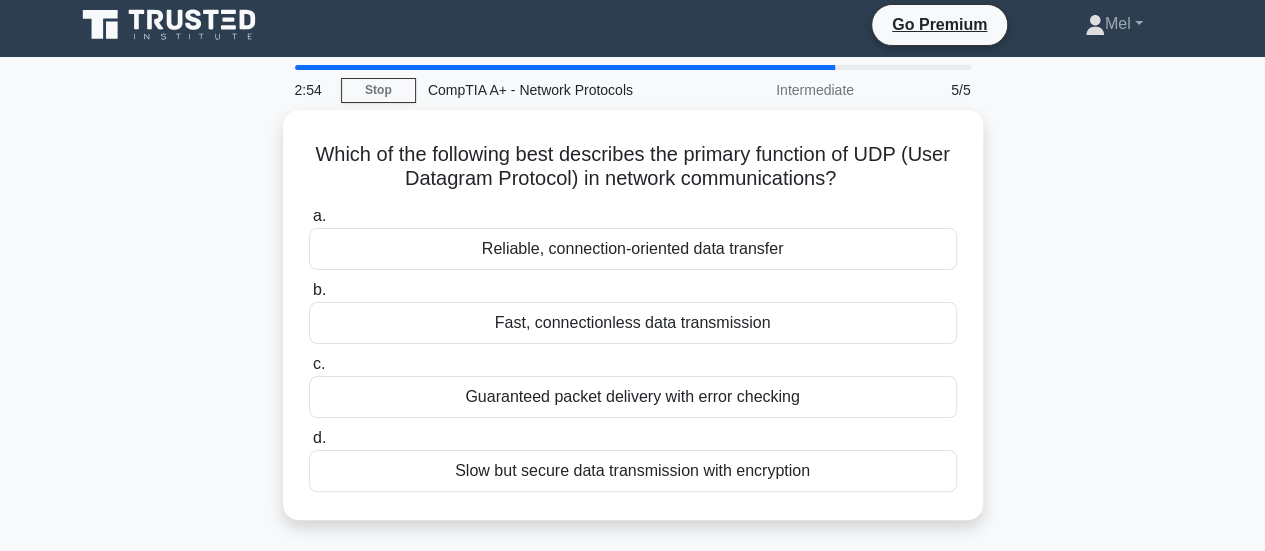 click on "Slow but secure data transmission with encryption" at bounding box center (633, 471) 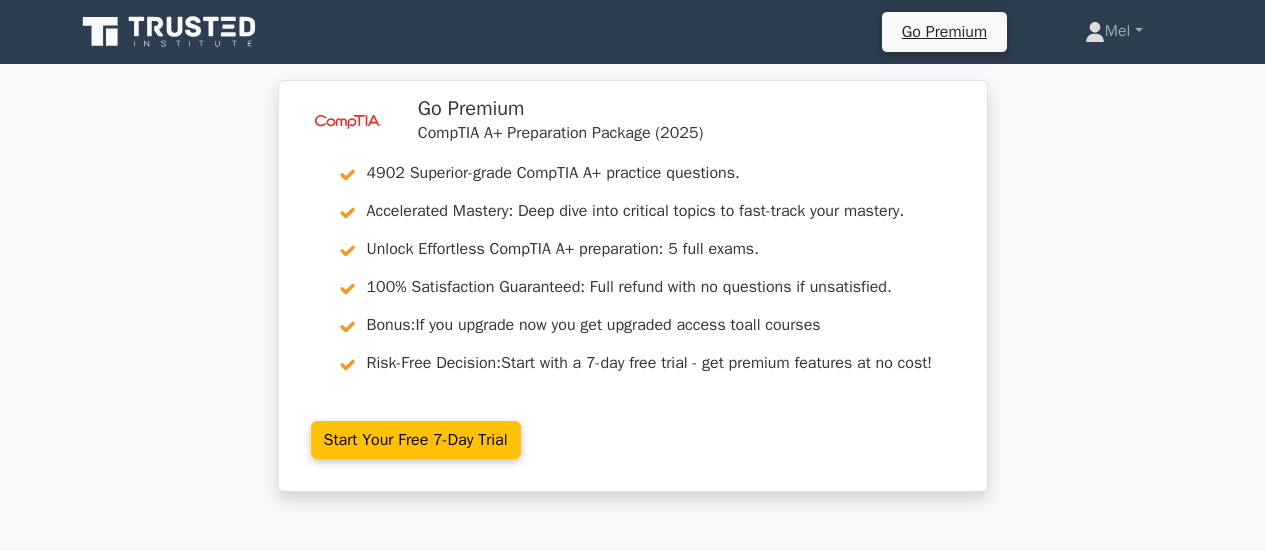 scroll, scrollTop: 0, scrollLeft: 0, axis: both 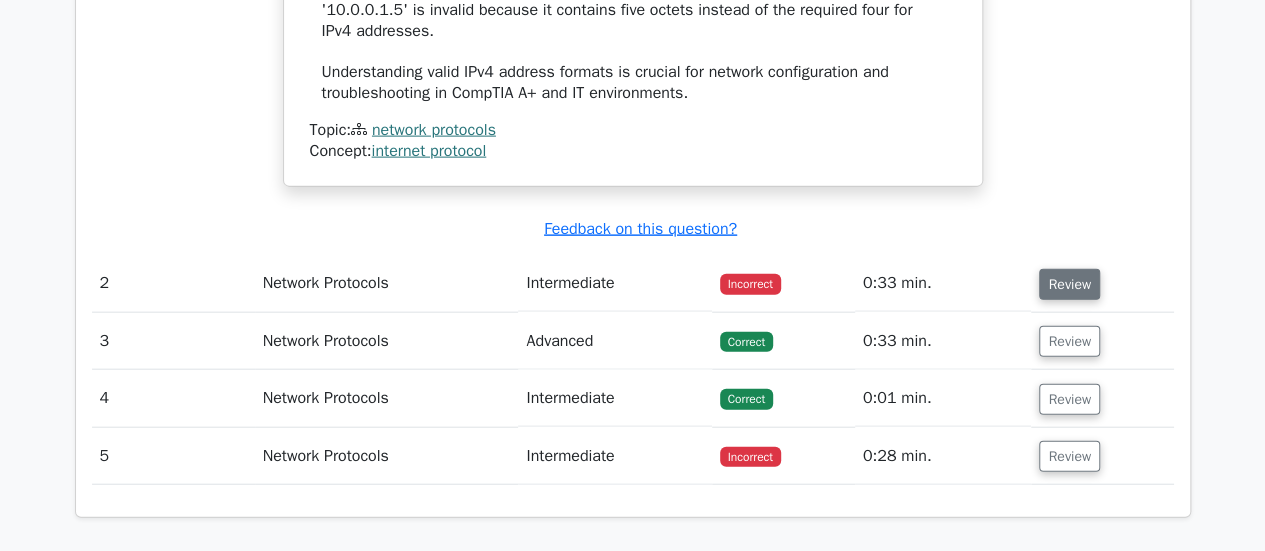 click on "Review" at bounding box center [1069, 284] 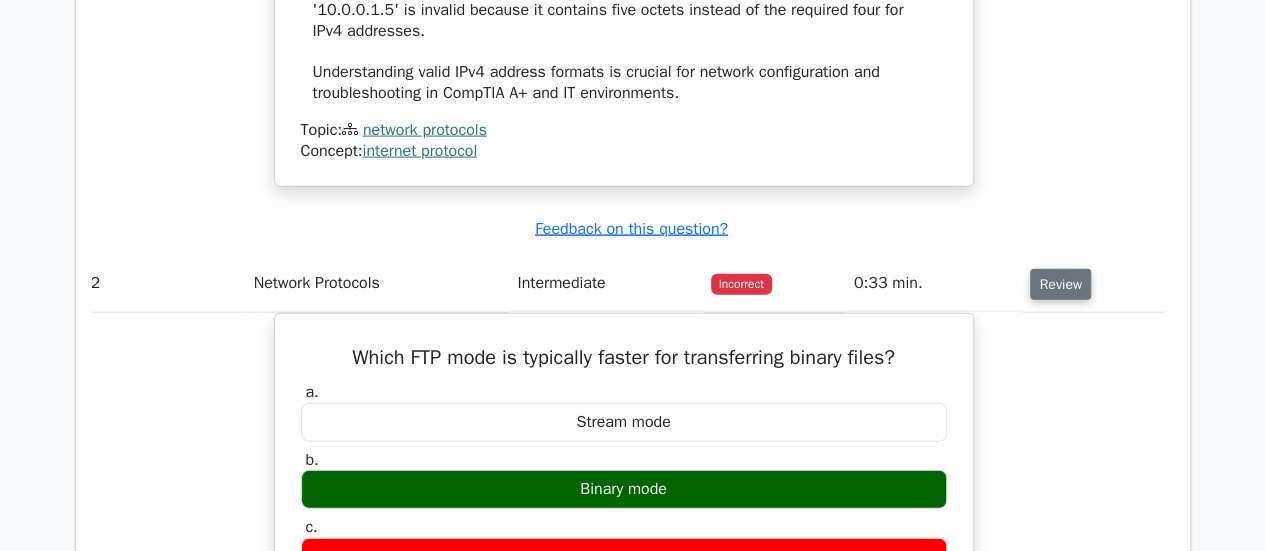 scroll, scrollTop: 0, scrollLeft: 8, axis: horizontal 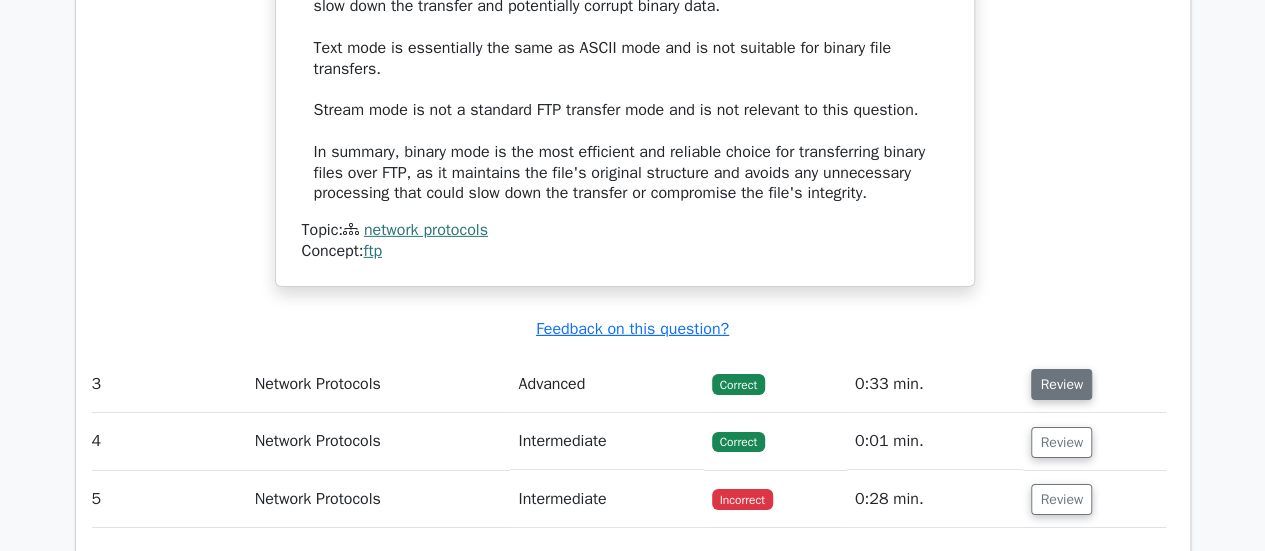 click on "Review" at bounding box center (1061, 384) 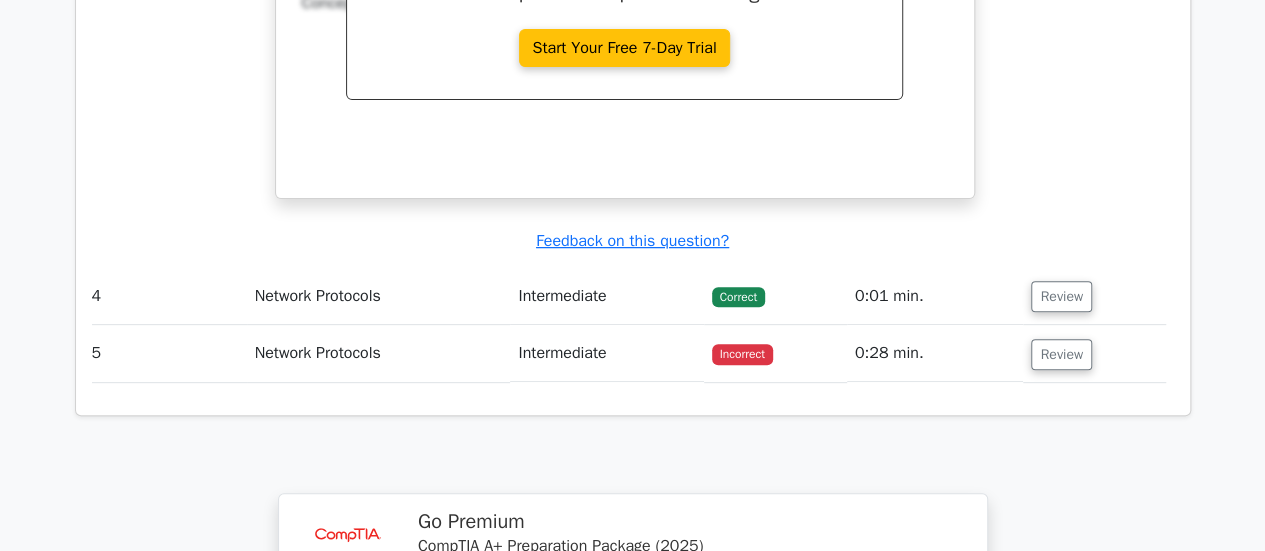 scroll, scrollTop: 4064, scrollLeft: 0, axis: vertical 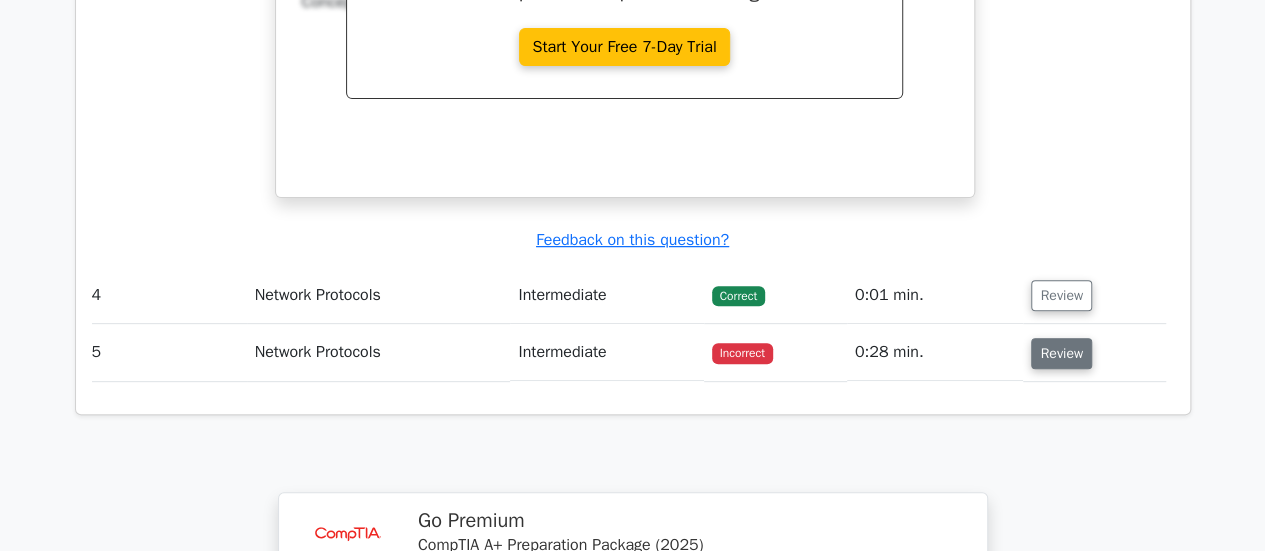 click on "Review" at bounding box center (1061, 353) 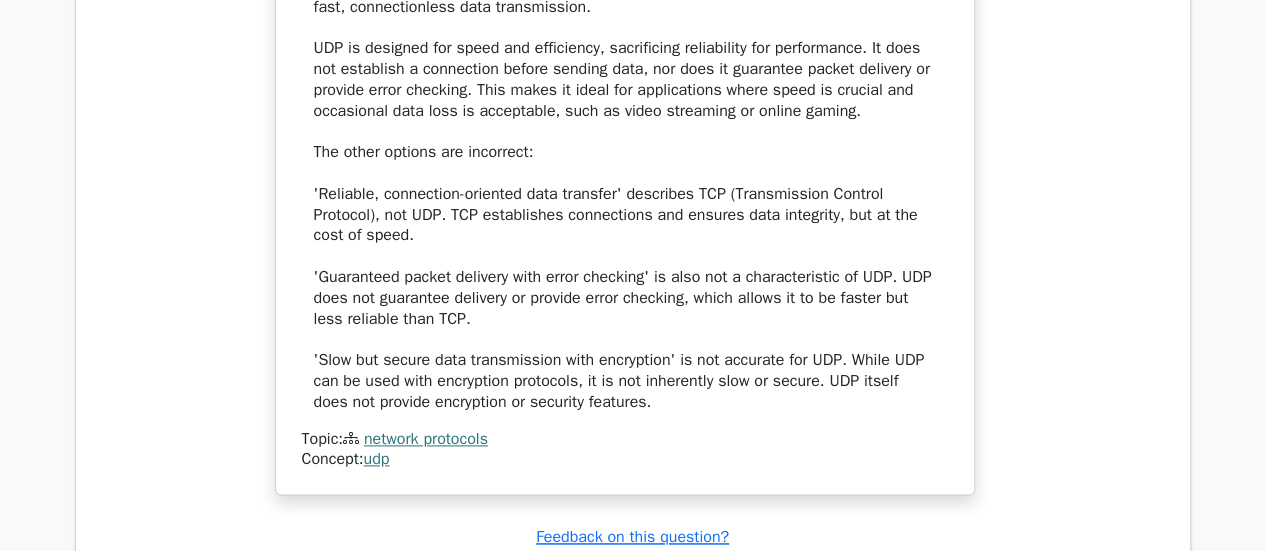 scroll, scrollTop: 4906, scrollLeft: 0, axis: vertical 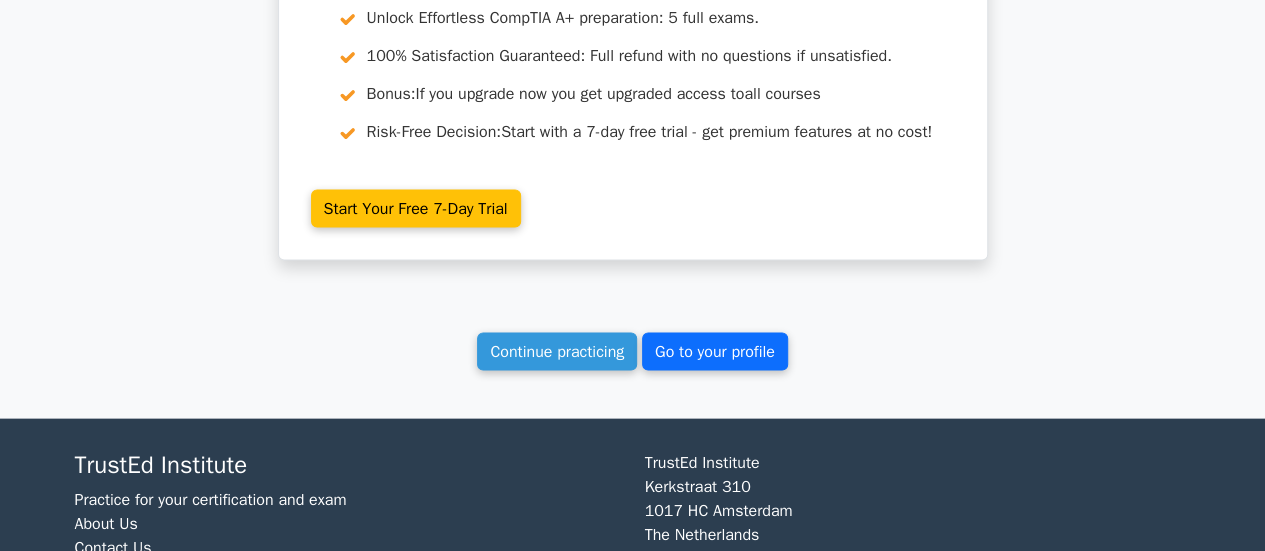 click on "Go to your profile" at bounding box center [715, 352] 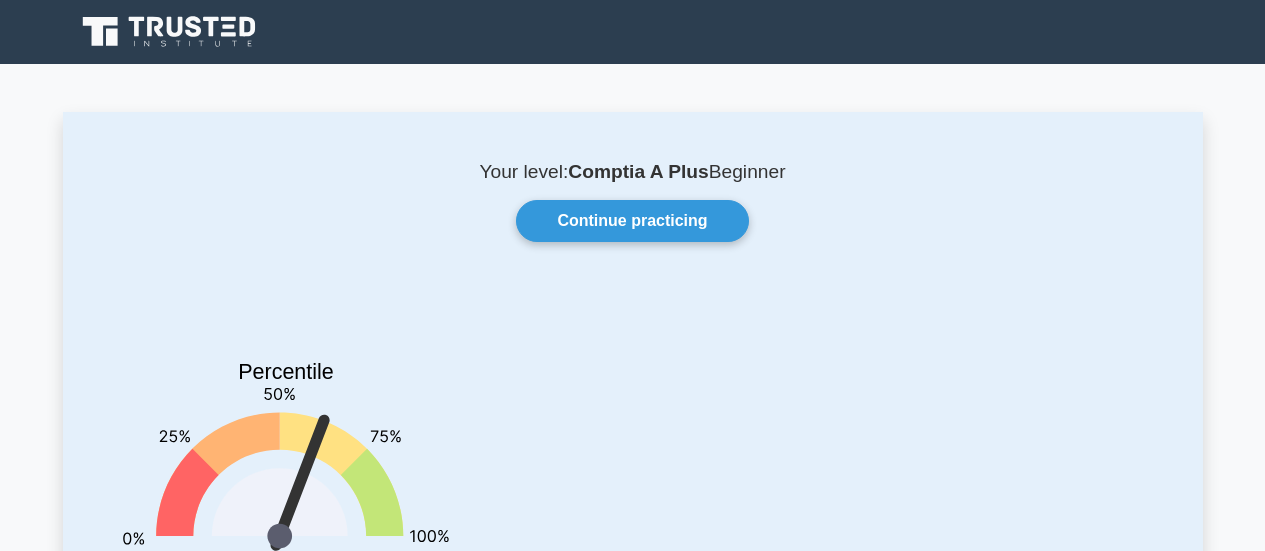 scroll, scrollTop: 0, scrollLeft: 0, axis: both 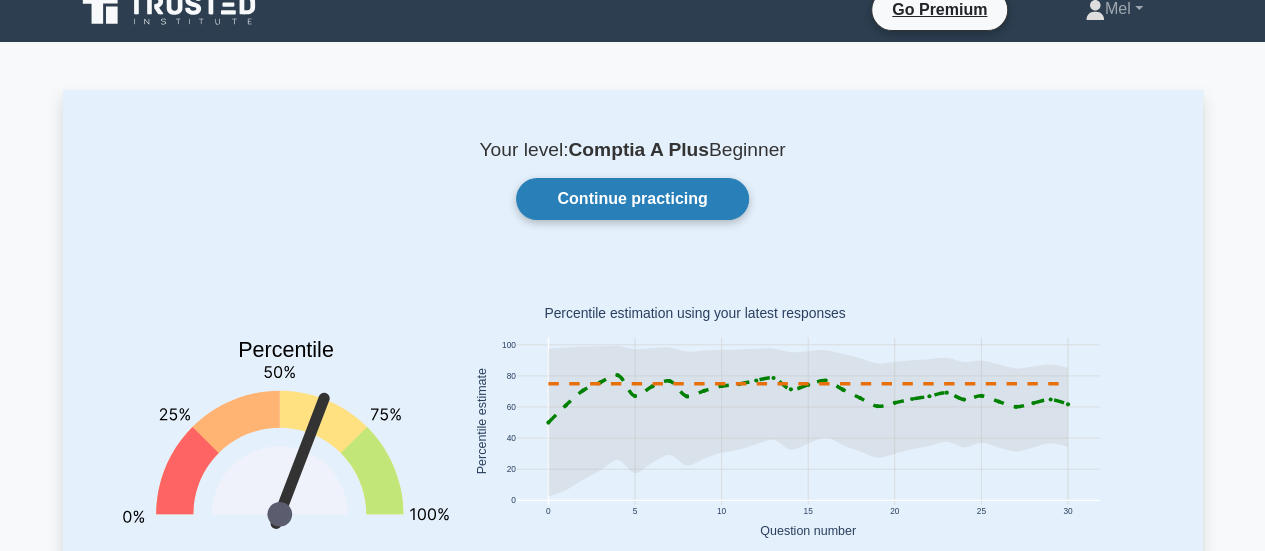 click on "Continue practicing" at bounding box center [632, 199] 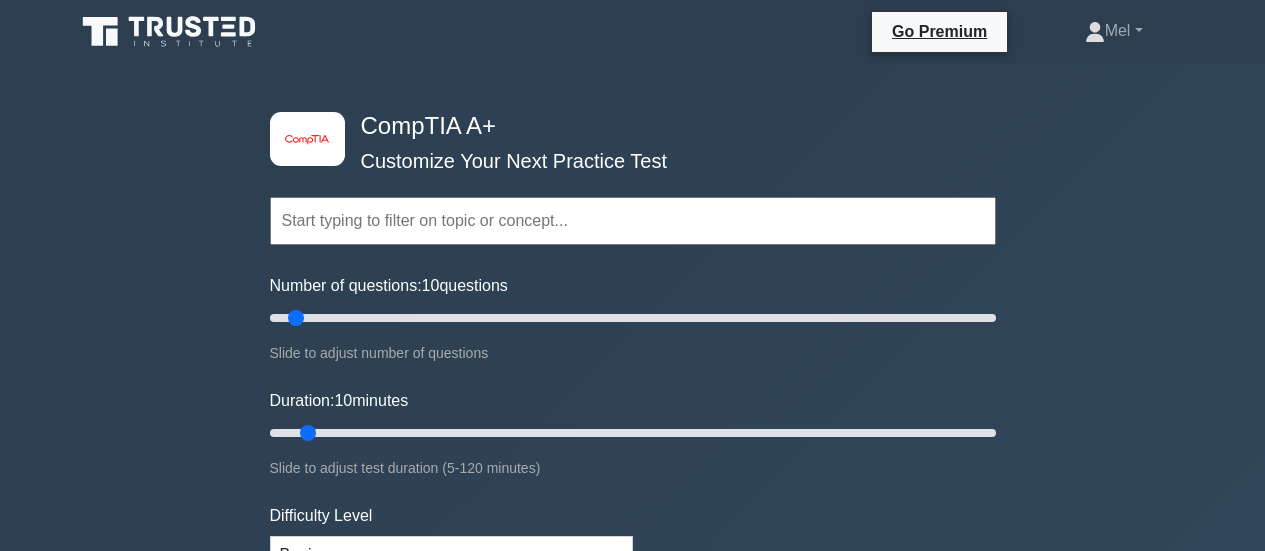 scroll, scrollTop: 0, scrollLeft: 0, axis: both 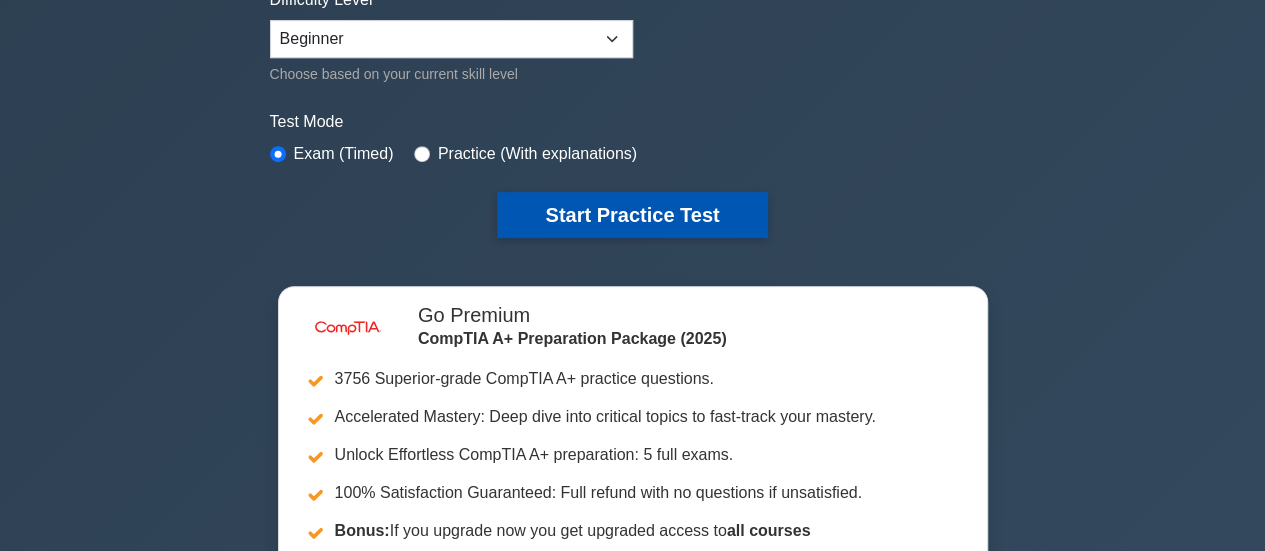 click on "Start Practice Test" at bounding box center [632, 215] 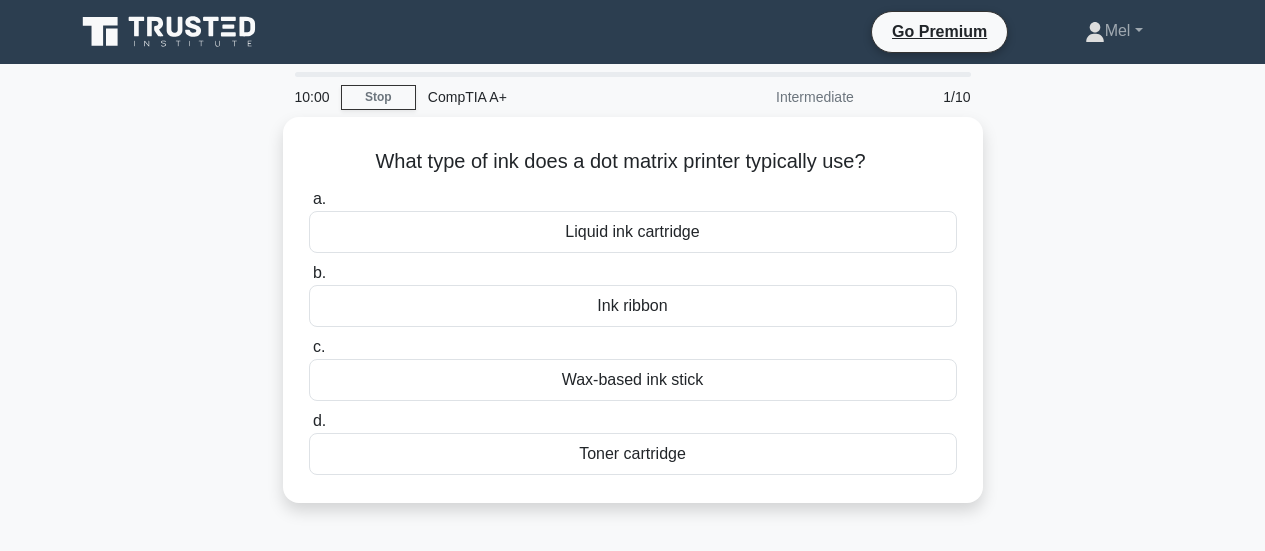 scroll, scrollTop: 0, scrollLeft: 0, axis: both 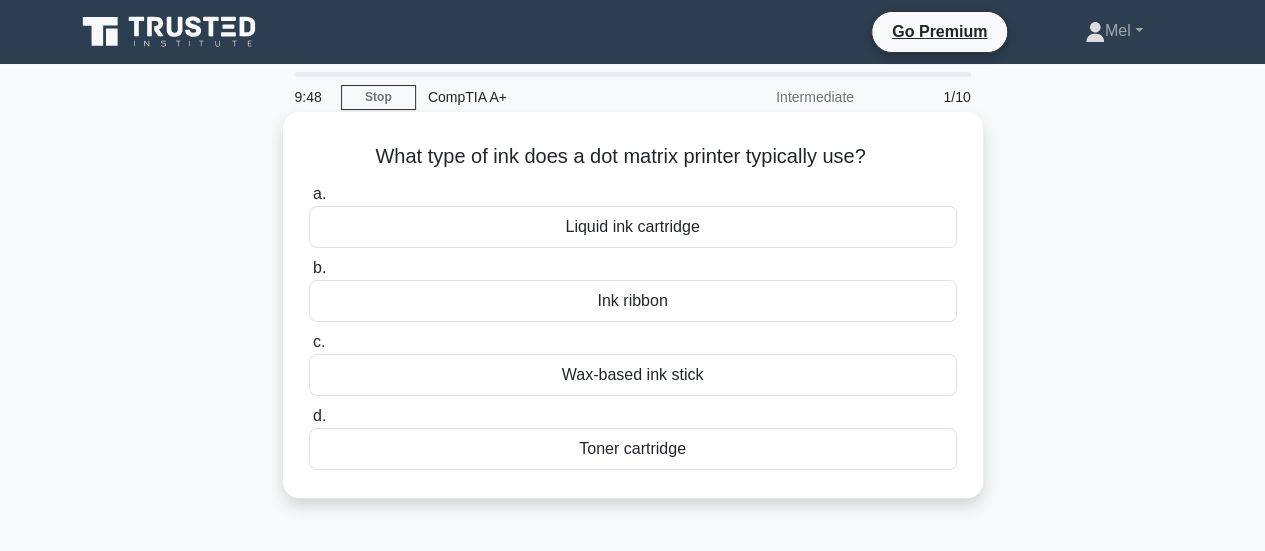 click on "Ink ribbon" at bounding box center (633, 301) 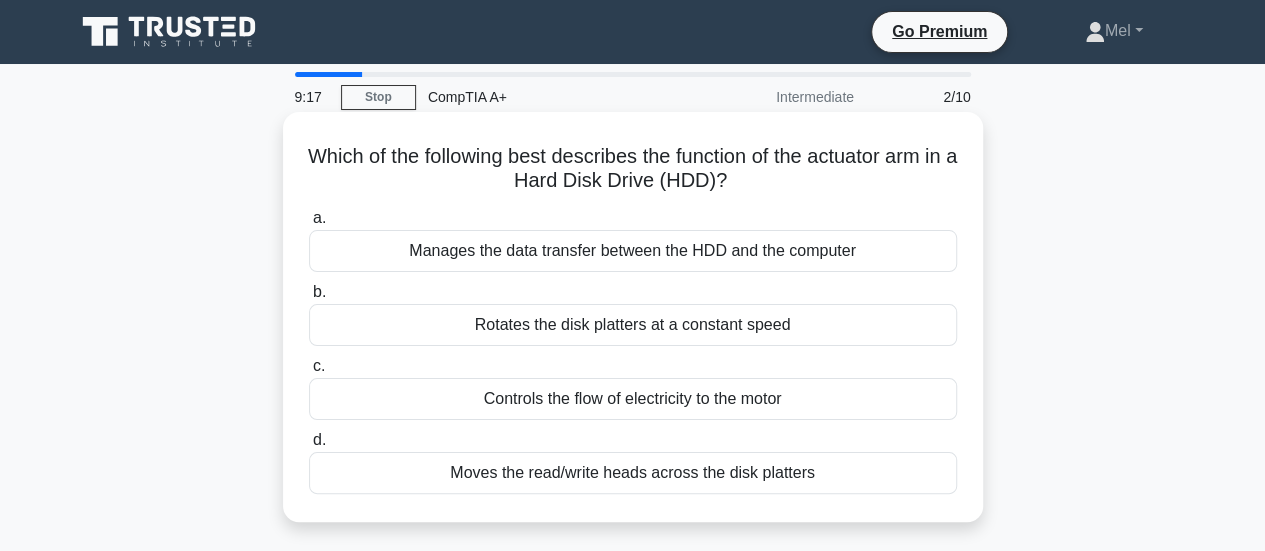 click on "Moves the read/write heads across the disk platters" at bounding box center [633, 473] 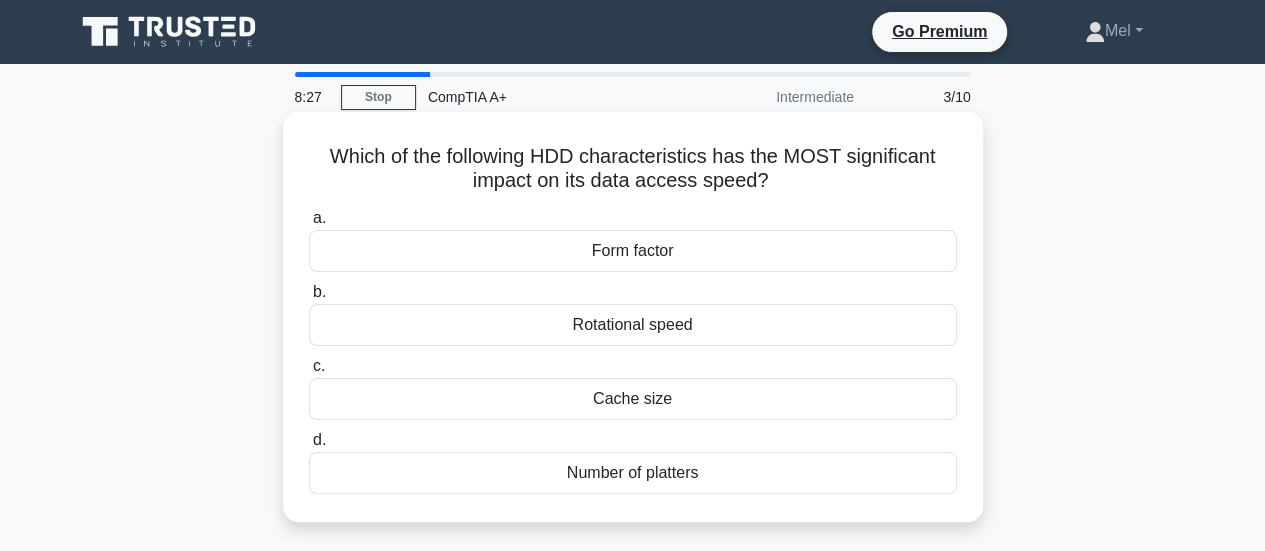 click on "Rotational speed" at bounding box center [633, 325] 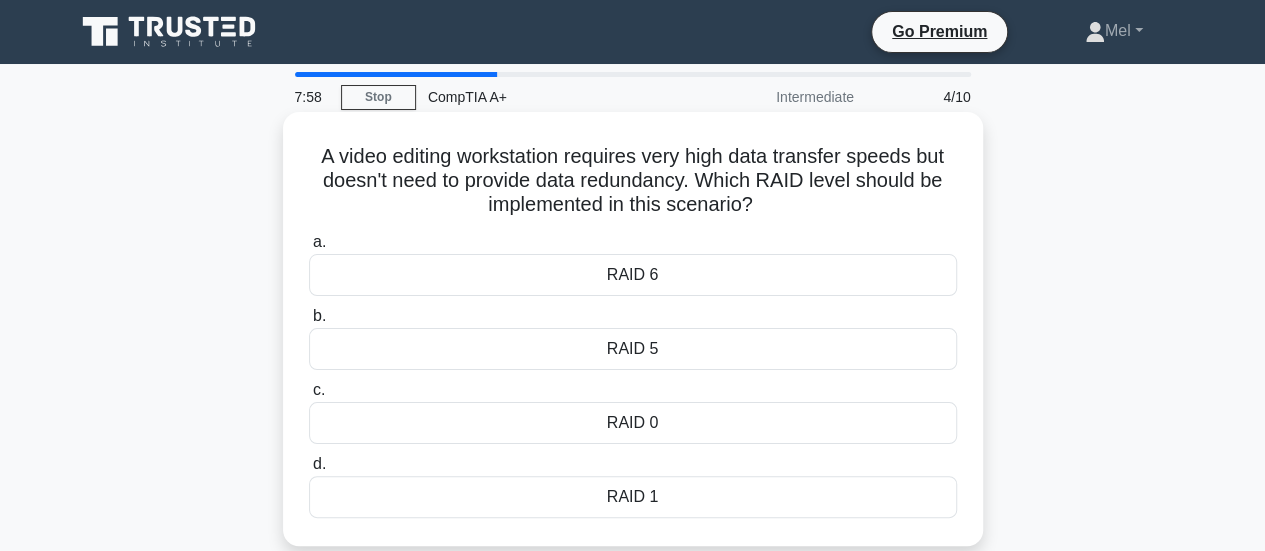 click on "RAID 0" at bounding box center (633, 423) 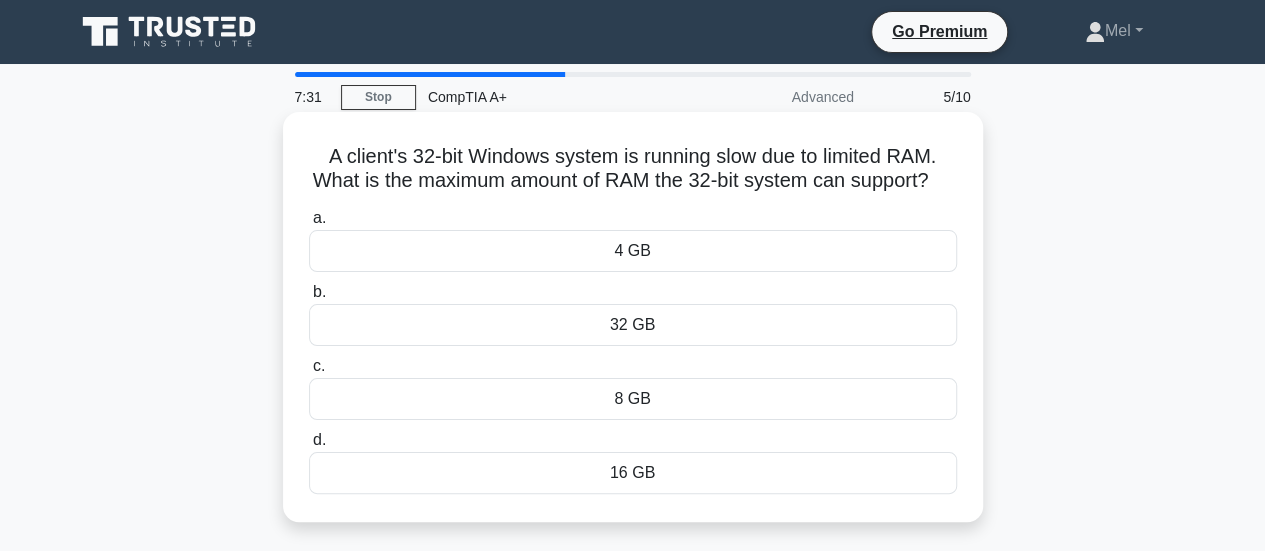click on "4 GB" at bounding box center (633, 251) 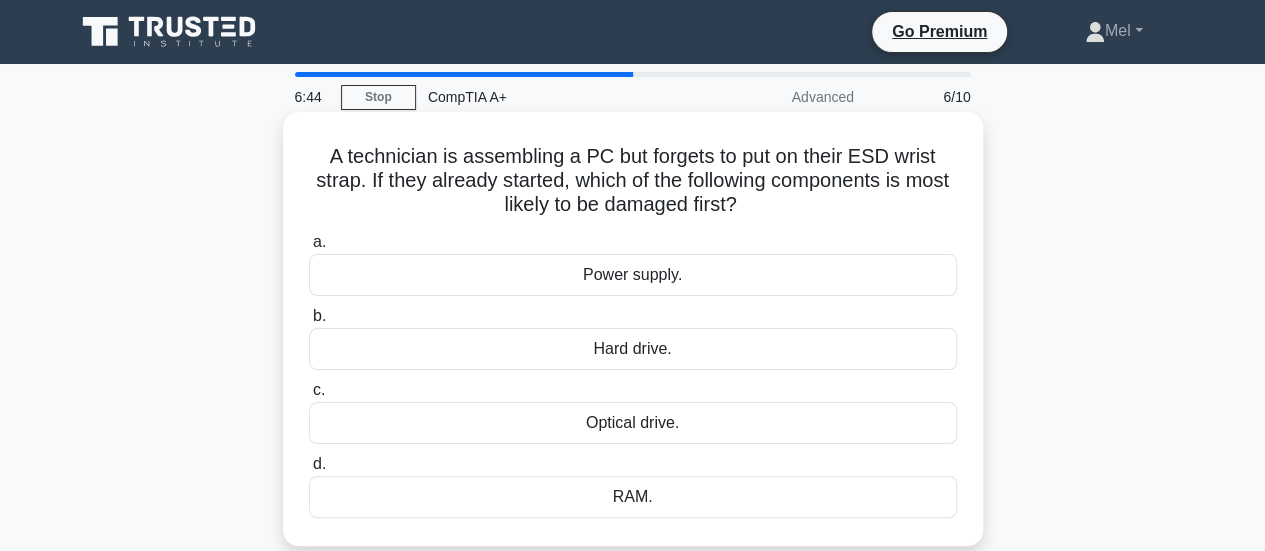 click on "Hard drive." at bounding box center [633, 349] 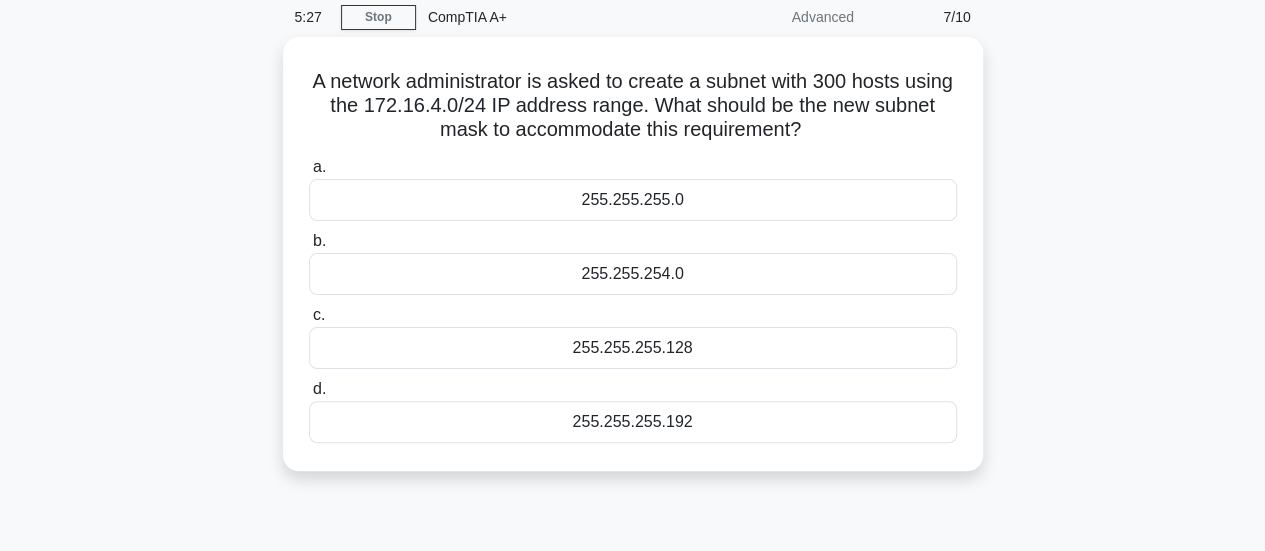 scroll, scrollTop: 0, scrollLeft: 0, axis: both 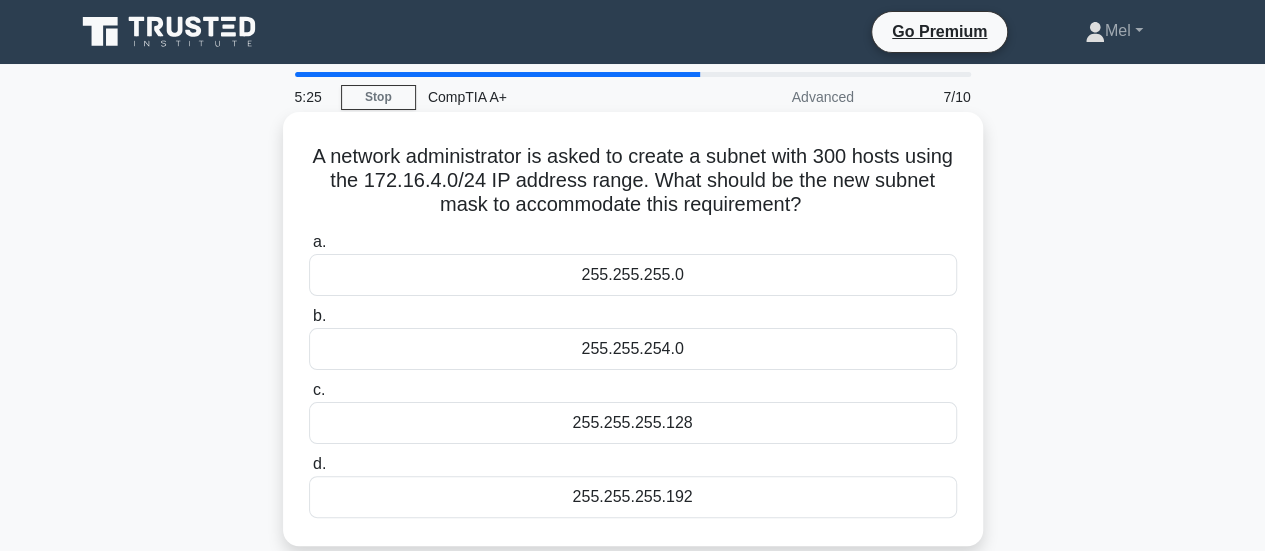 click on "255.255.255.0" at bounding box center (633, 275) 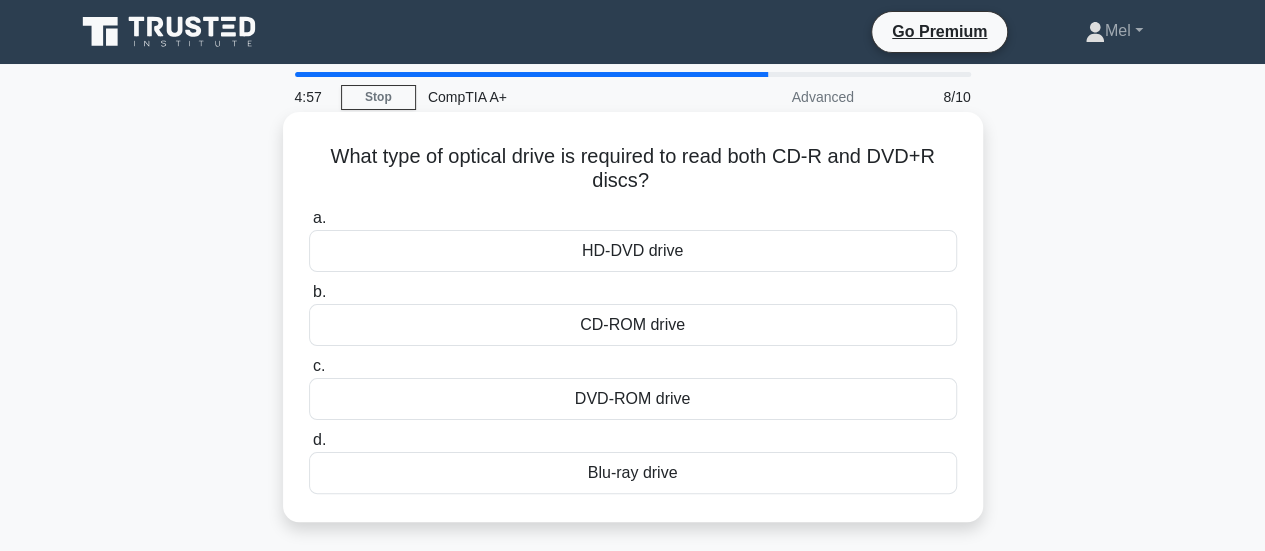 click on "HD-DVD drive" at bounding box center (633, 251) 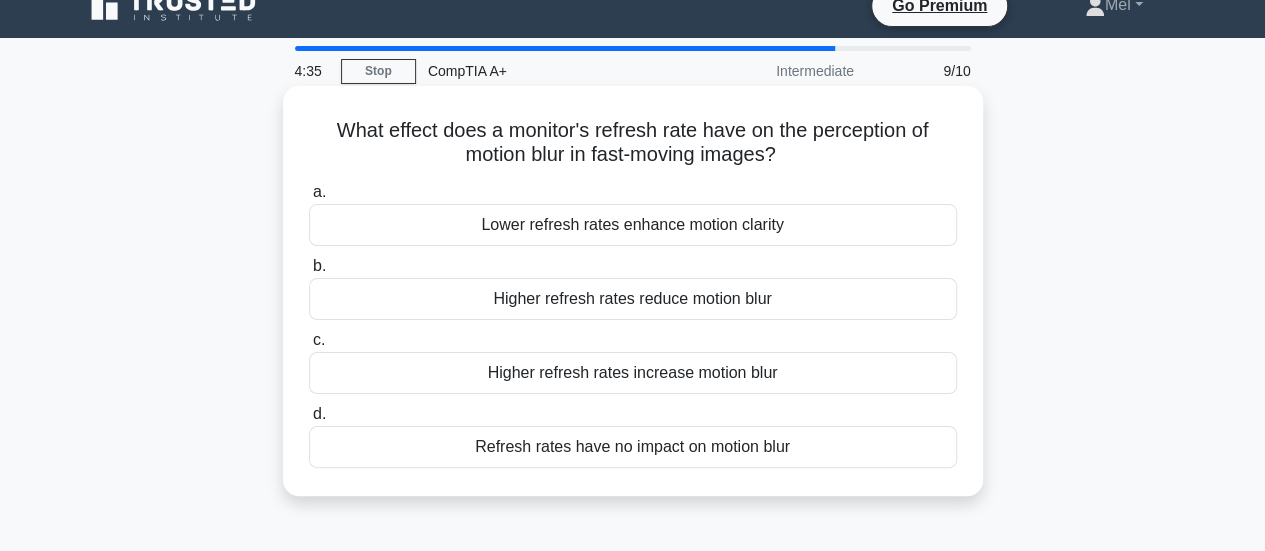 scroll, scrollTop: 27, scrollLeft: 0, axis: vertical 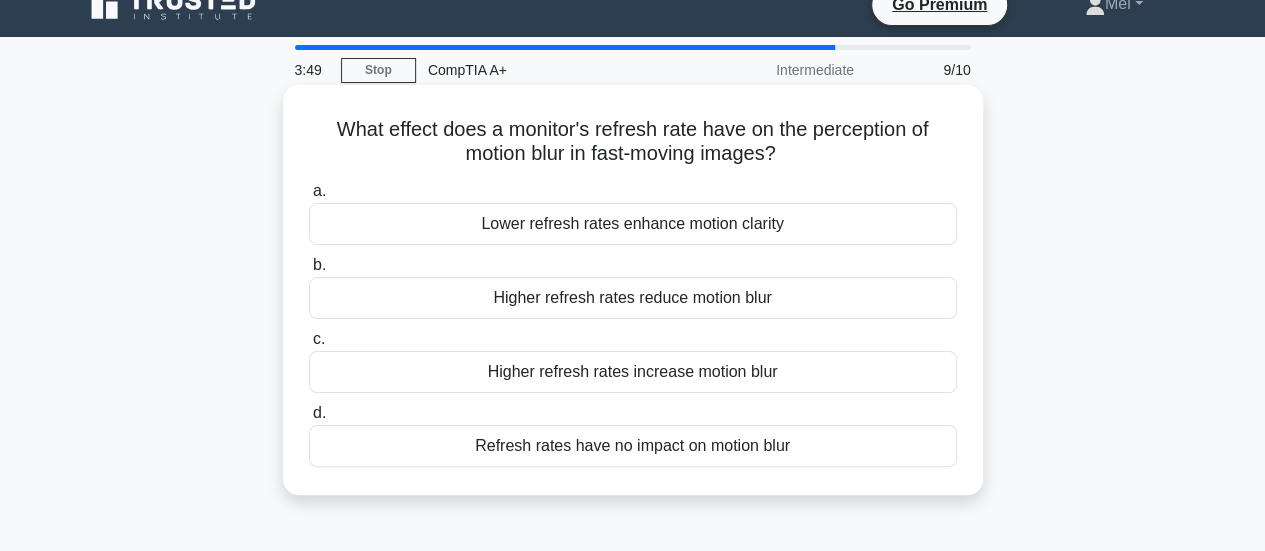 click on "Refresh rates have no impact on motion blur" at bounding box center (633, 446) 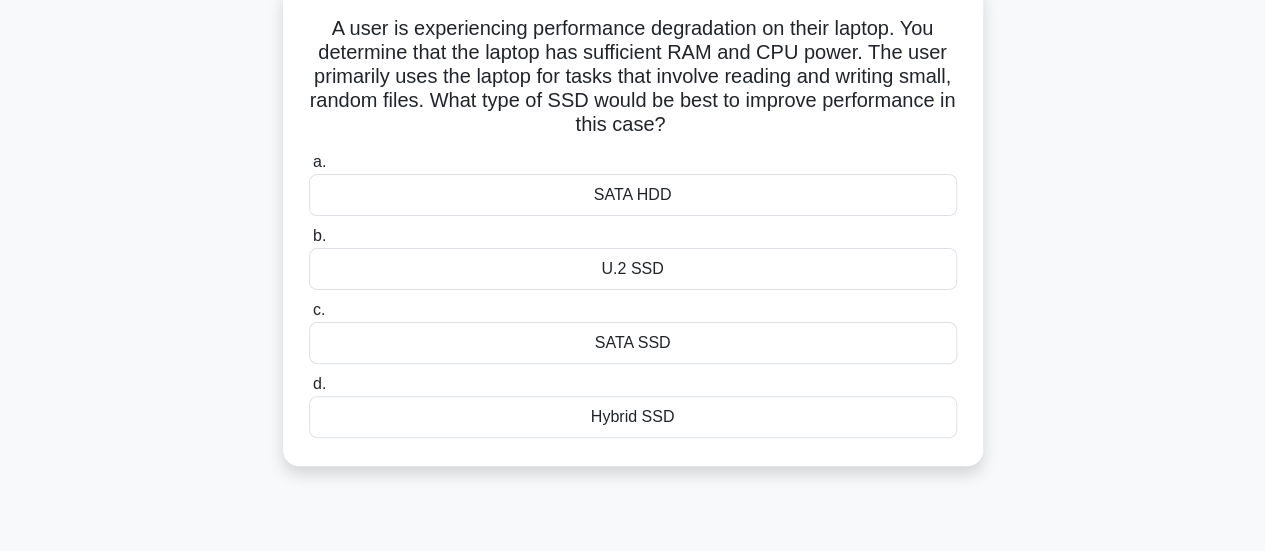 scroll, scrollTop: 127, scrollLeft: 0, axis: vertical 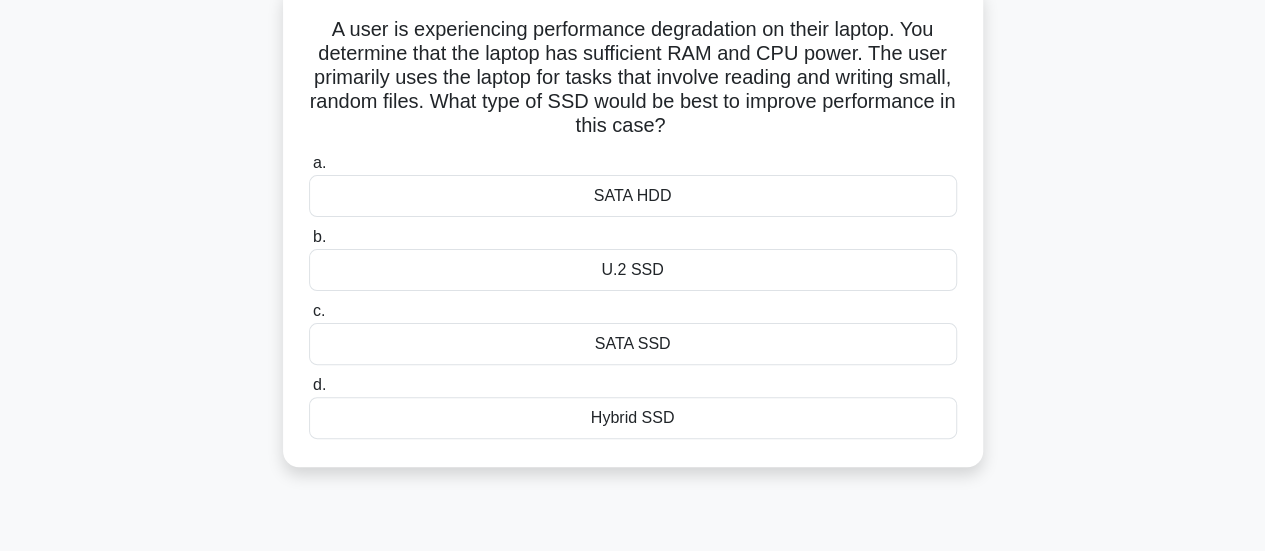 click on "U.2 SSD" at bounding box center (633, 270) 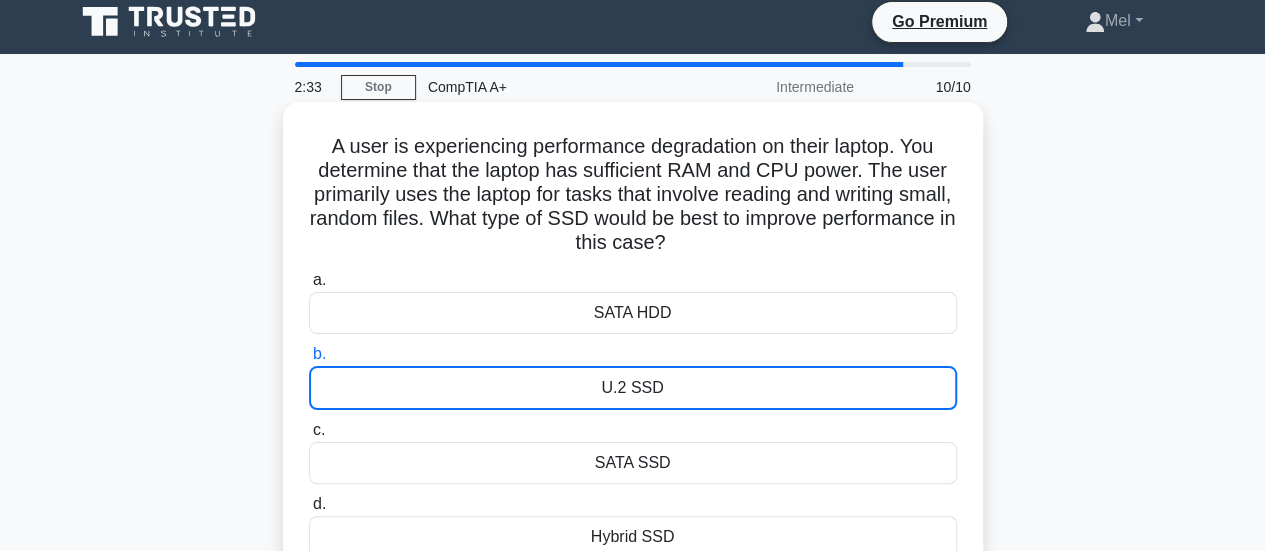 scroll, scrollTop: 0, scrollLeft: 0, axis: both 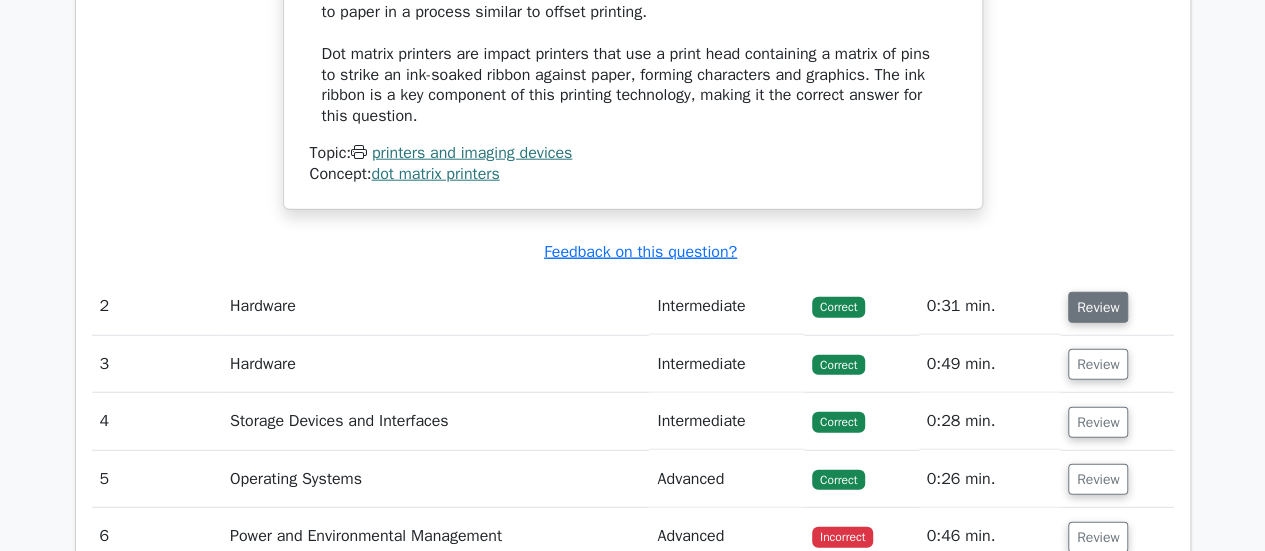 click on "Review" at bounding box center [1098, 307] 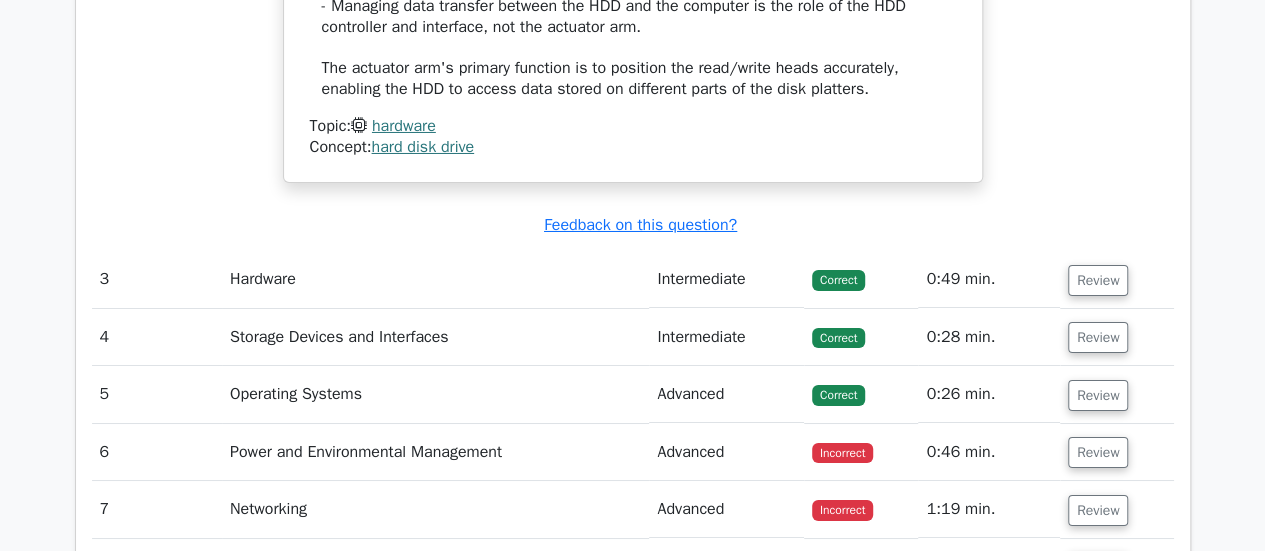 scroll, scrollTop: 3499, scrollLeft: 0, axis: vertical 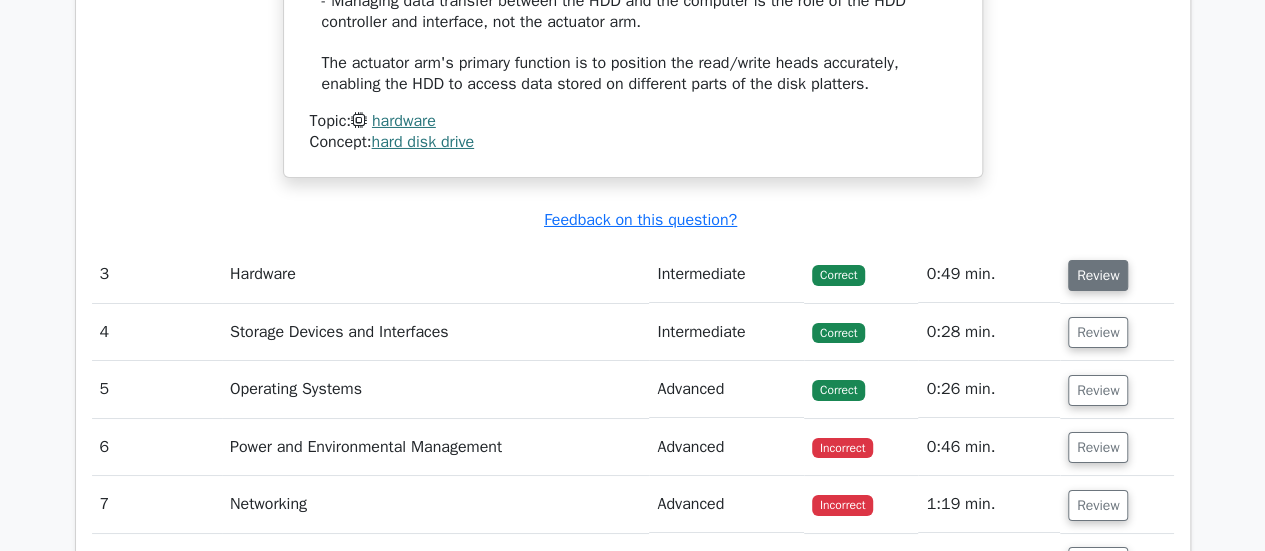 click on "Review" at bounding box center (1098, 275) 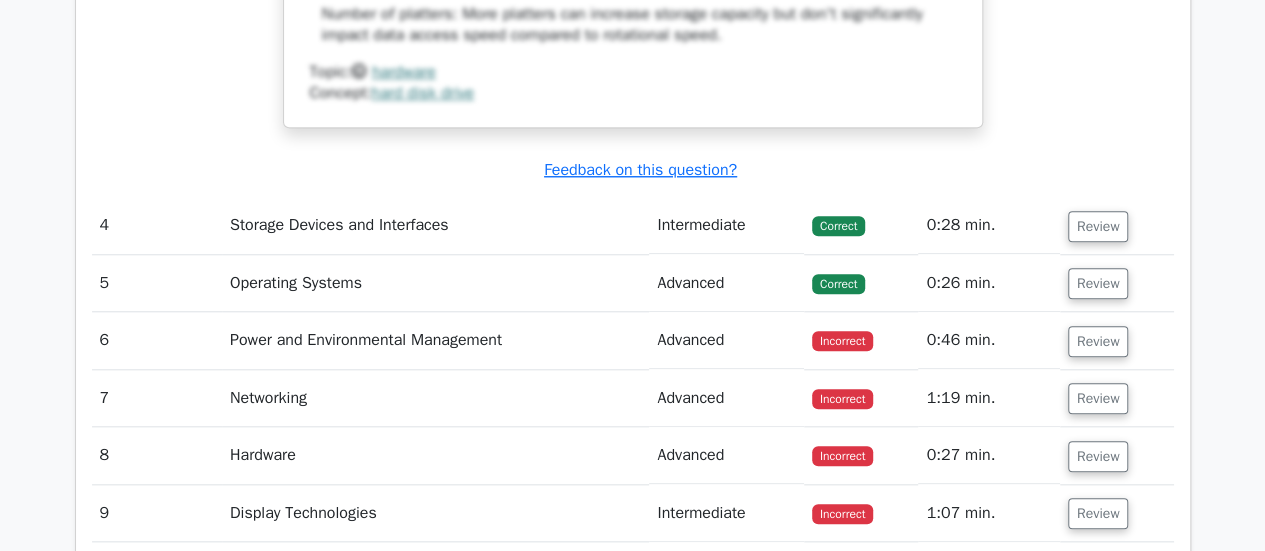 scroll, scrollTop: 4604, scrollLeft: 0, axis: vertical 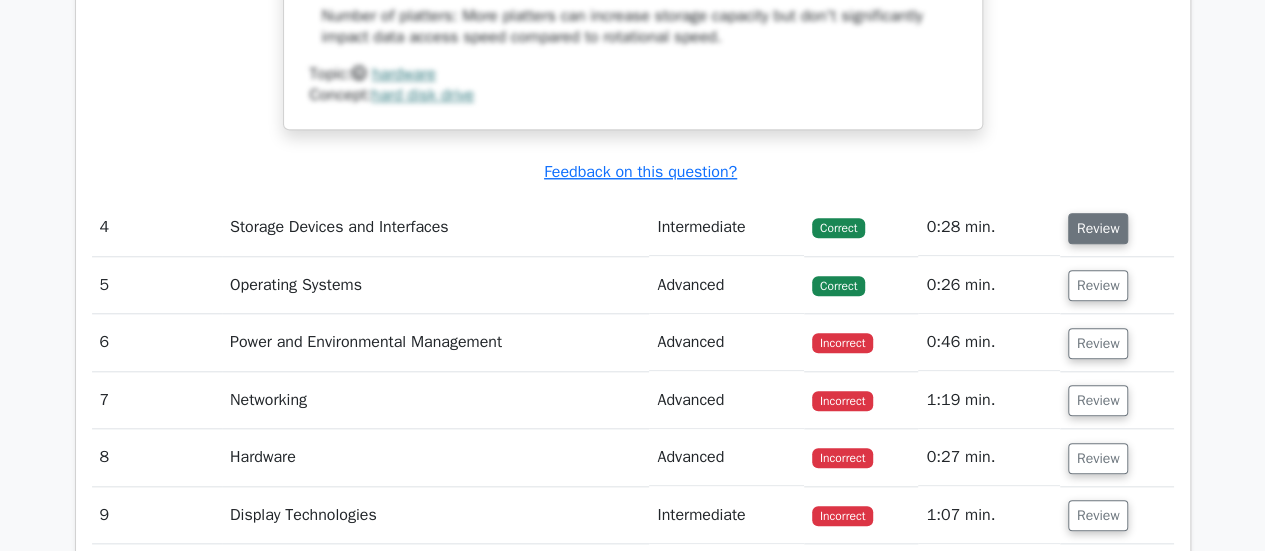 click on "Review" at bounding box center [1098, 228] 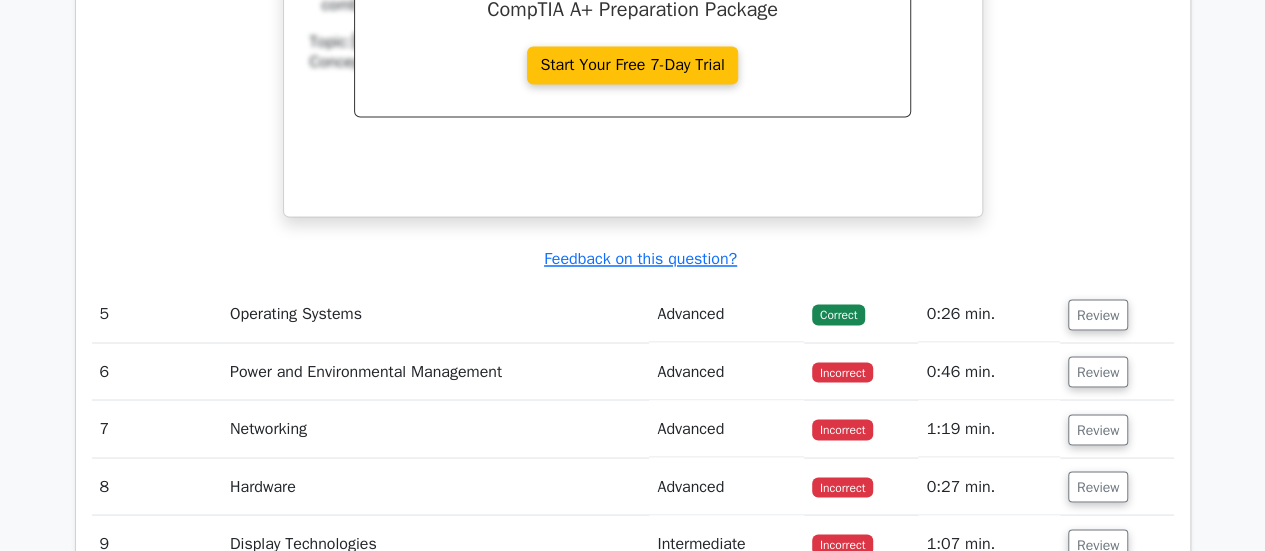 scroll, scrollTop: 5407, scrollLeft: 0, axis: vertical 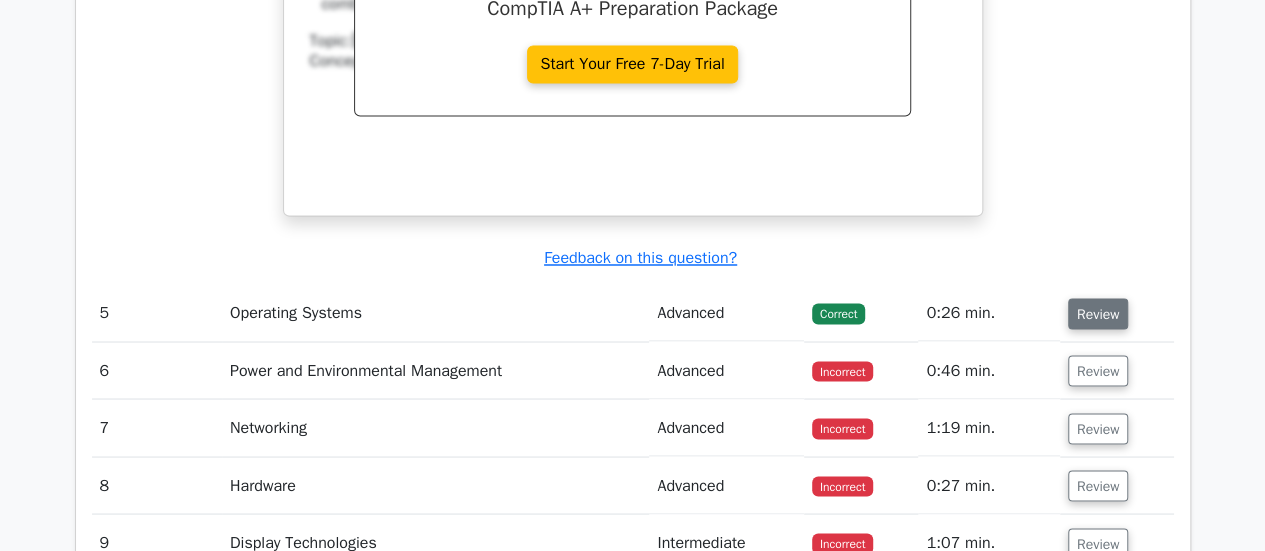 click on "Review" at bounding box center (1098, 313) 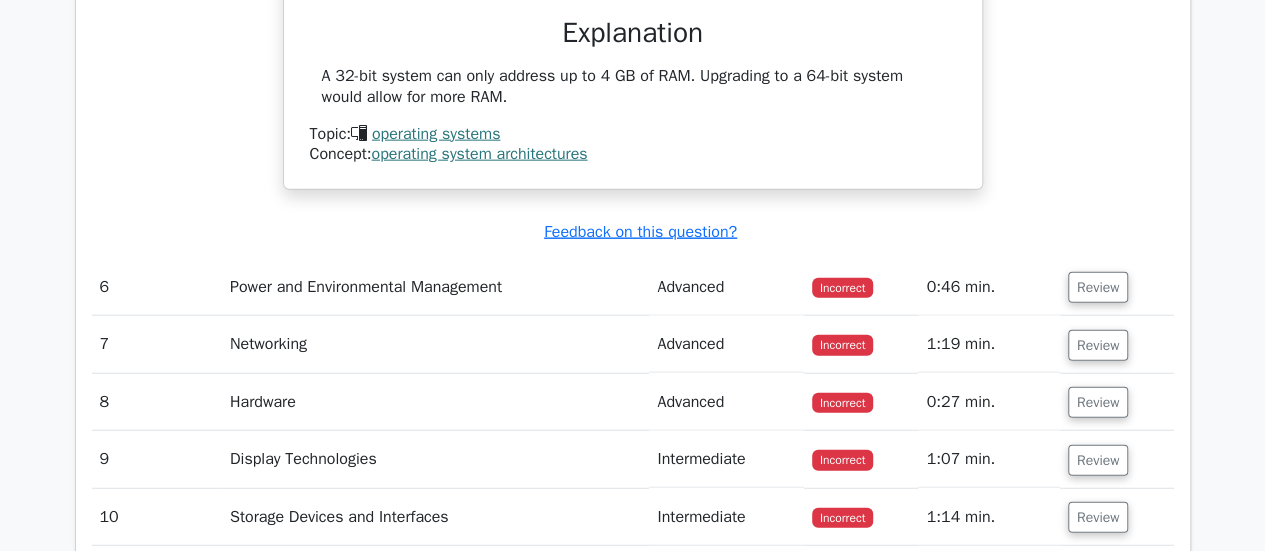 scroll, scrollTop: 6117, scrollLeft: 0, axis: vertical 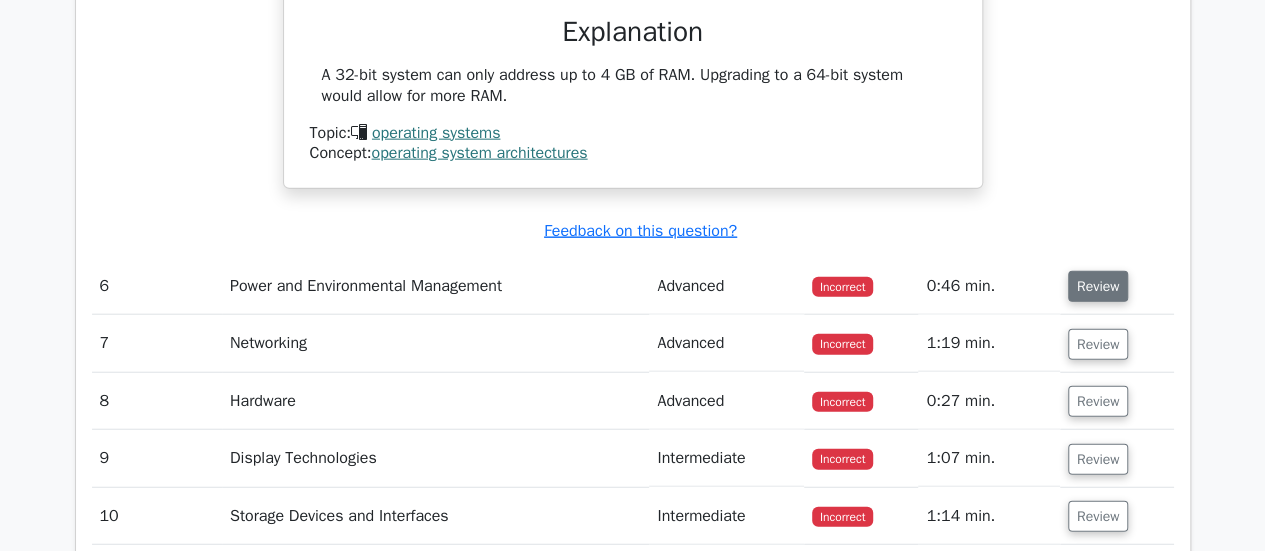 click on "Review" at bounding box center [1098, 286] 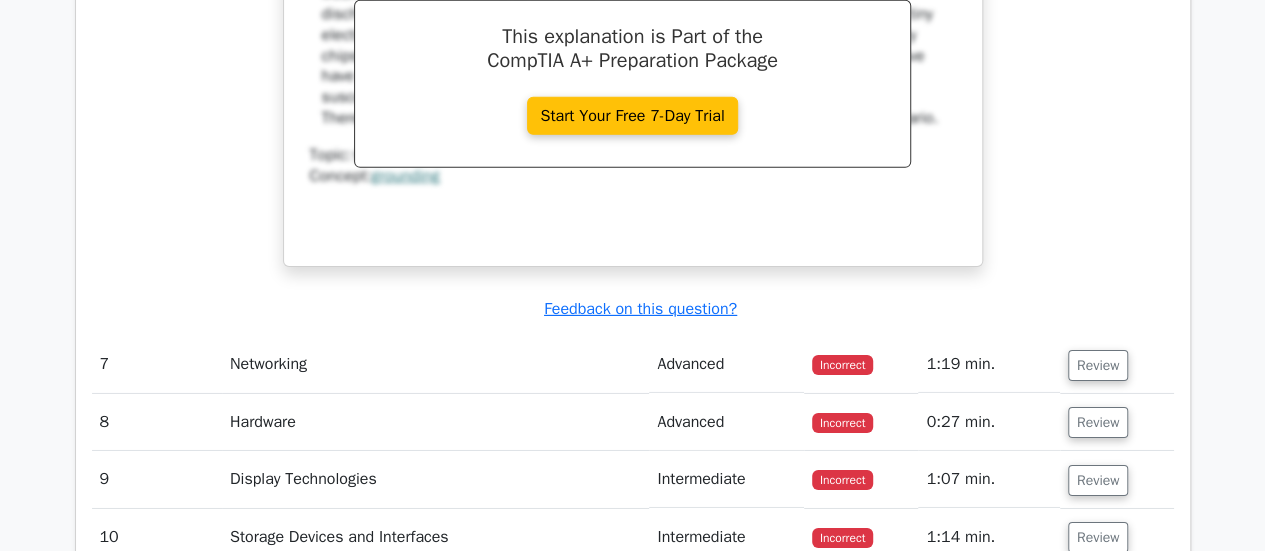 scroll, scrollTop: 6965, scrollLeft: 0, axis: vertical 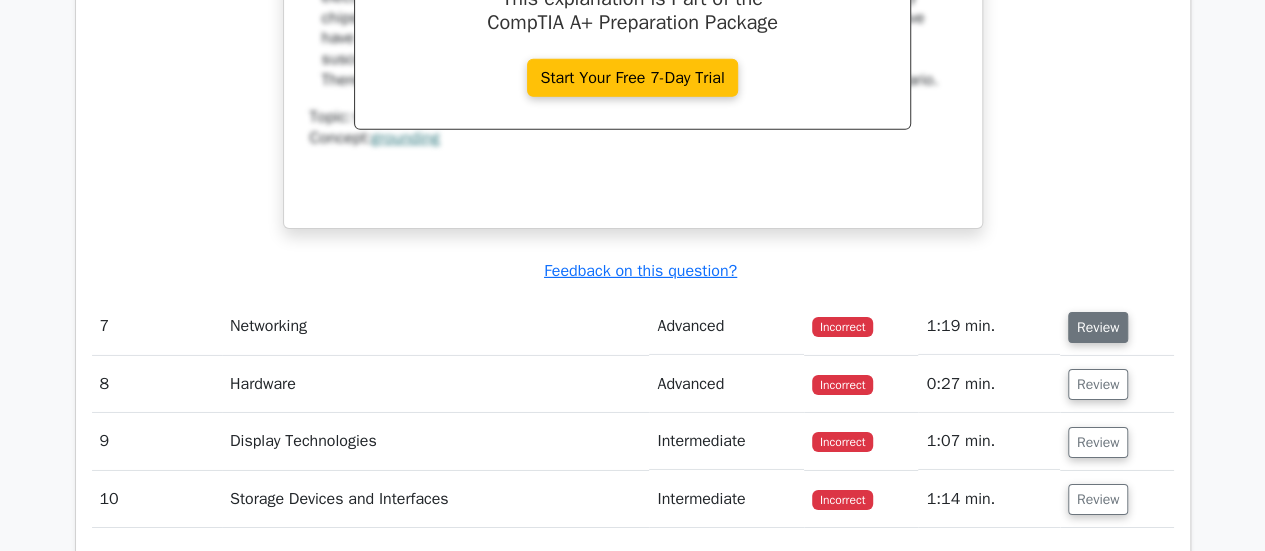 click on "Review" at bounding box center (1098, 327) 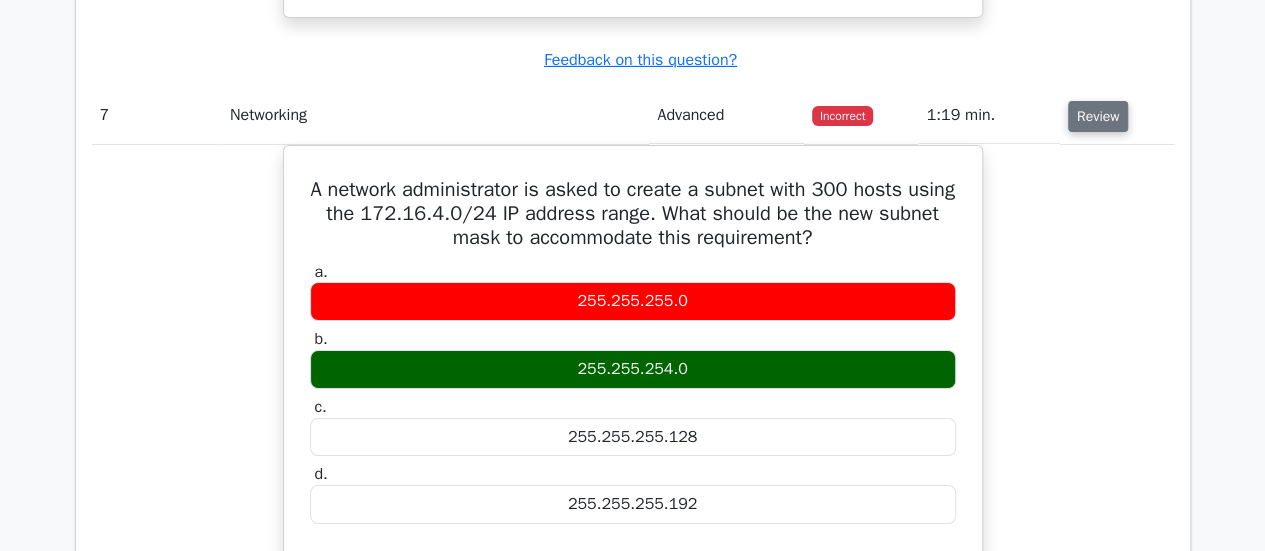 scroll, scrollTop: 7177, scrollLeft: 0, axis: vertical 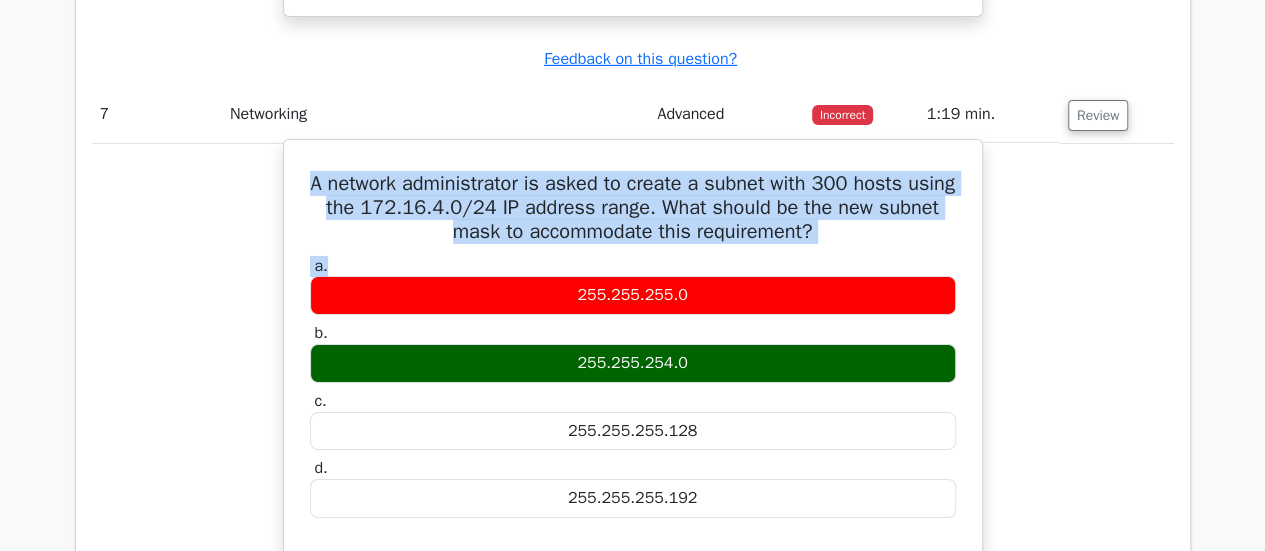 drag, startPoint x: 324, startPoint y: 159, endPoint x: 735, endPoint y: 230, distance: 417.08752 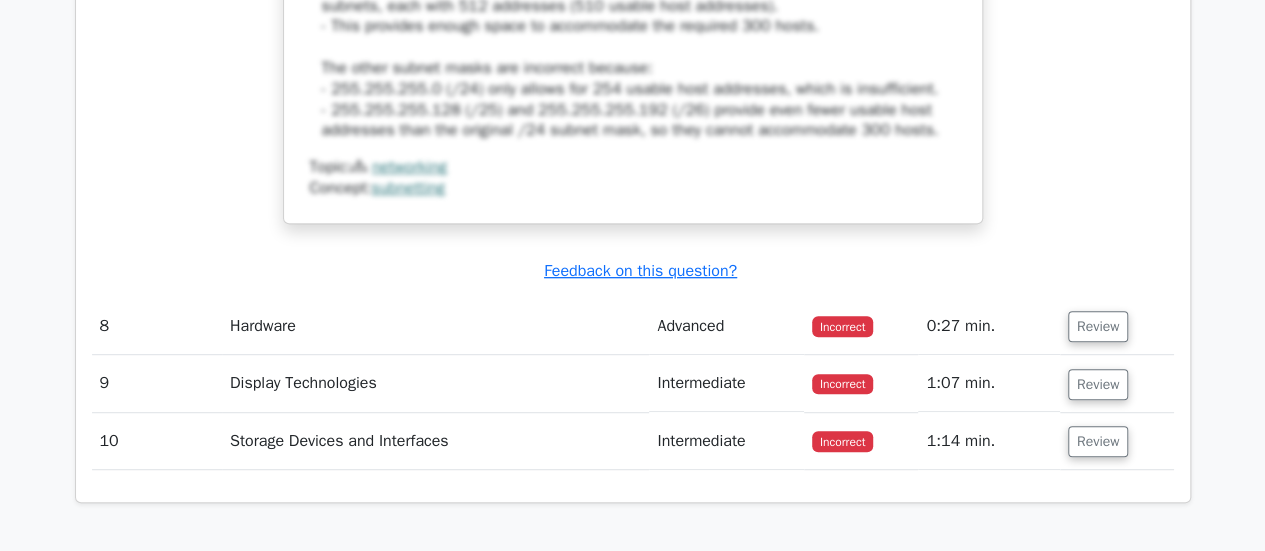 scroll, scrollTop: 7984, scrollLeft: 0, axis: vertical 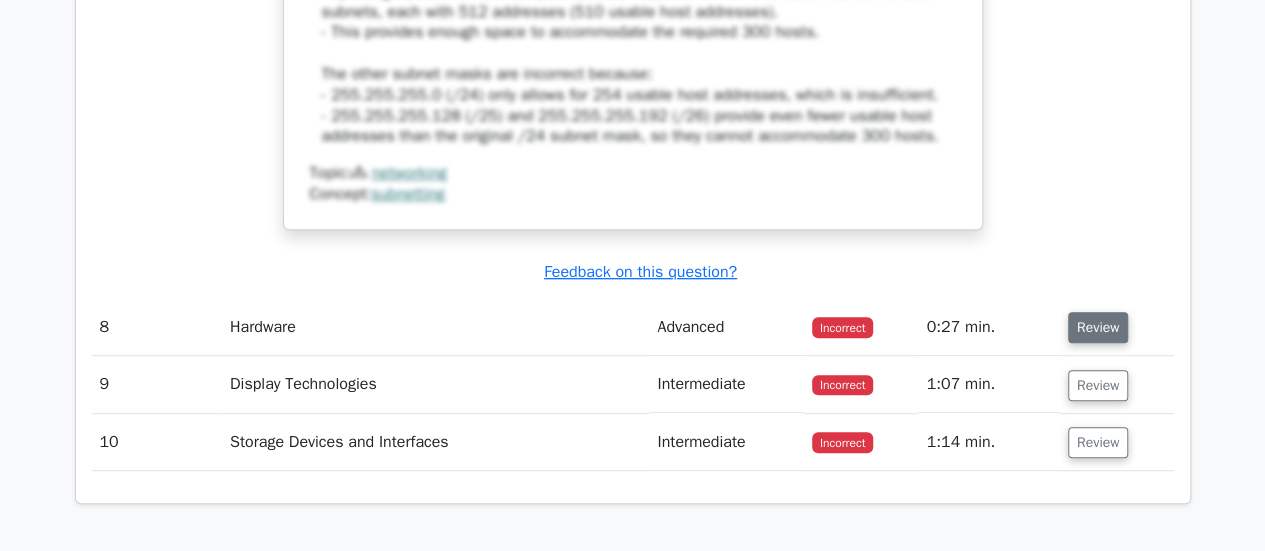 click on "Review" at bounding box center [1098, 327] 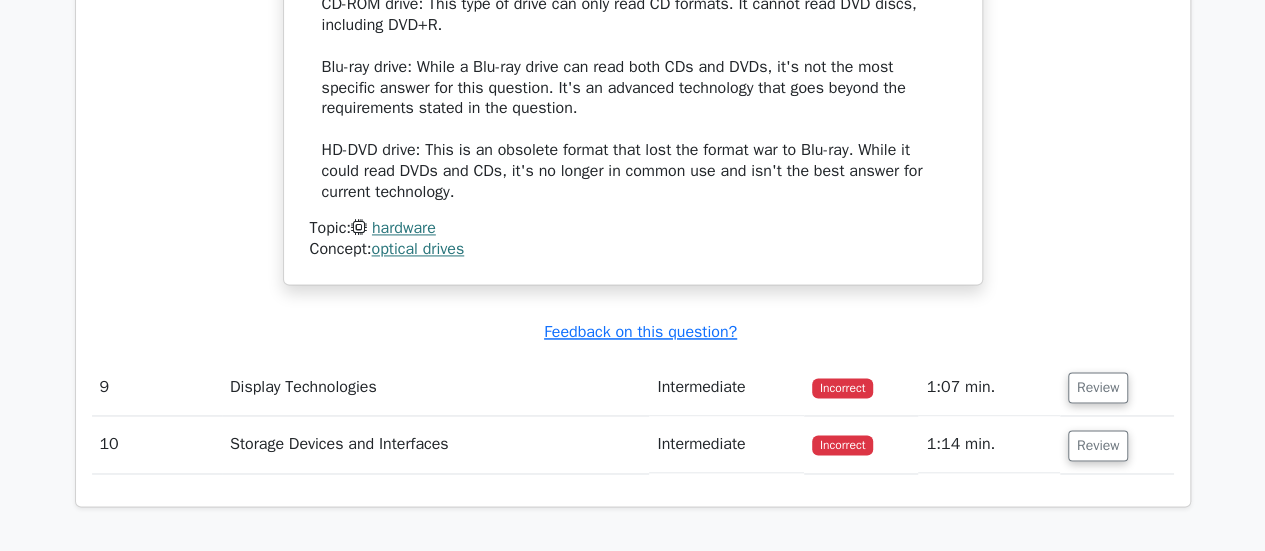 scroll, scrollTop: 8949, scrollLeft: 0, axis: vertical 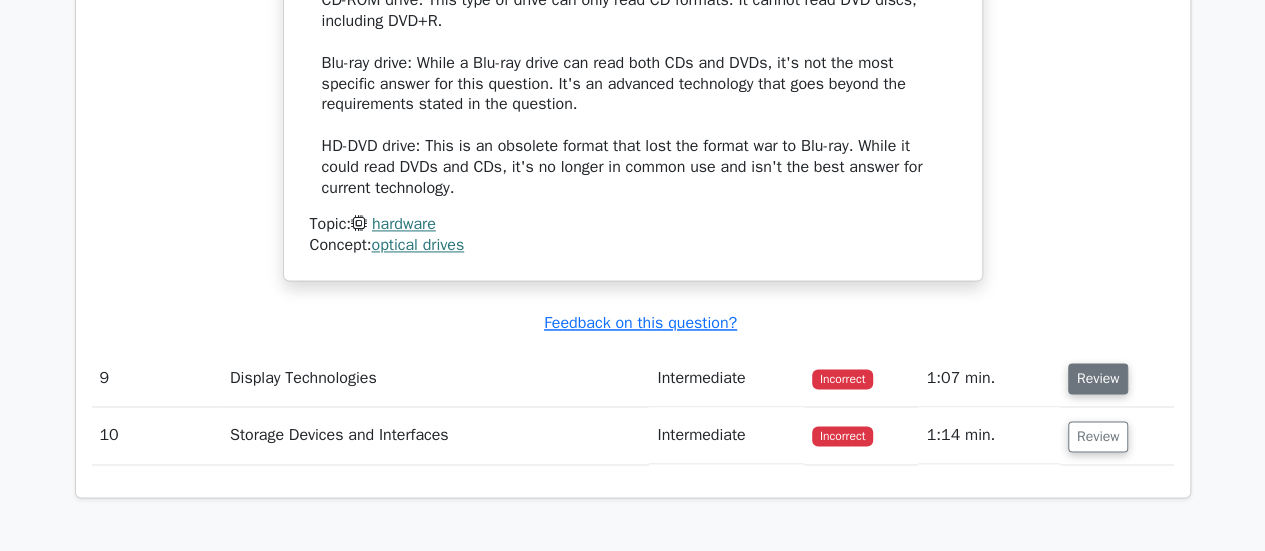click on "Review" at bounding box center (1098, 378) 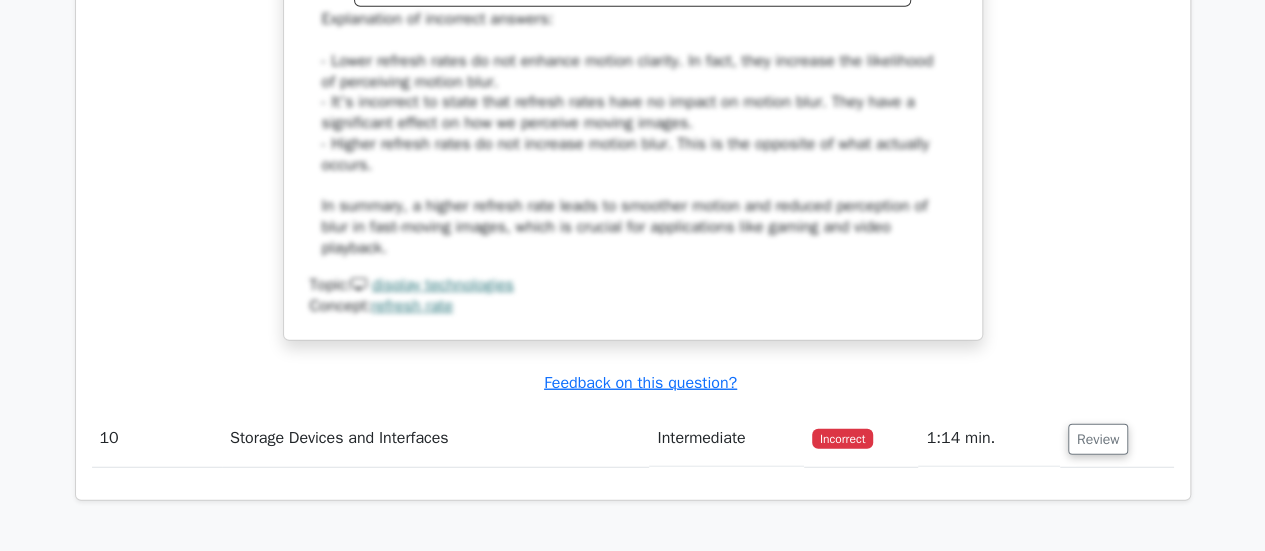 scroll, scrollTop: 10001, scrollLeft: 0, axis: vertical 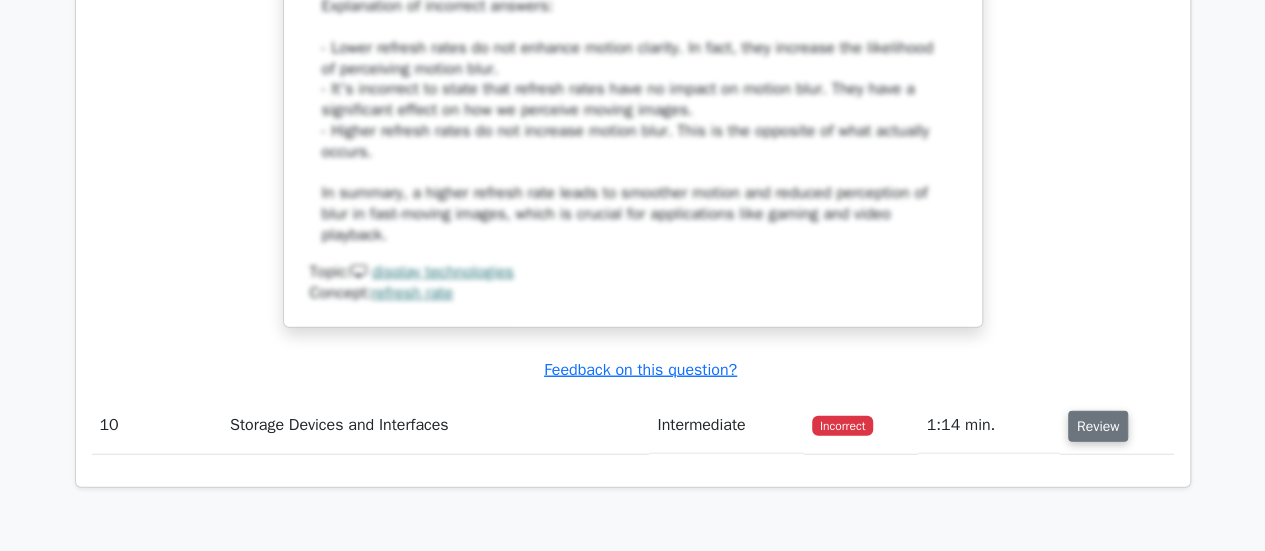 click on "Review" at bounding box center (1098, 426) 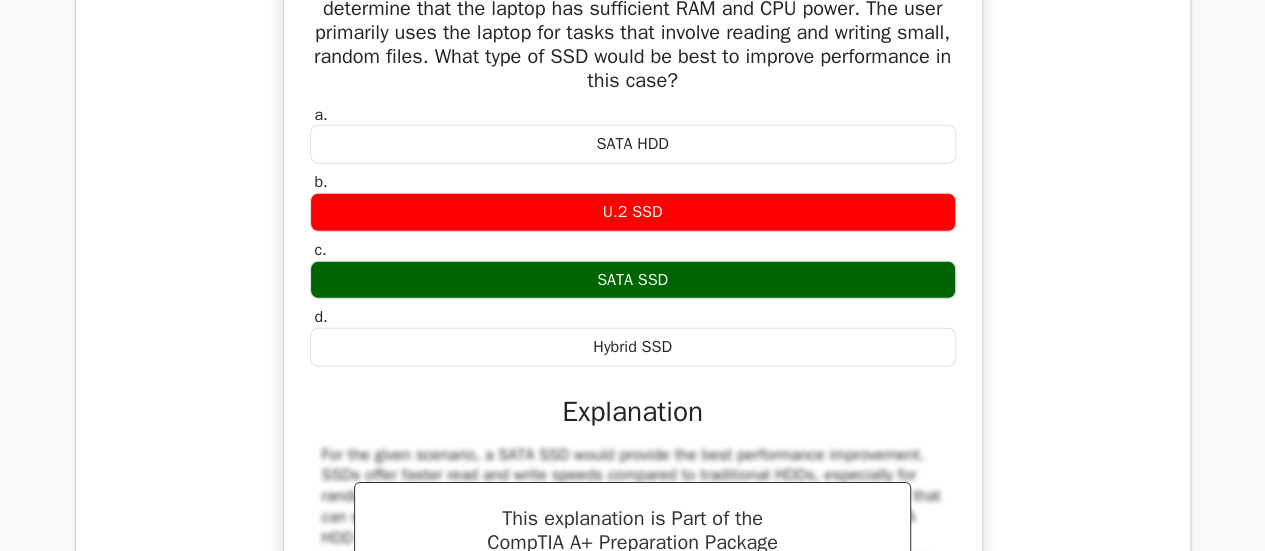 scroll, scrollTop: 10517, scrollLeft: 0, axis: vertical 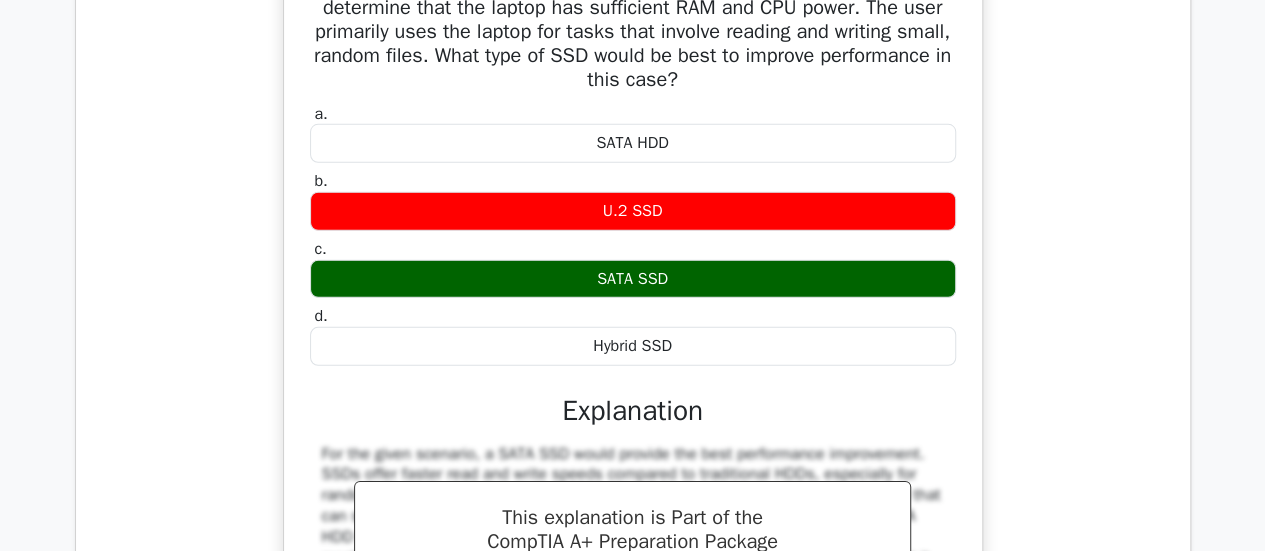 click on "A user is experiencing performance degradation on their laptop. You determine that the laptop has sufficient RAM and CPU power. The user primarily uses the laptop for tasks that involve reading and writing small, random files. What type of SSD would be best to improve performance in this case?
a.
SATA HDD
b. c. d." 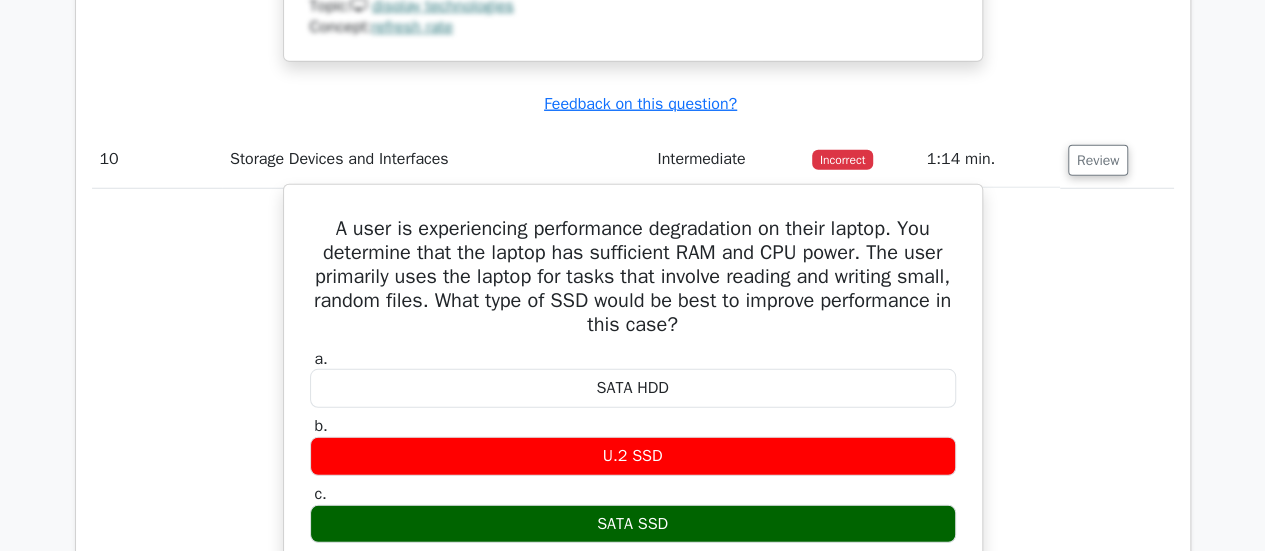 scroll, scrollTop: 10266, scrollLeft: 0, axis: vertical 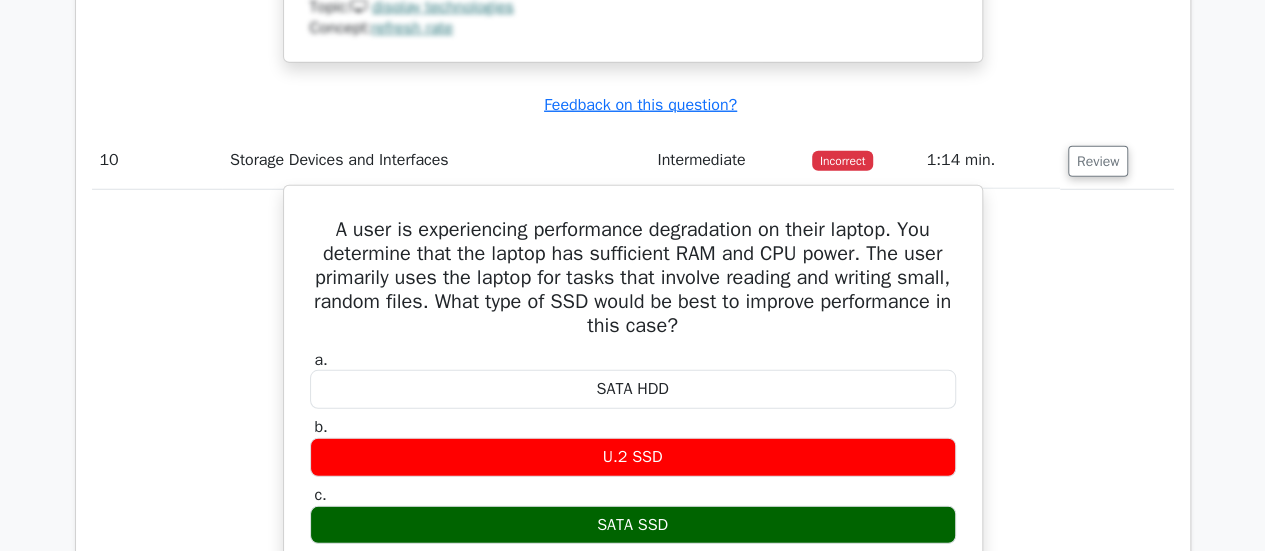 click on "Submit feedback
Feedback on this question?" 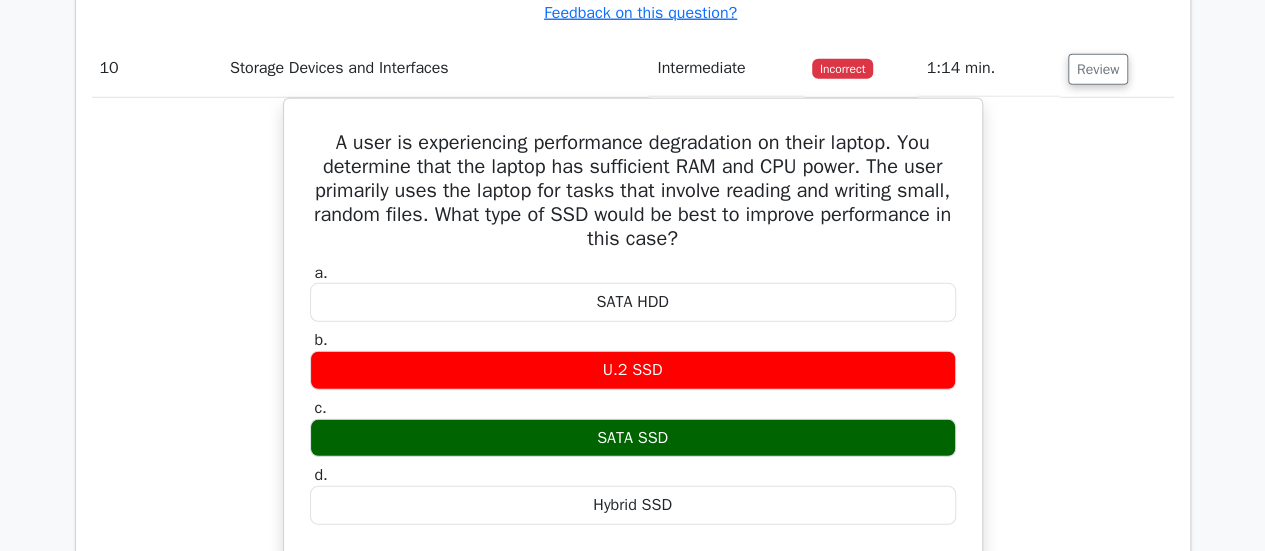 scroll, scrollTop: 10362, scrollLeft: 0, axis: vertical 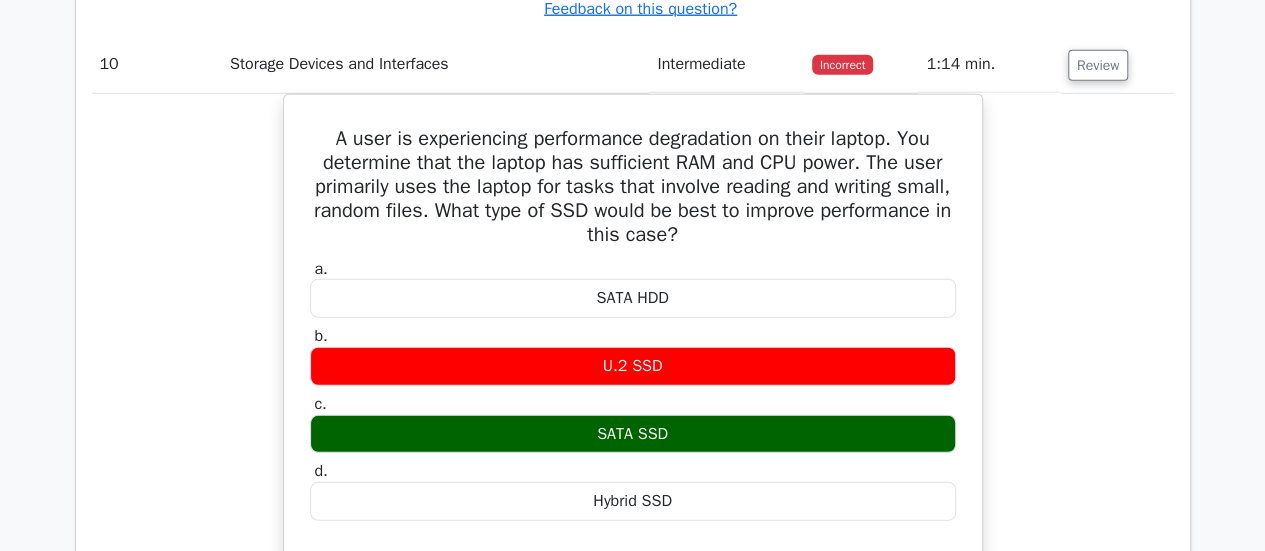 click on "Storage Devices and Interfaces" 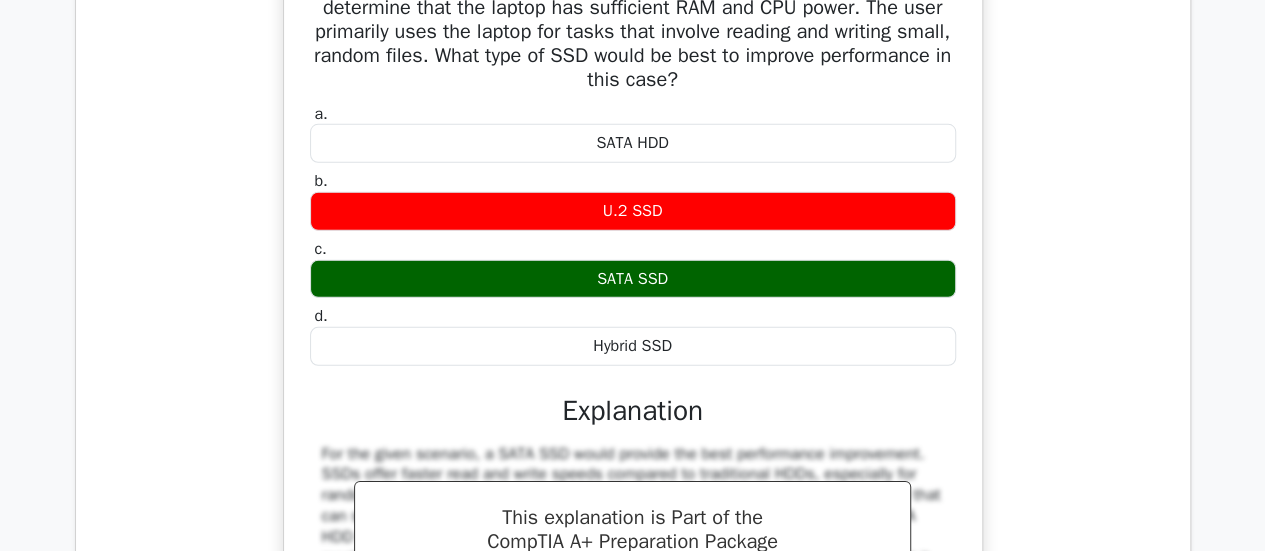 scroll, scrollTop: 10519, scrollLeft: 0, axis: vertical 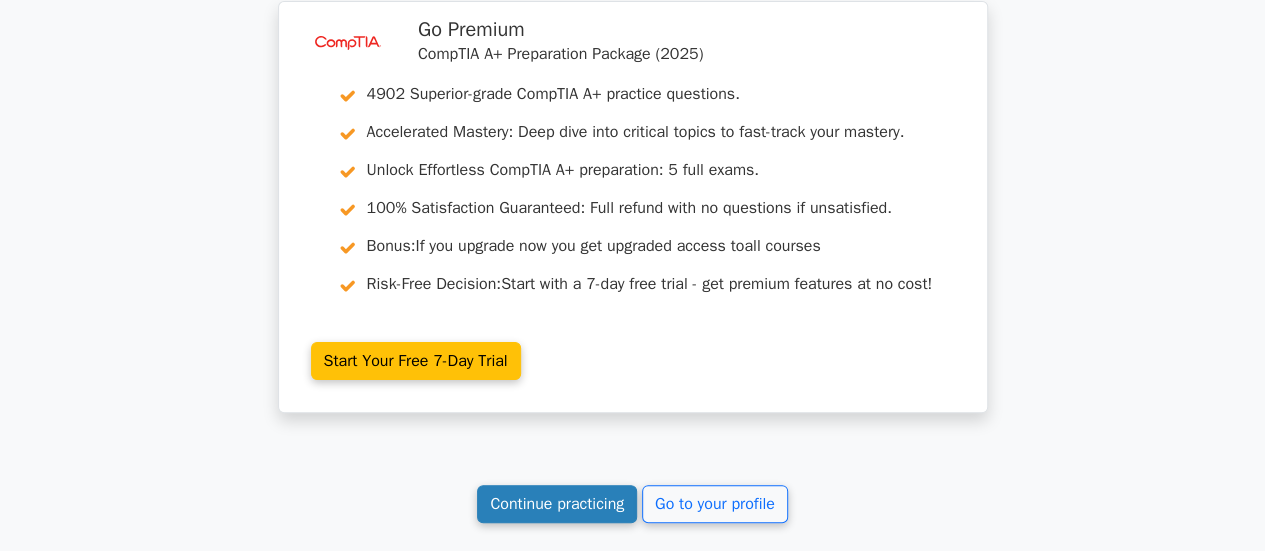 click on "Continue practicing" 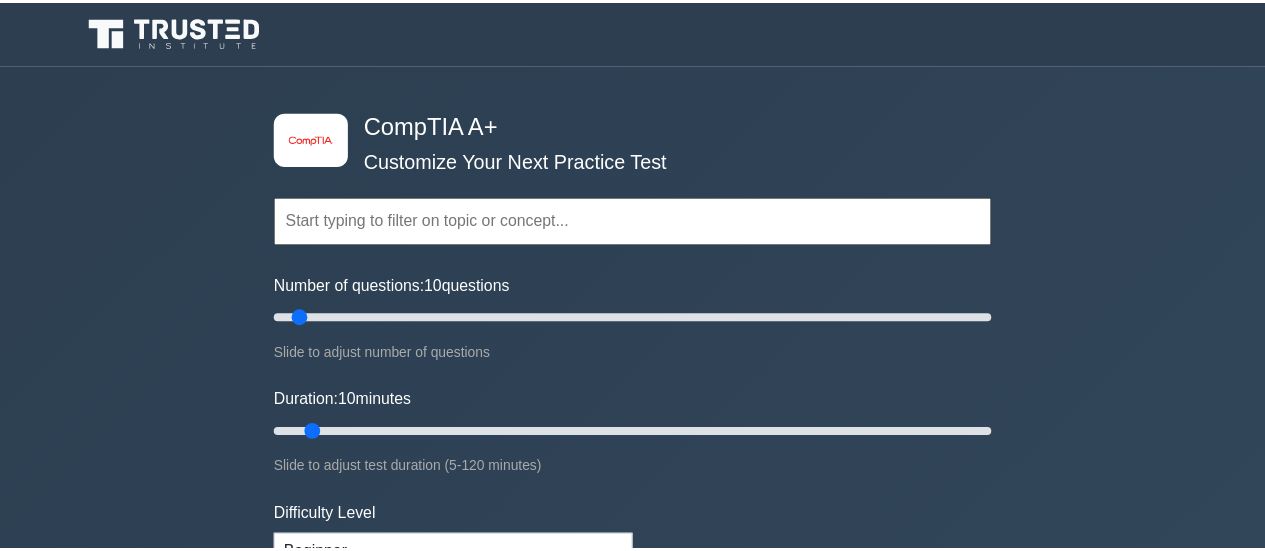 scroll, scrollTop: 0, scrollLeft: 0, axis: both 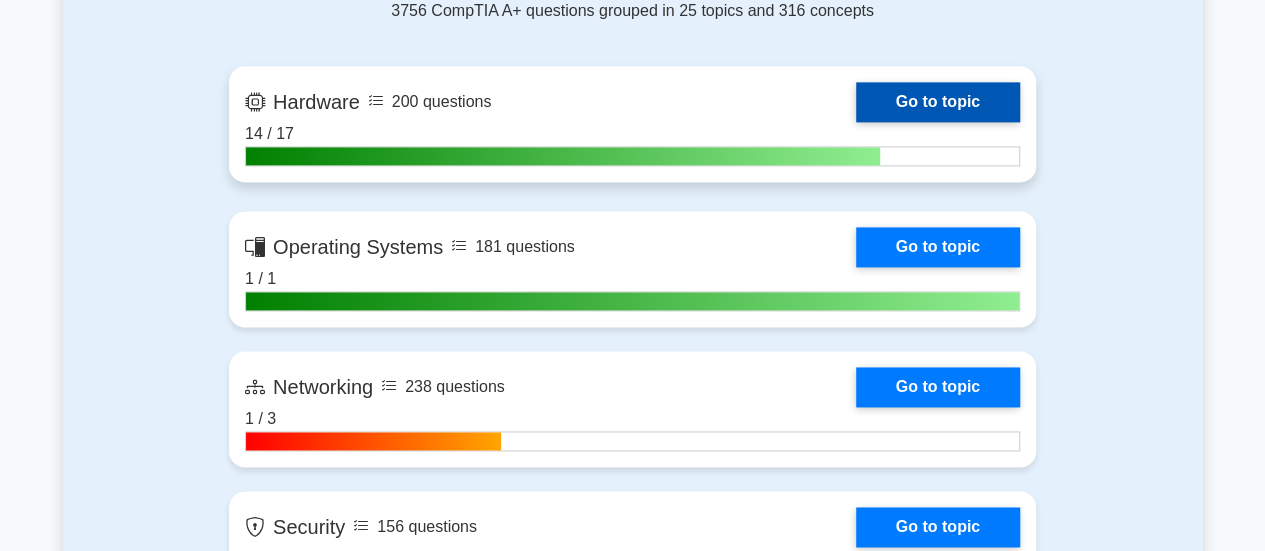 click on "Go to topic" at bounding box center [938, 102] 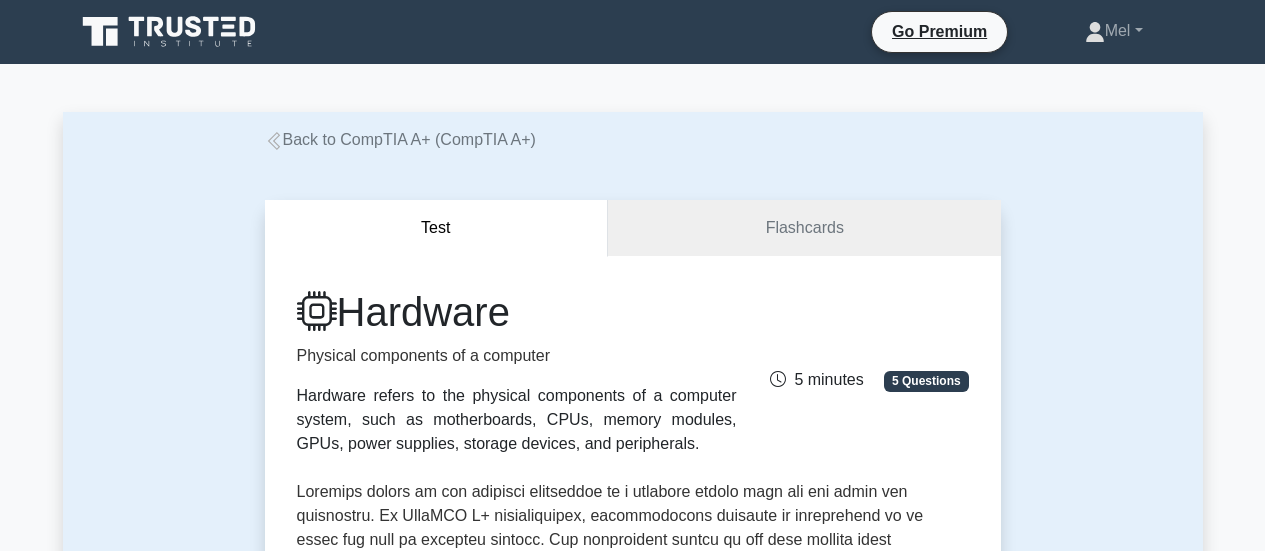 scroll, scrollTop: 0, scrollLeft: 0, axis: both 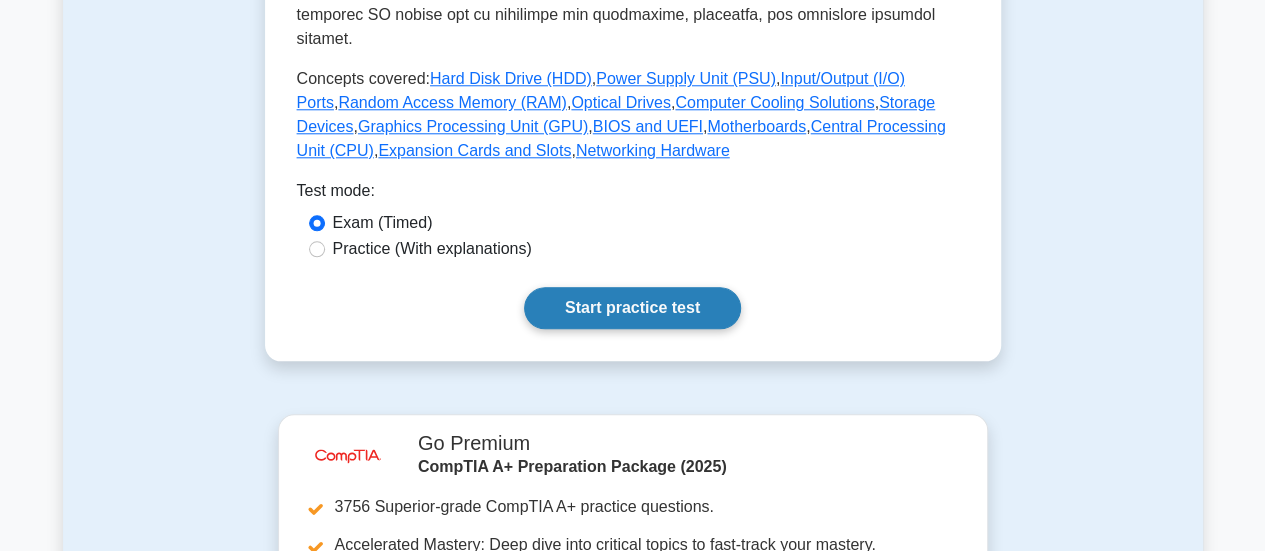 click on "Start practice test" at bounding box center (632, 308) 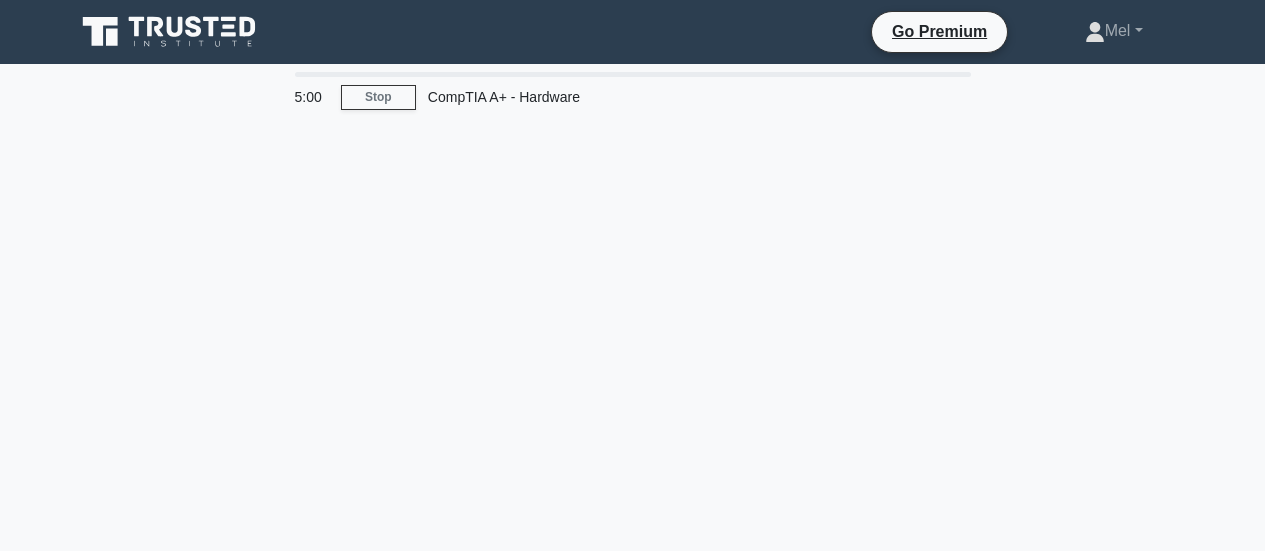 scroll, scrollTop: 0, scrollLeft: 0, axis: both 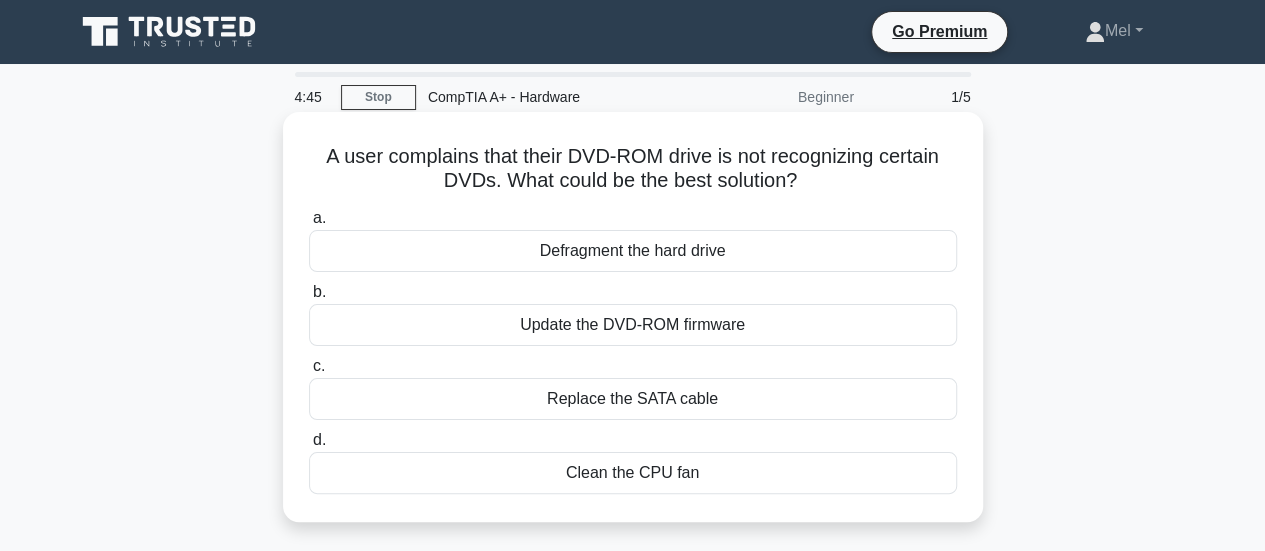 click on "Update the DVD-ROM firmware" at bounding box center [633, 325] 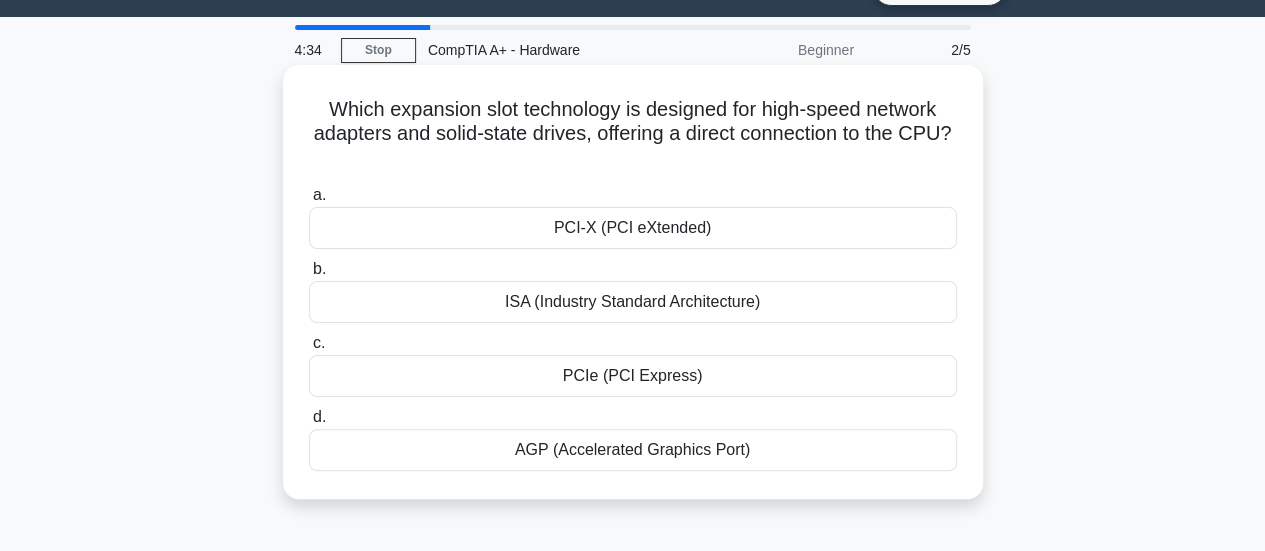 scroll, scrollTop: 48, scrollLeft: 0, axis: vertical 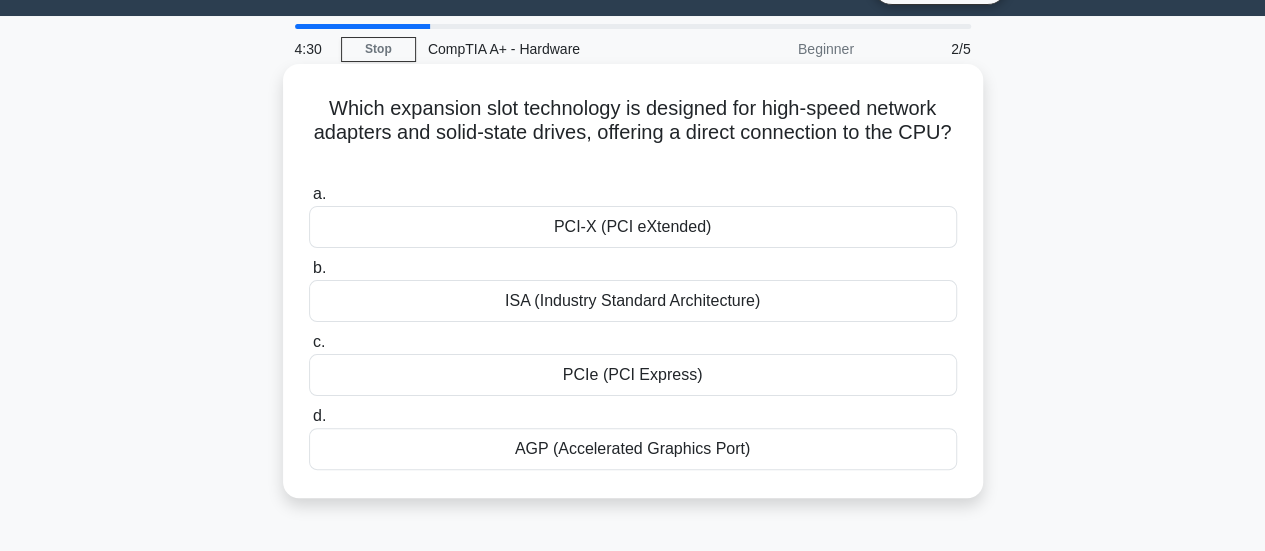 click on "PCIe (PCI Express)" at bounding box center (633, 375) 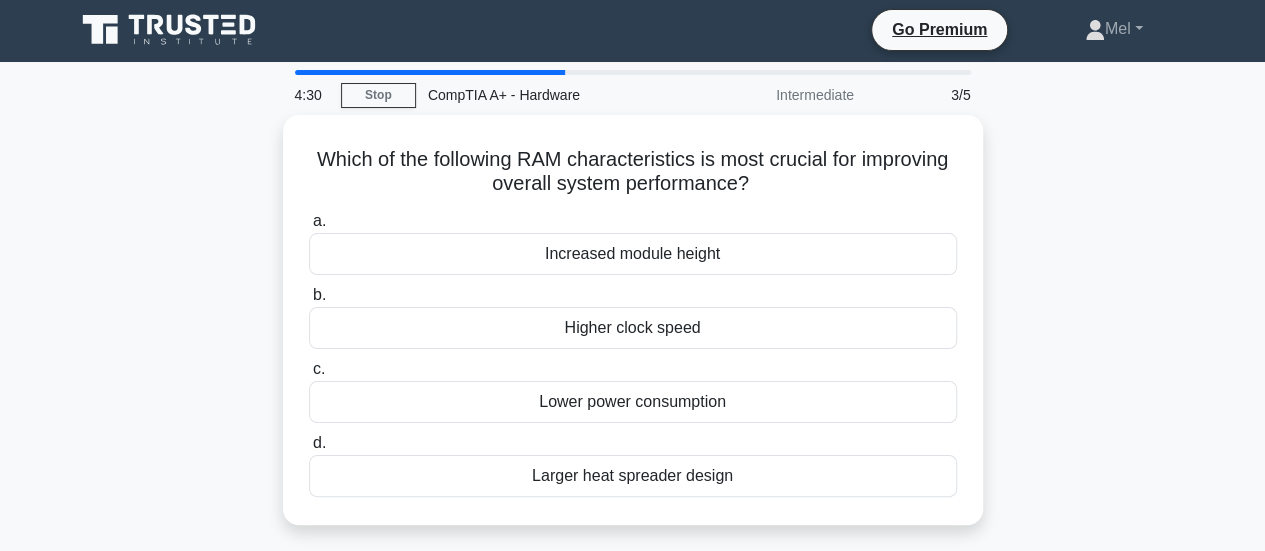 scroll, scrollTop: 0, scrollLeft: 0, axis: both 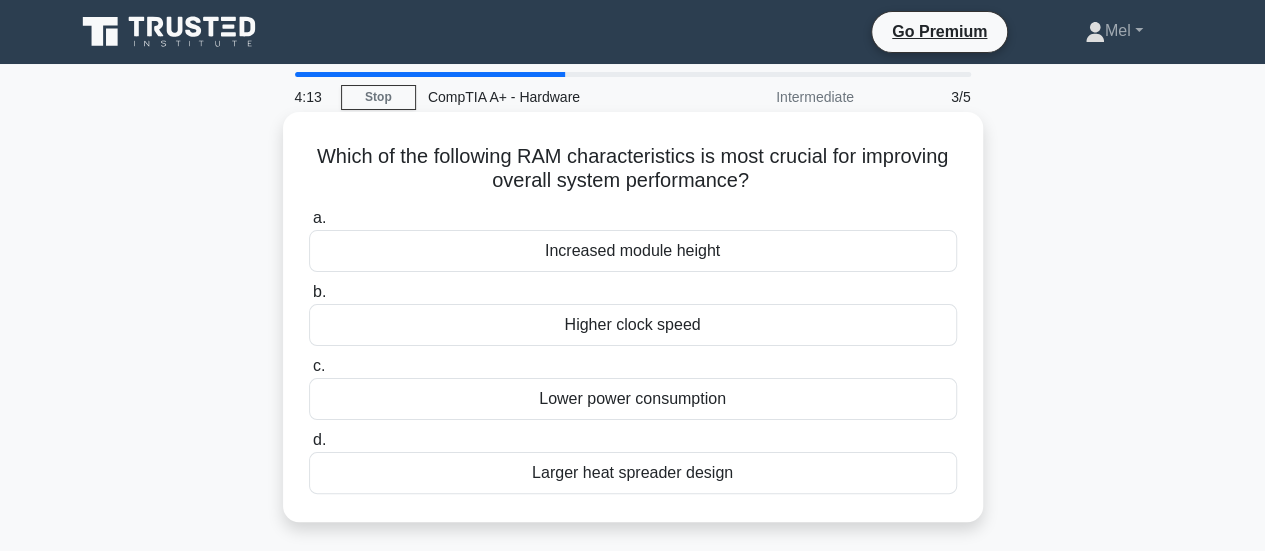 click on "Higher clock speed" at bounding box center [633, 325] 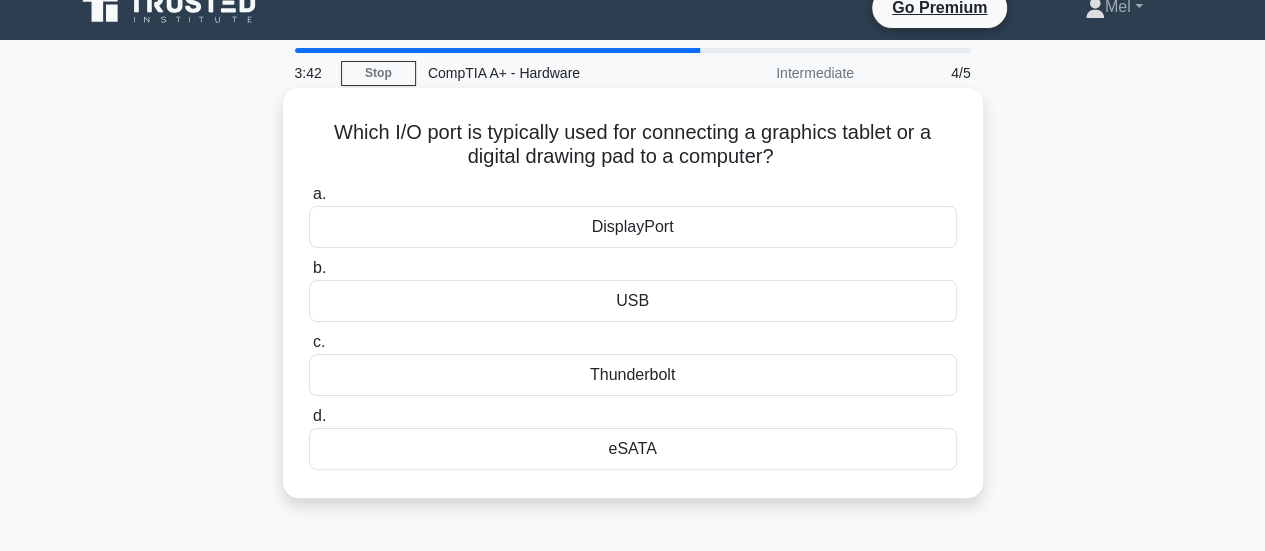 scroll, scrollTop: 25, scrollLeft: 0, axis: vertical 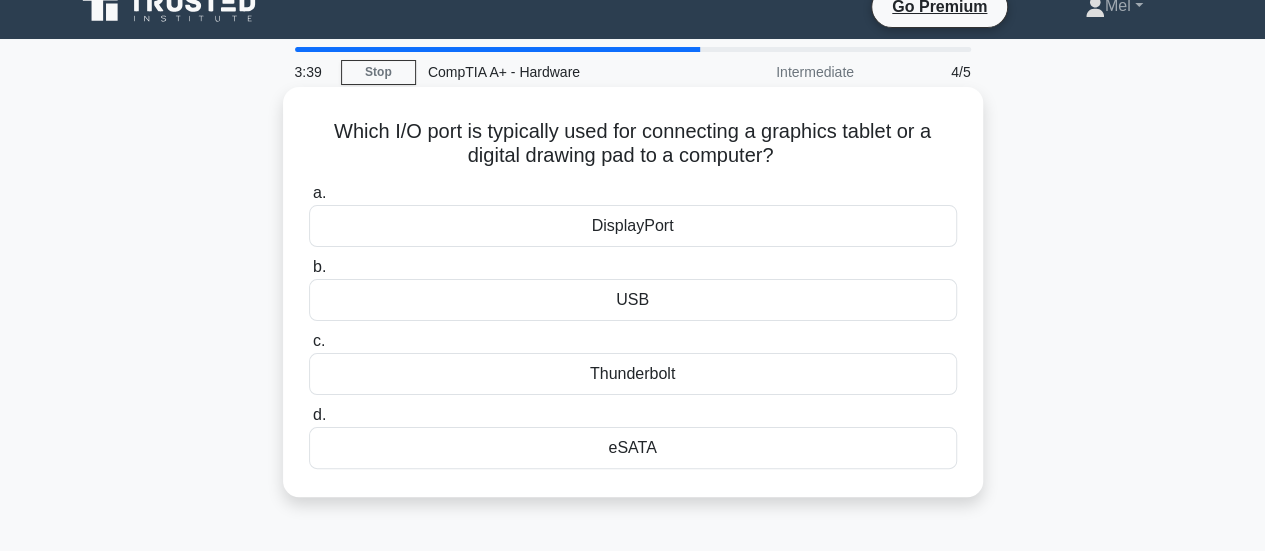 click on "Thunderbolt" at bounding box center [633, 374] 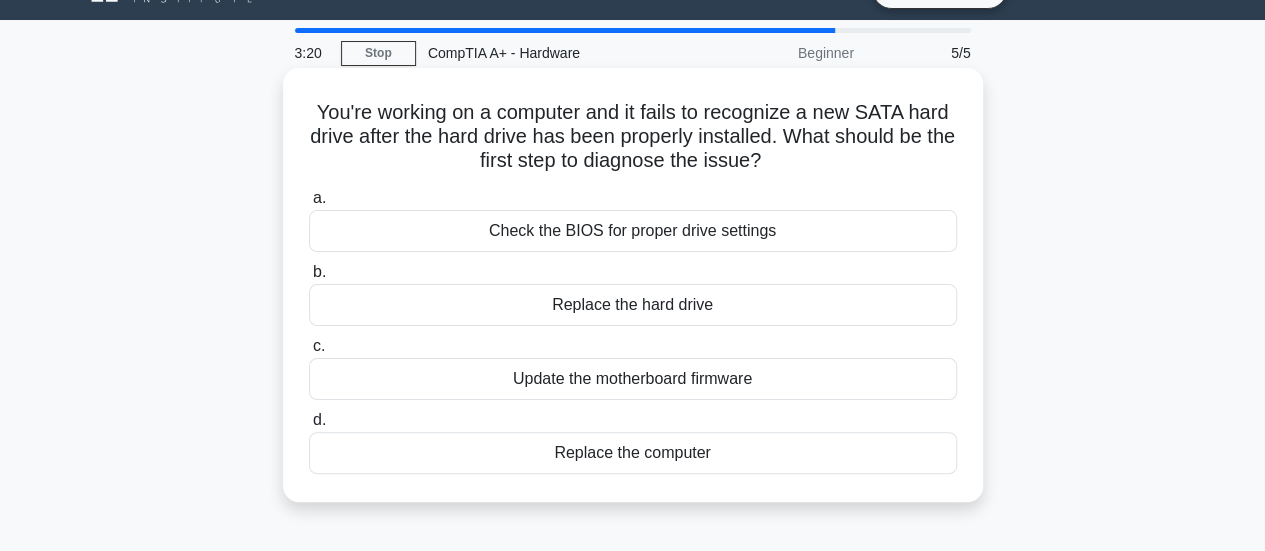 scroll, scrollTop: 45, scrollLeft: 0, axis: vertical 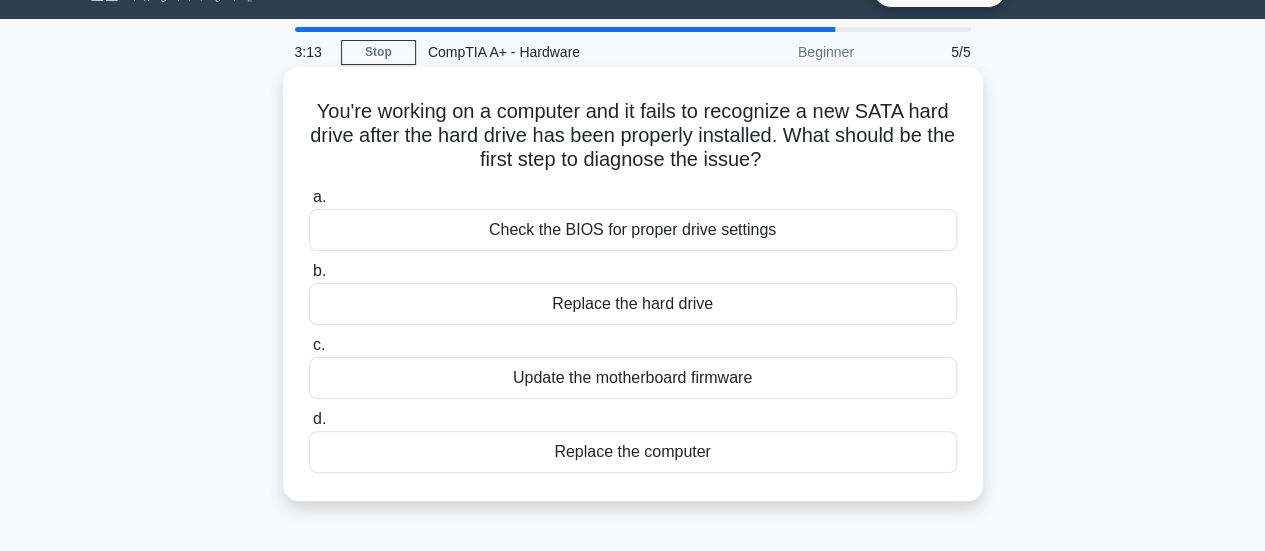 click on "Check the BIOS for proper drive settings" at bounding box center [633, 230] 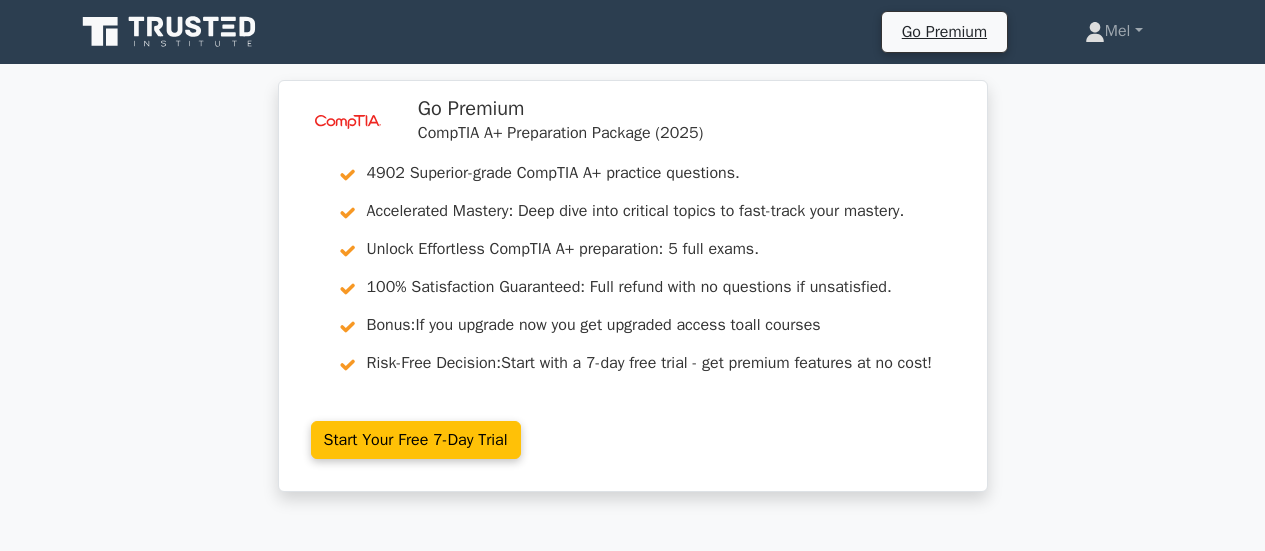 scroll, scrollTop: 0, scrollLeft: 0, axis: both 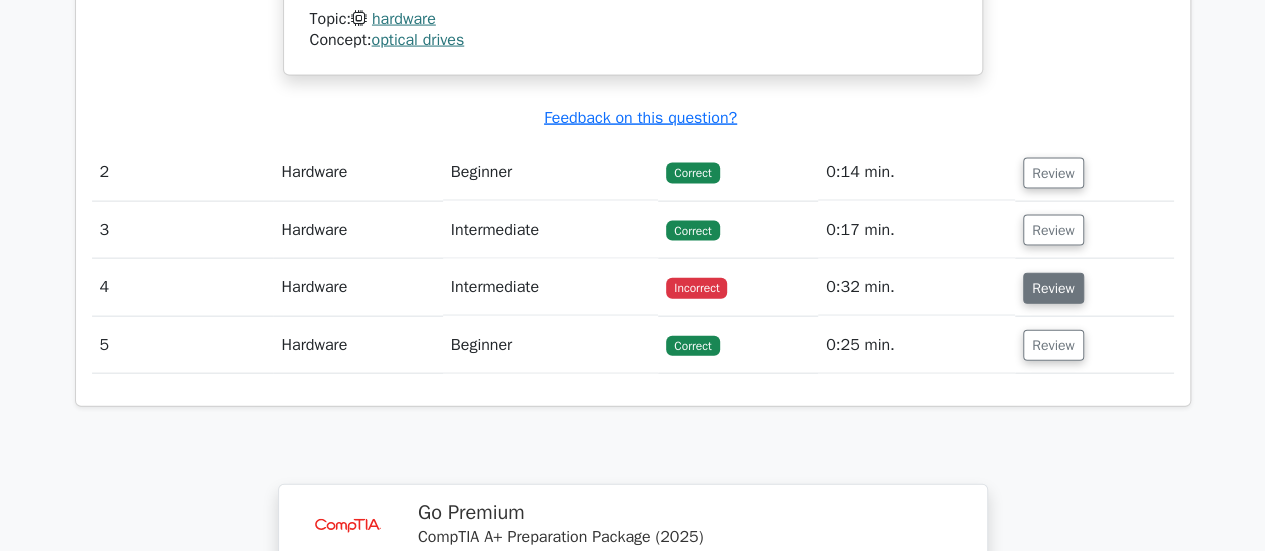 click on "Review" at bounding box center (1053, 288) 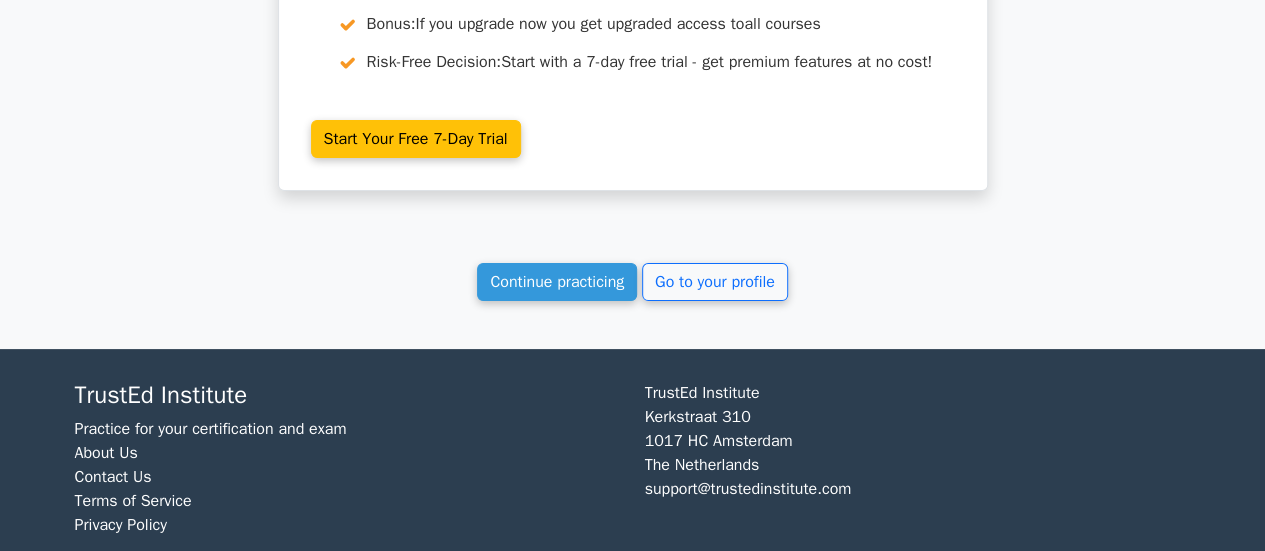 scroll, scrollTop: 3850, scrollLeft: 0, axis: vertical 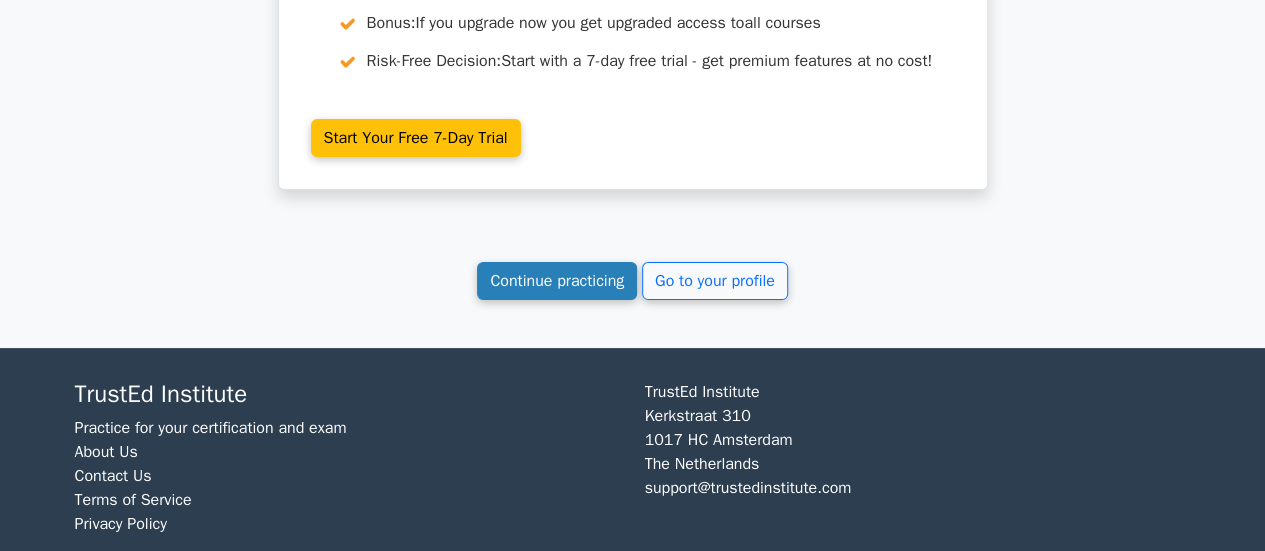 click on "Continue practicing" at bounding box center (557, 281) 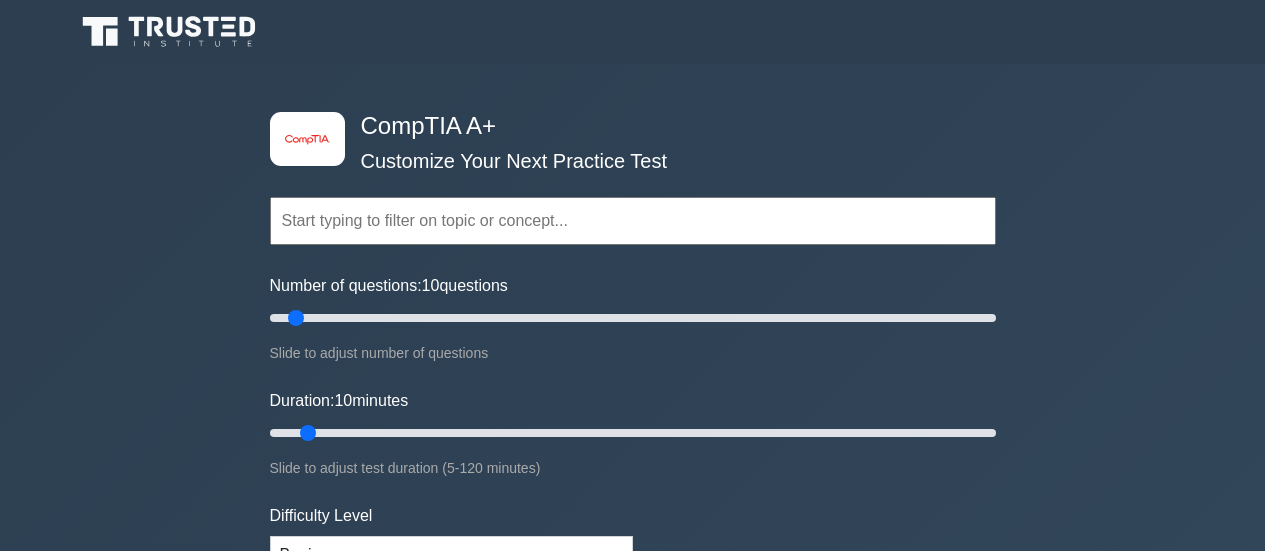 scroll, scrollTop: 0, scrollLeft: 0, axis: both 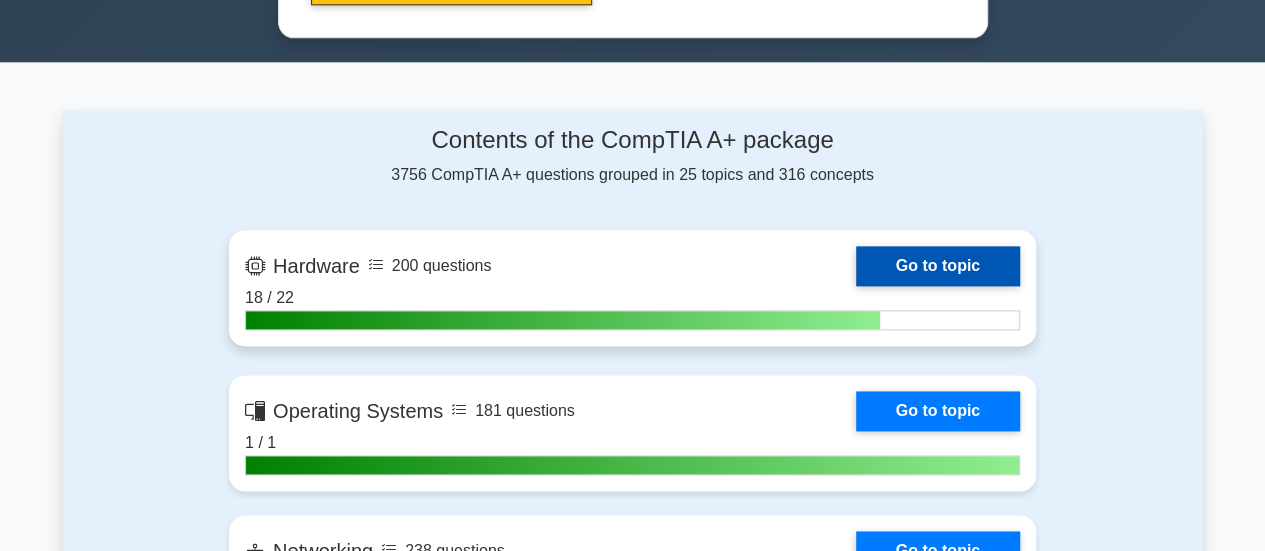 click on "Go to topic" at bounding box center [938, 266] 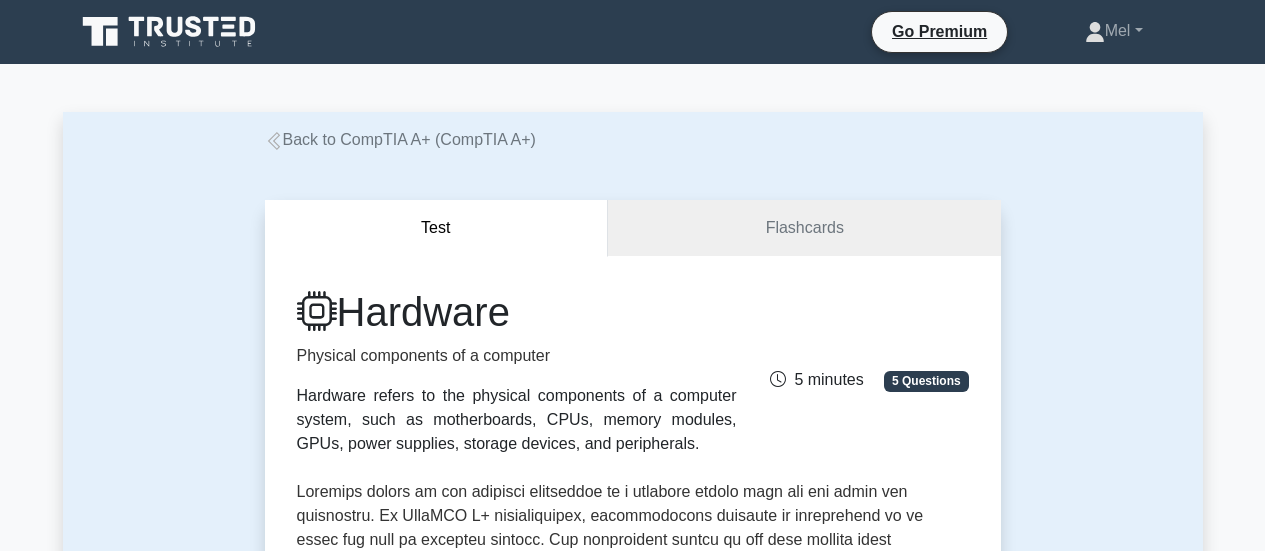 scroll, scrollTop: 0, scrollLeft: 0, axis: both 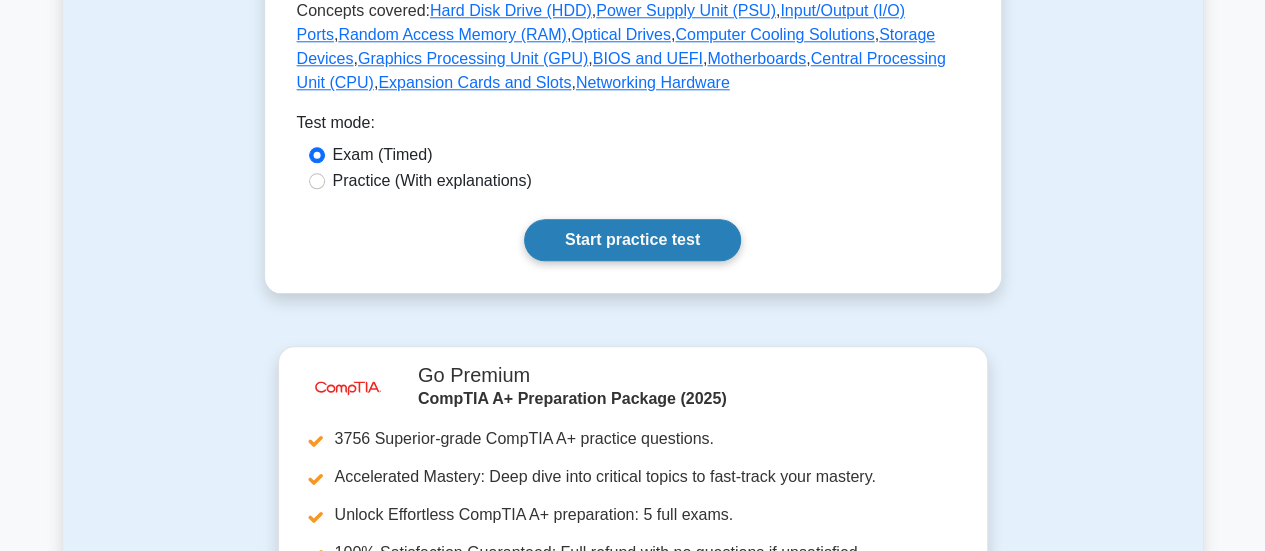 click on "Start practice test" at bounding box center [632, 240] 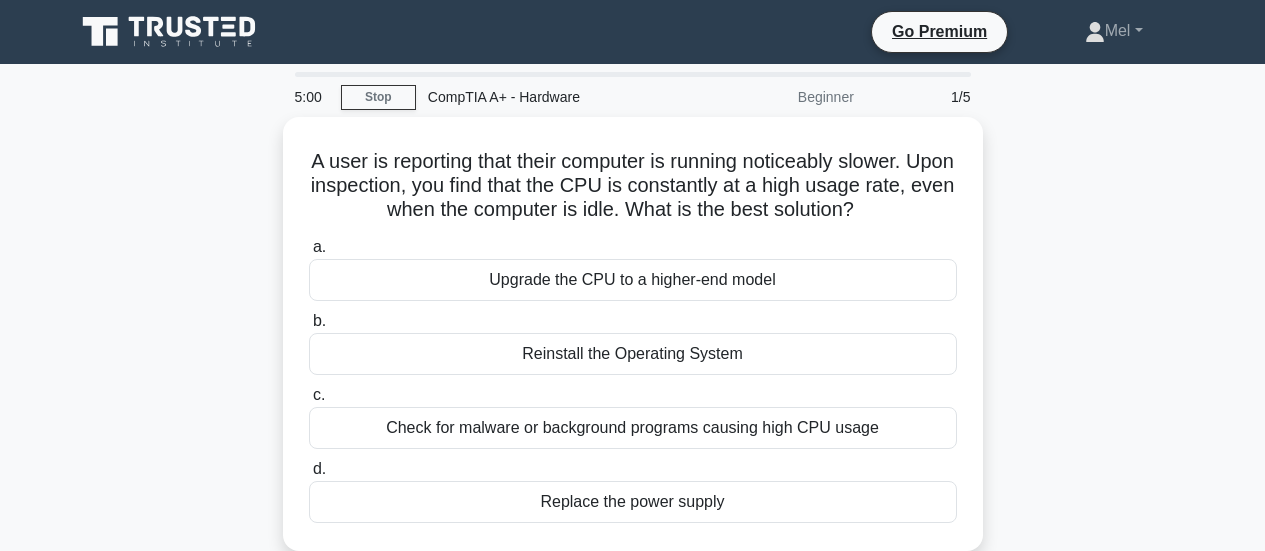 scroll, scrollTop: 0, scrollLeft: 0, axis: both 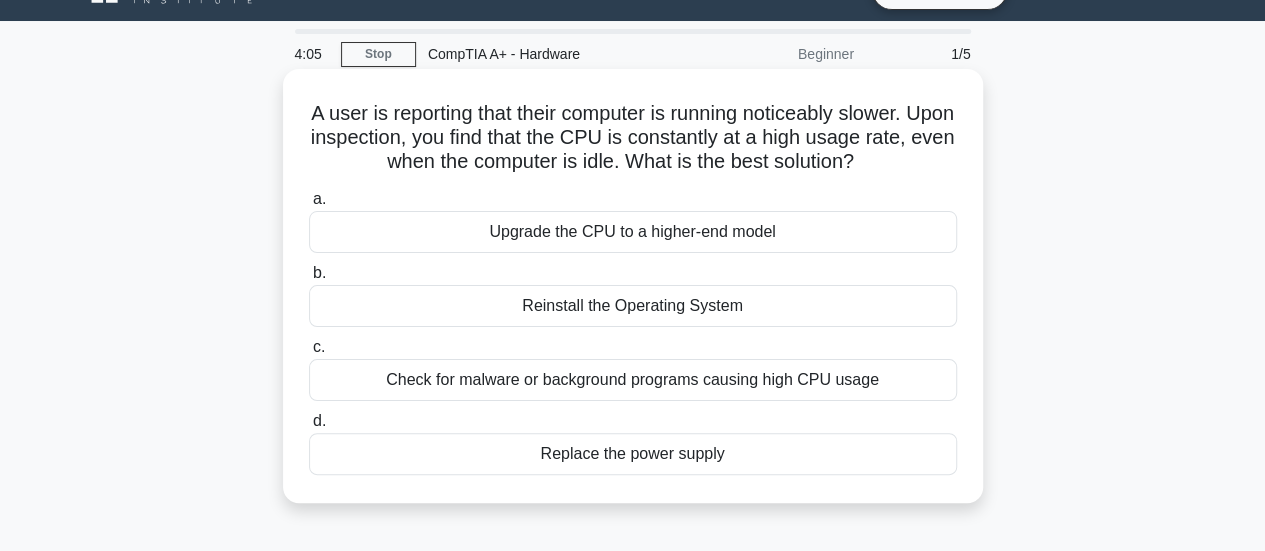 click on "Check for malware or background programs causing high CPU usage" at bounding box center [633, 380] 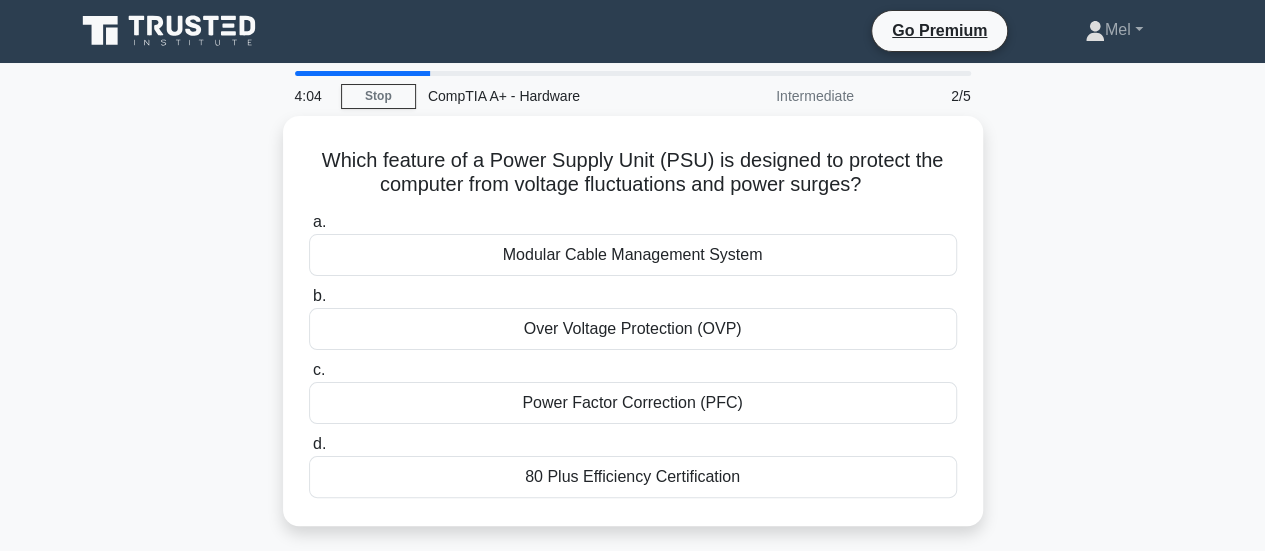 scroll, scrollTop: 0, scrollLeft: 0, axis: both 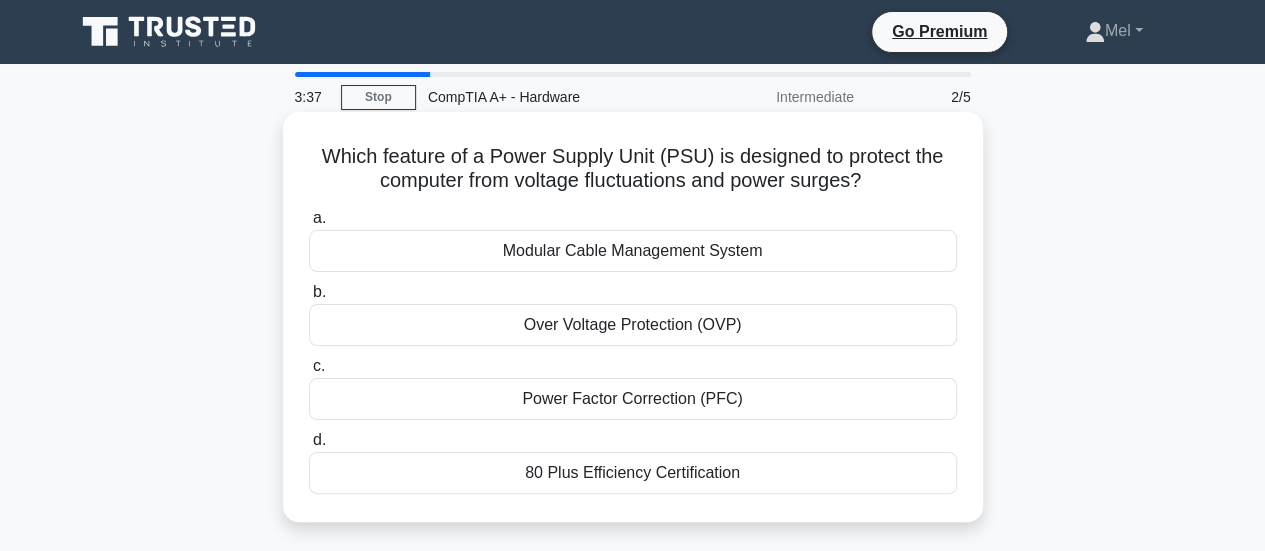 click on "Power Factor Correction (PFC)" at bounding box center (633, 399) 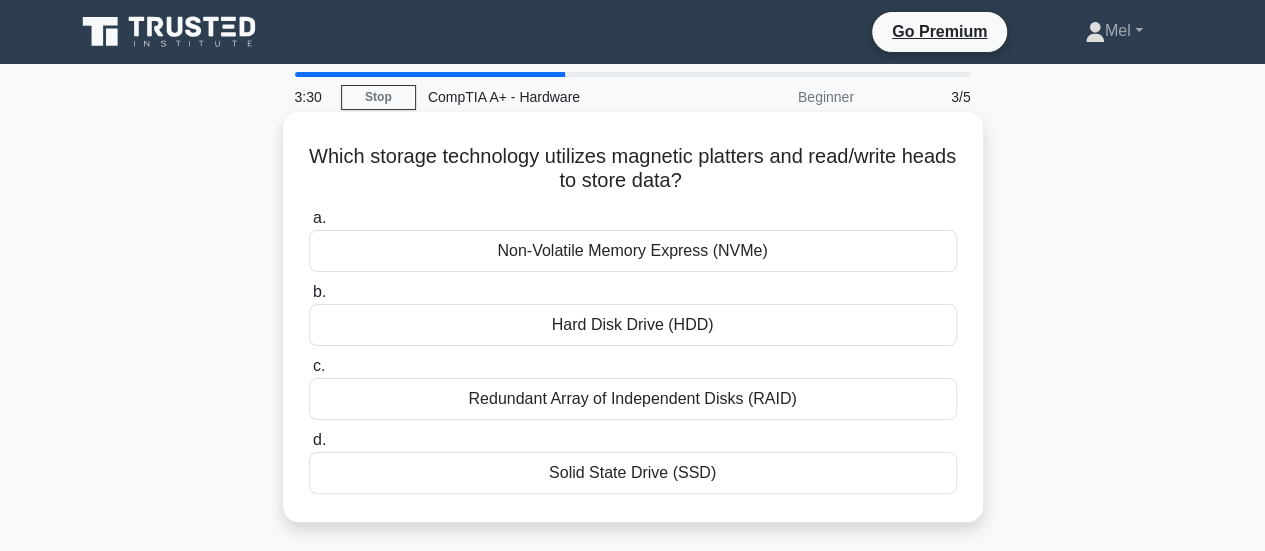 click on "Hard Disk Drive (HDD)" at bounding box center [633, 325] 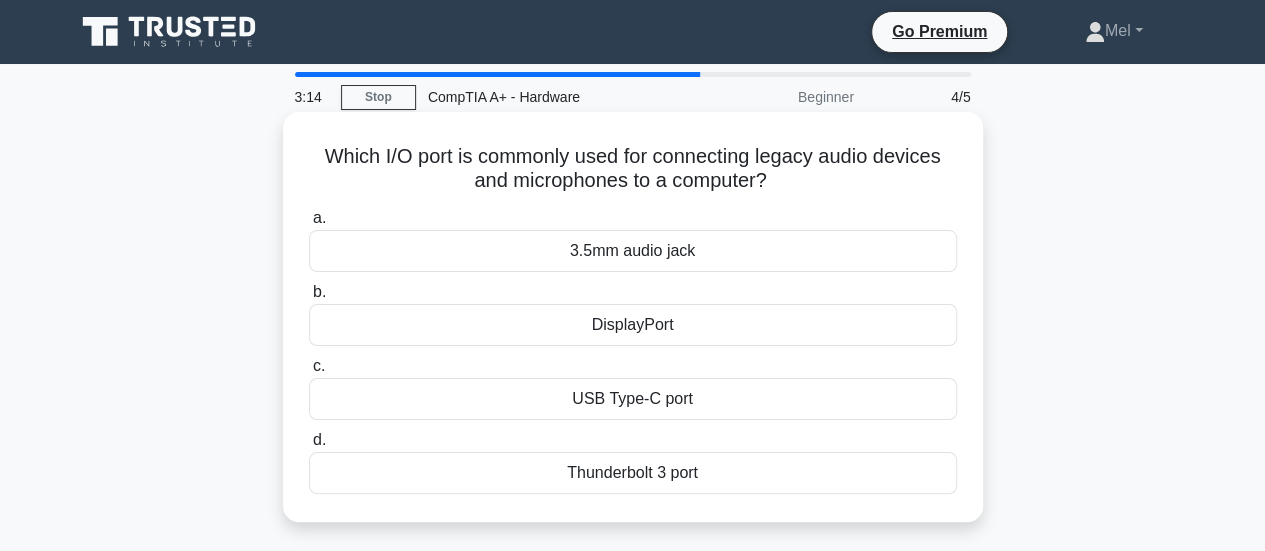 click on "3.5mm audio jack" at bounding box center (633, 251) 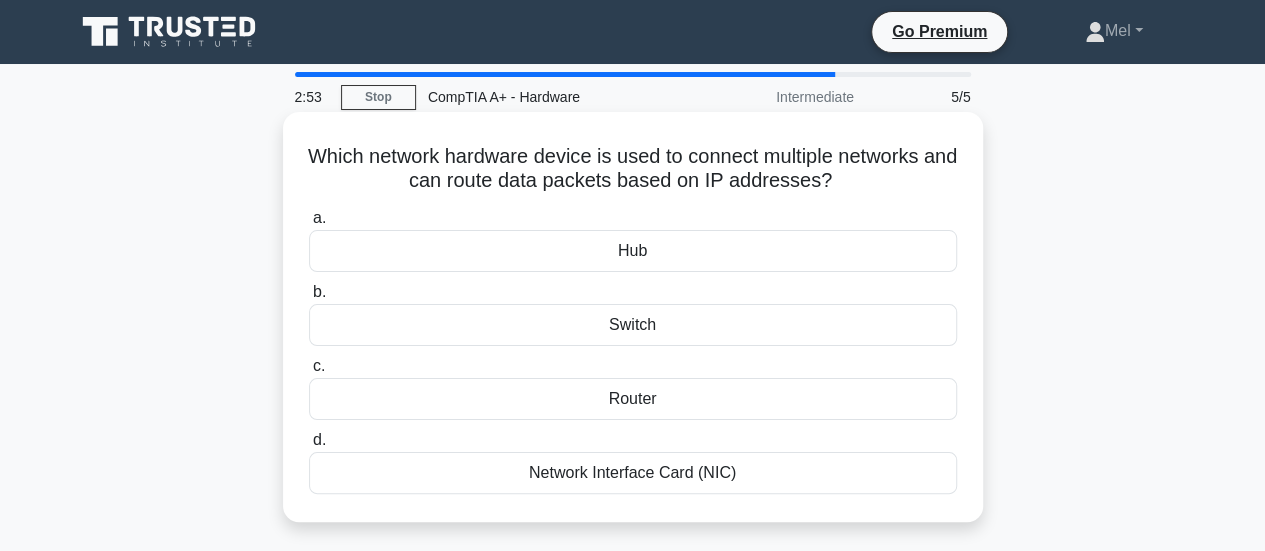 click on "Router" at bounding box center [633, 399] 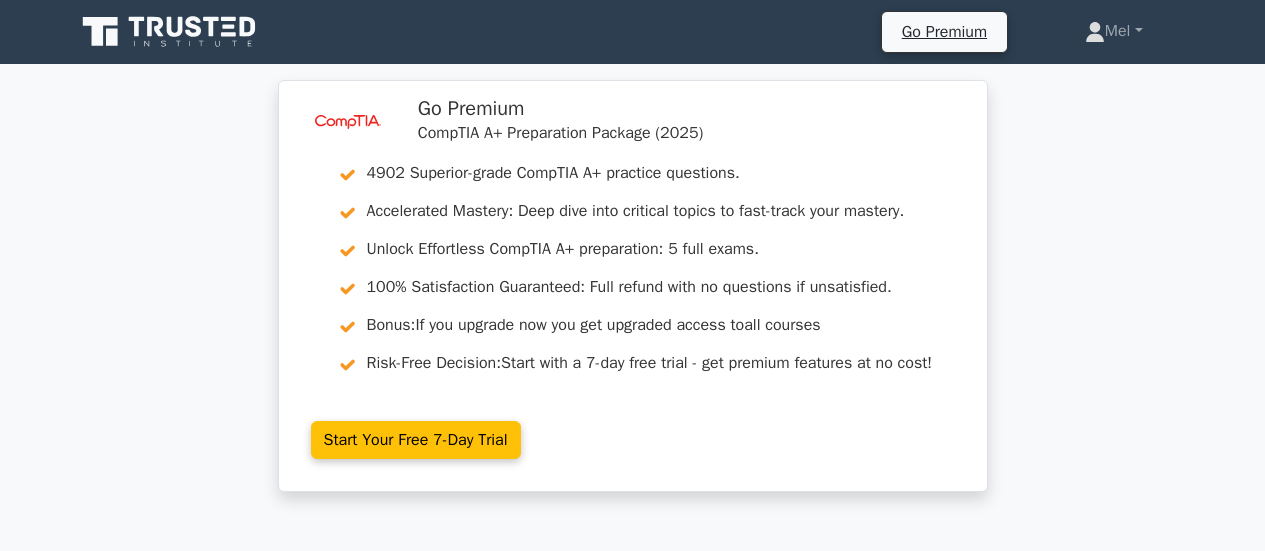 scroll, scrollTop: 0, scrollLeft: 0, axis: both 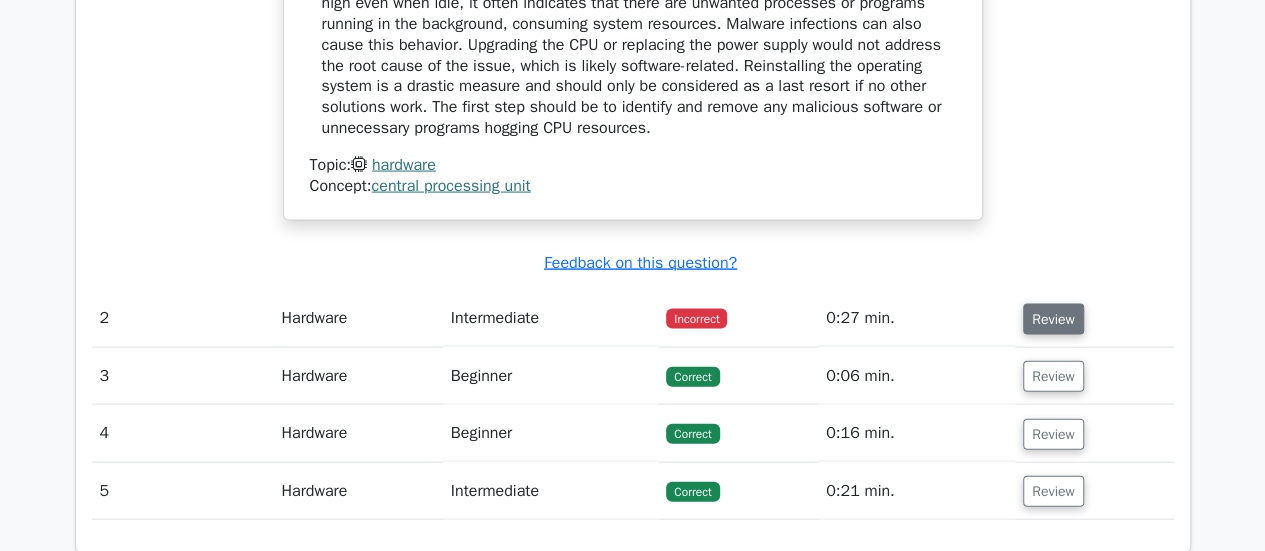 click on "Review" at bounding box center [1053, 319] 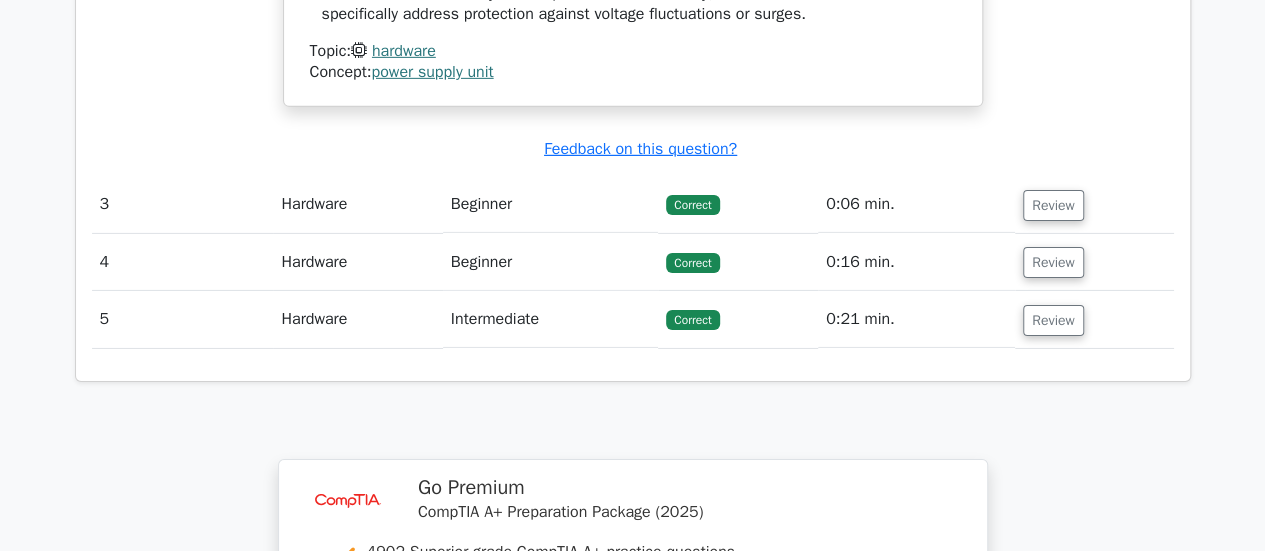 scroll, scrollTop: 3173, scrollLeft: 0, axis: vertical 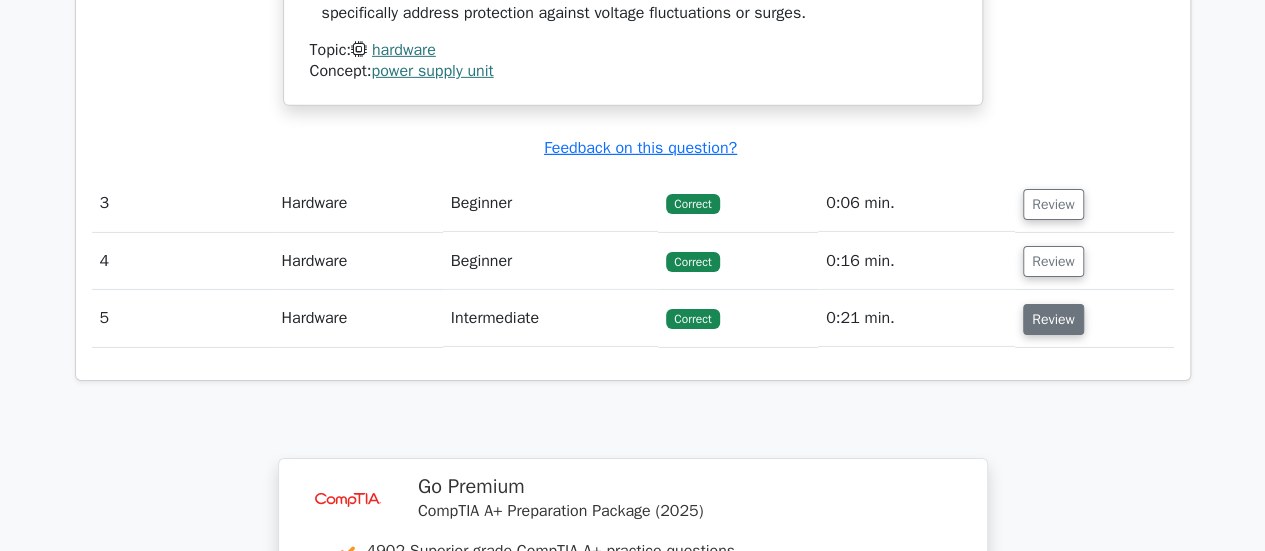 click on "Review" at bounding box center (1053, 319) 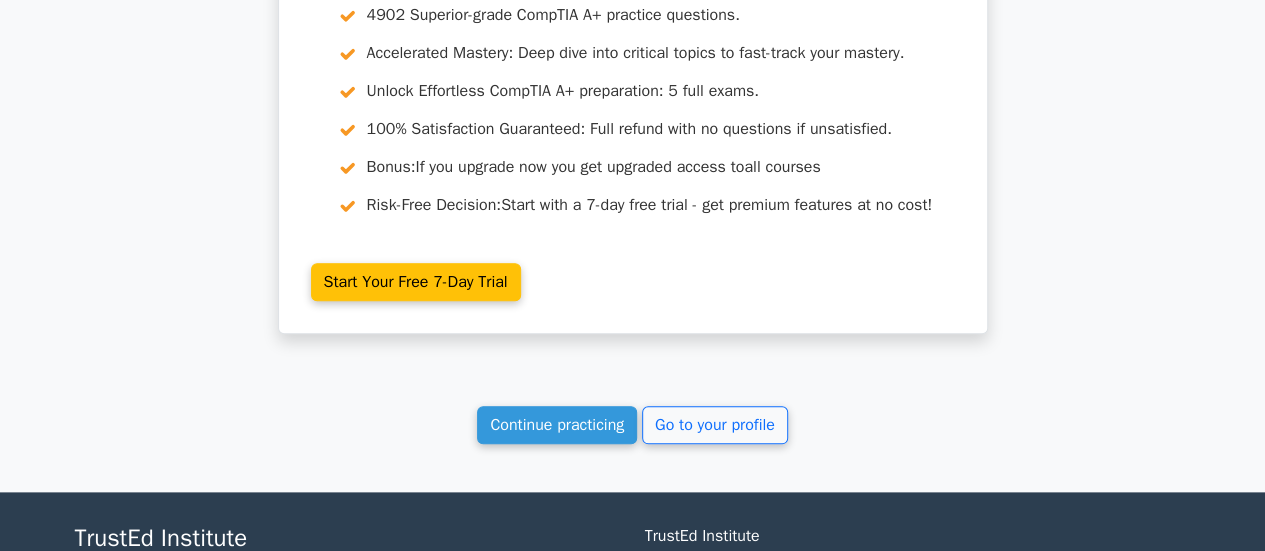 scroll, scrollTop: 4735, scrollLeft: 0, axis: vertical 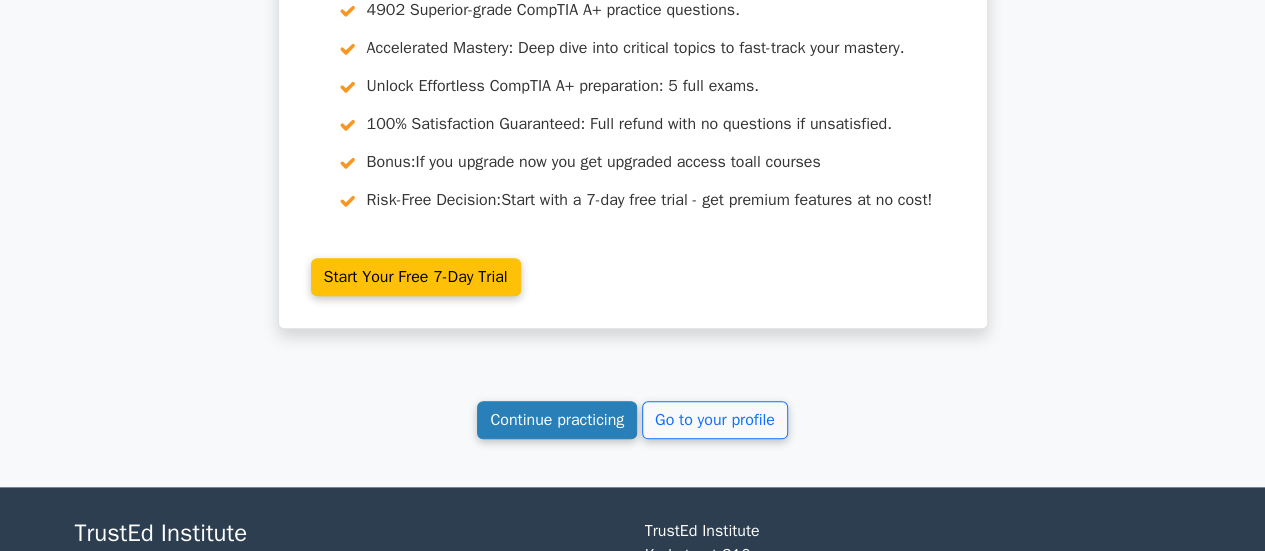 click on "Continue practicing" at bounding box center (557, 420) 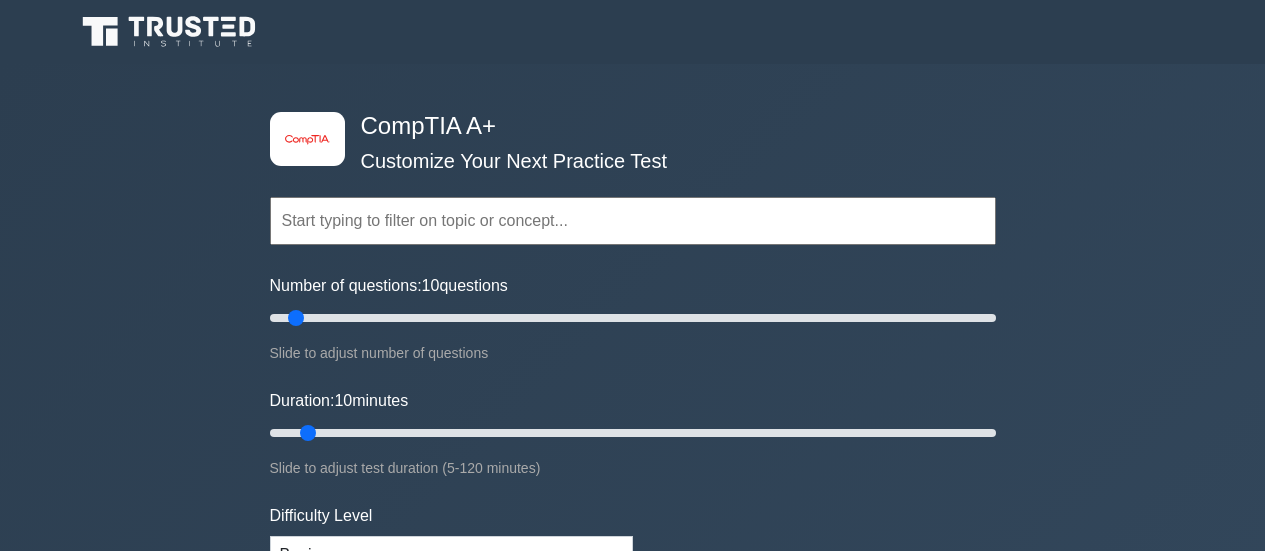 scroll, scrollTop: 0, scrollLeft: 0, axis: both 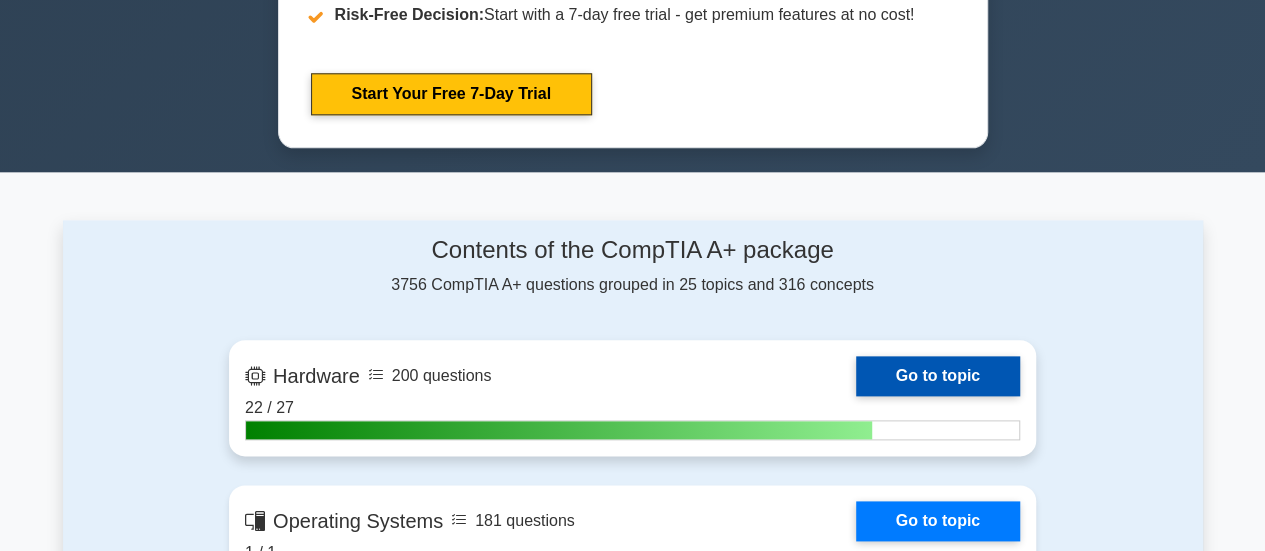 click on "Go to topic" at bounding box center (938, 376) 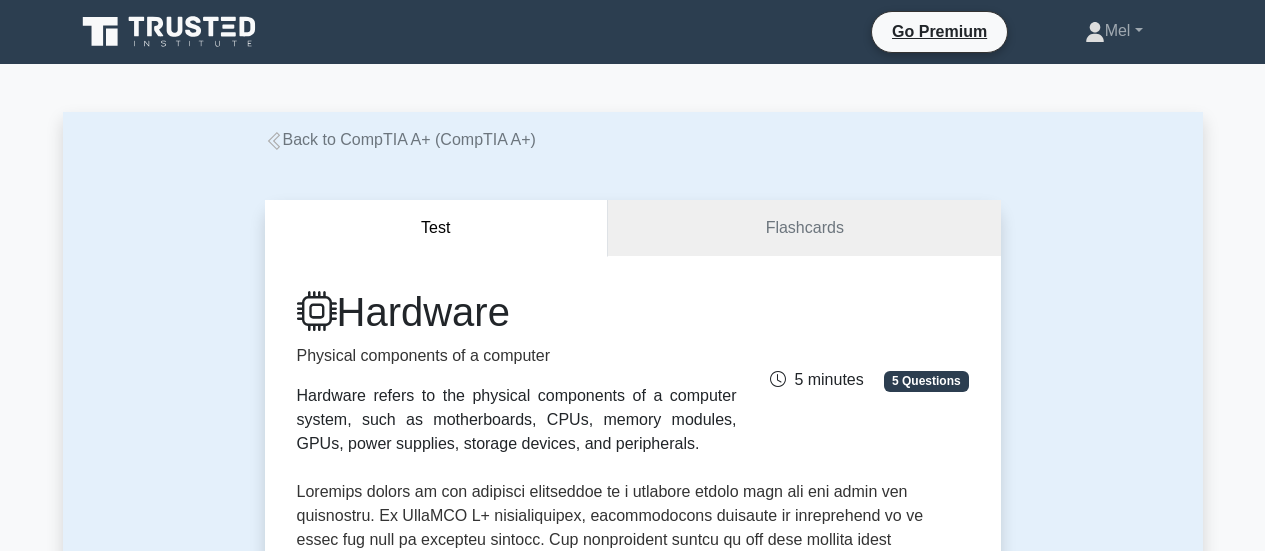 scroll, scrollTop: 0, scrollLeft: 0, axis: both 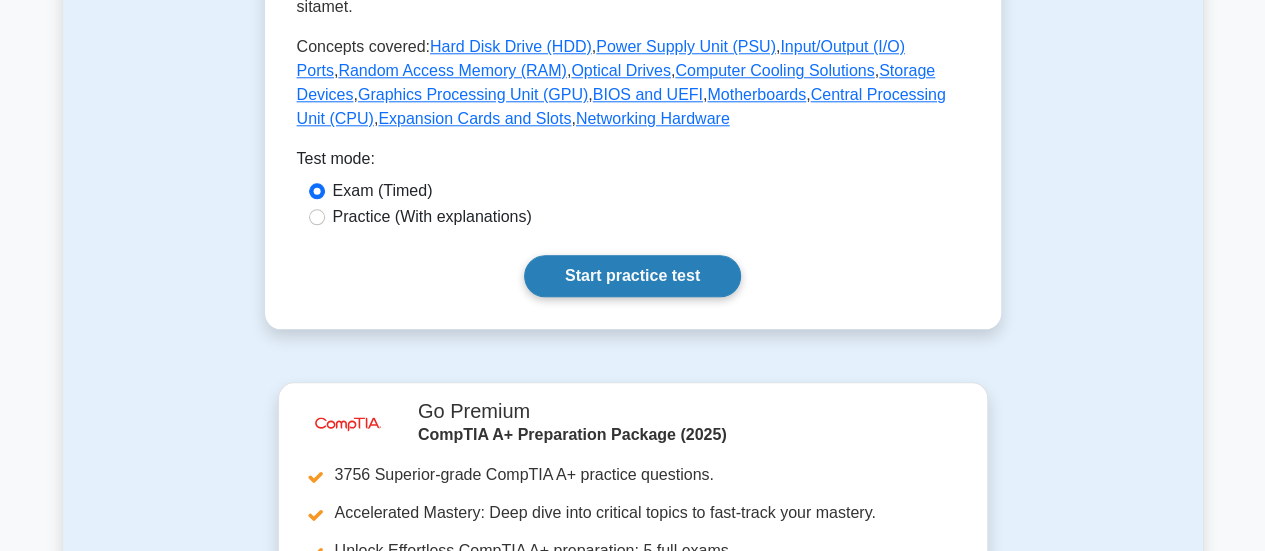 click on "Start practice test" at bounding box center [632, 276] 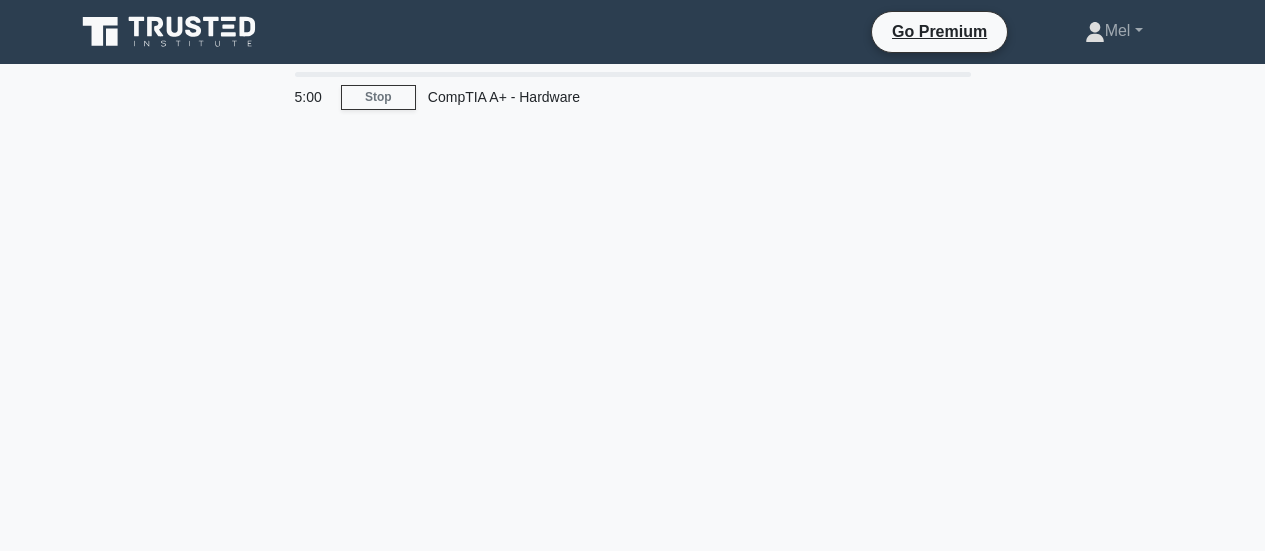scroll, scrollTop: 0, scrollLeft: 0, axis: both 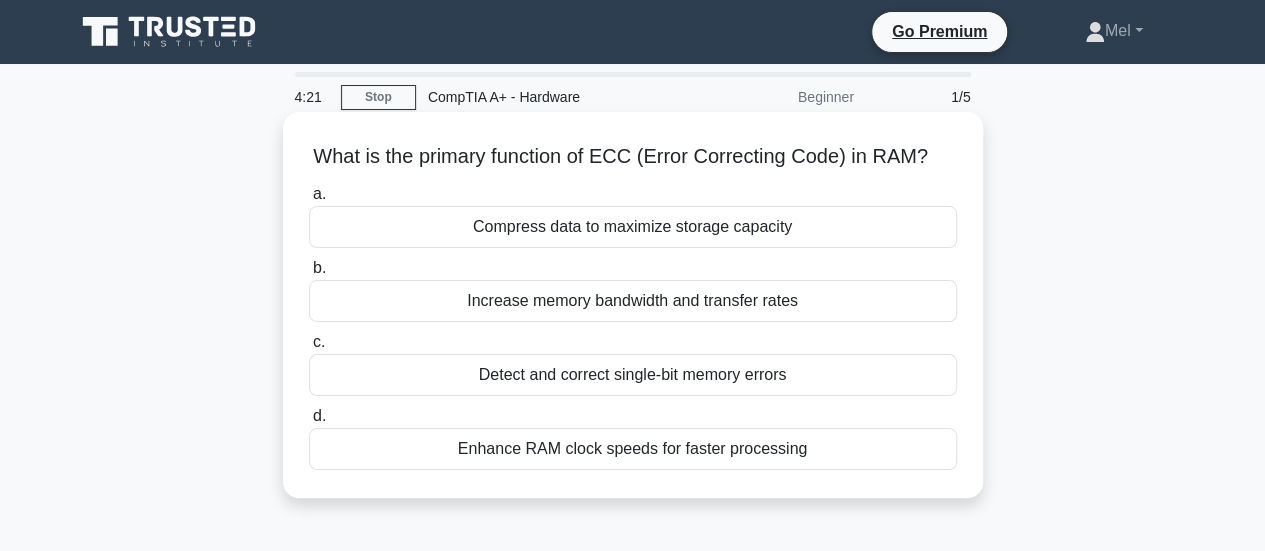 click on "Compress data to maximize storage capacity" at bounding box center (633, 227) 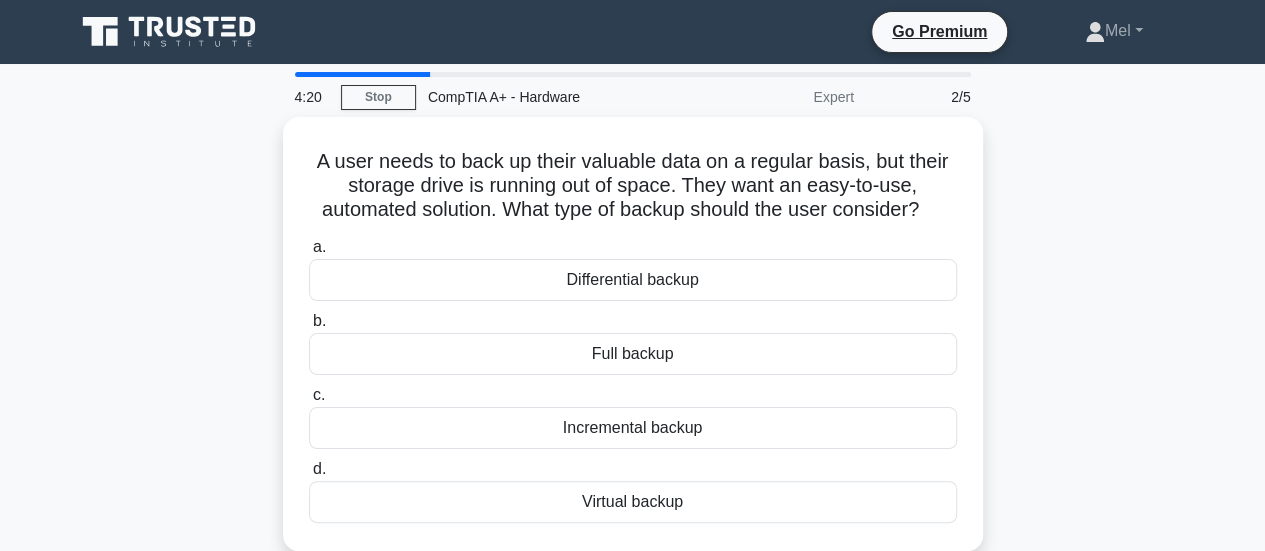 click on "A user needs to back up their valuable data on a regular basis, but their storage drive is running out of space. They want an easy-to-use, automated solution. What type of backup should the user consider?
.spinner_0XTQ{transform-origin:center;animation:spinner_y6GP .75s linear infinite}@keyframes spinner_y6GP{100%{transform:rotate(360deg)}}
a.
Differential backup
b. c. d." at bounding box center [633, 334] 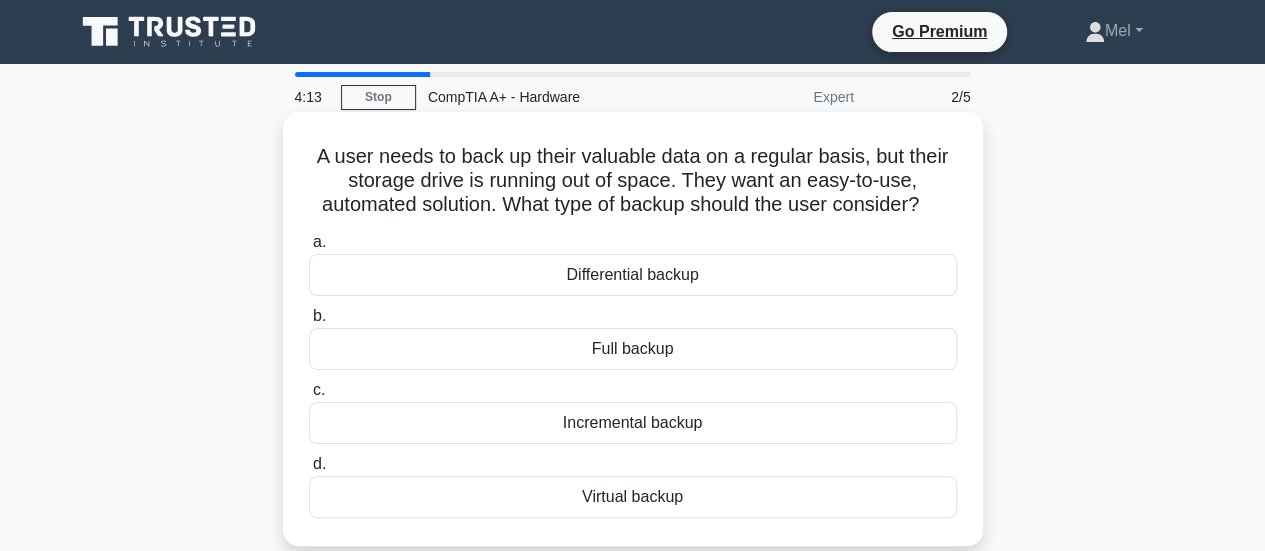 click on "b.
Full backup" at bounding box center [633, 337] 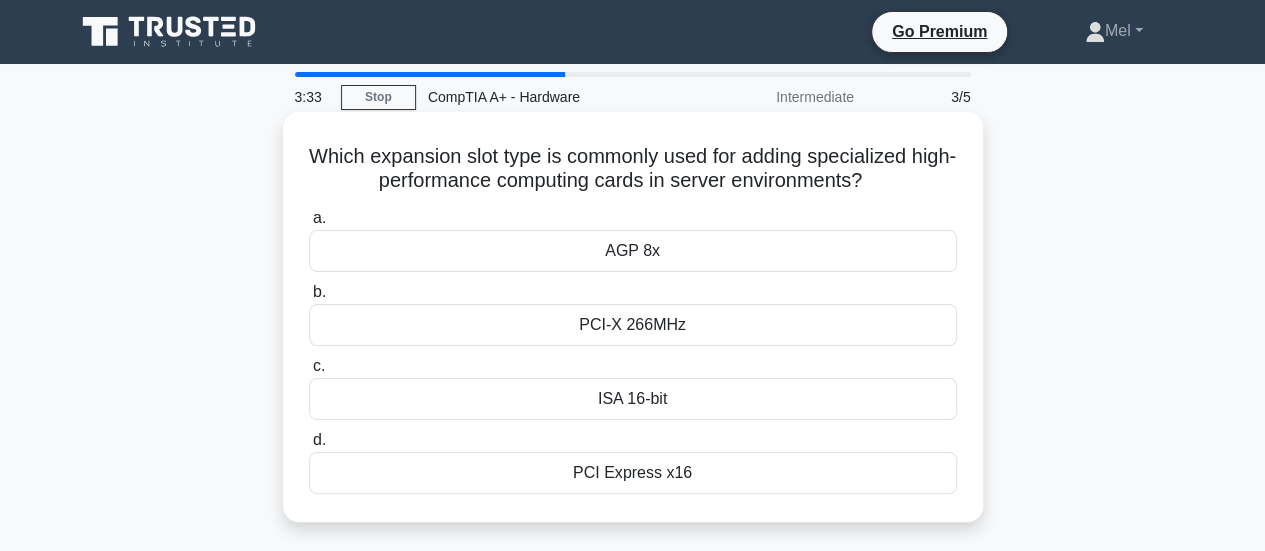 click on "ISA 16-bit" at bounding box center [633, 399] 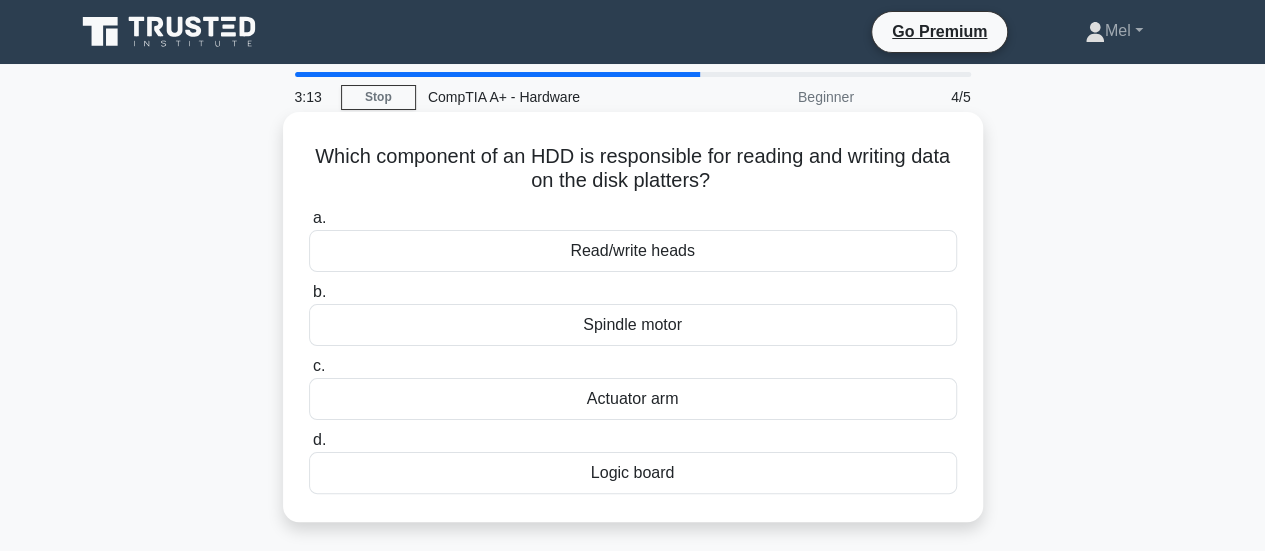 click on "Read/write heads" at bounding box center (633, 251) 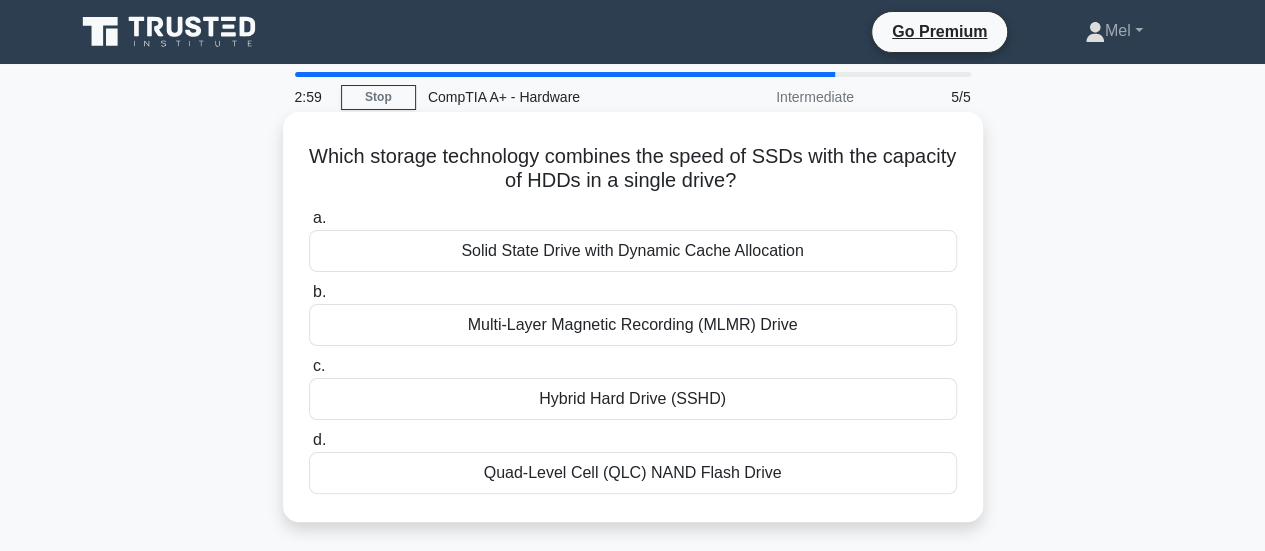 click on "Hybrid Hard Drive (SSHD)" at bounding box center [633, 399] 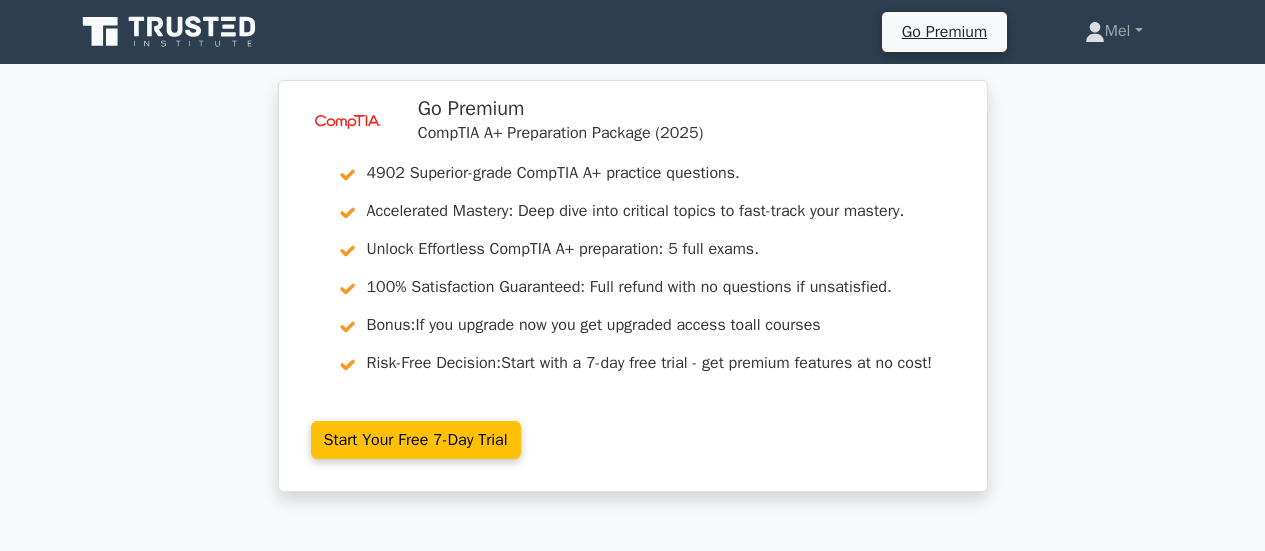 scroll, scrollTop: 0, scrollLeft: 0, axis: both 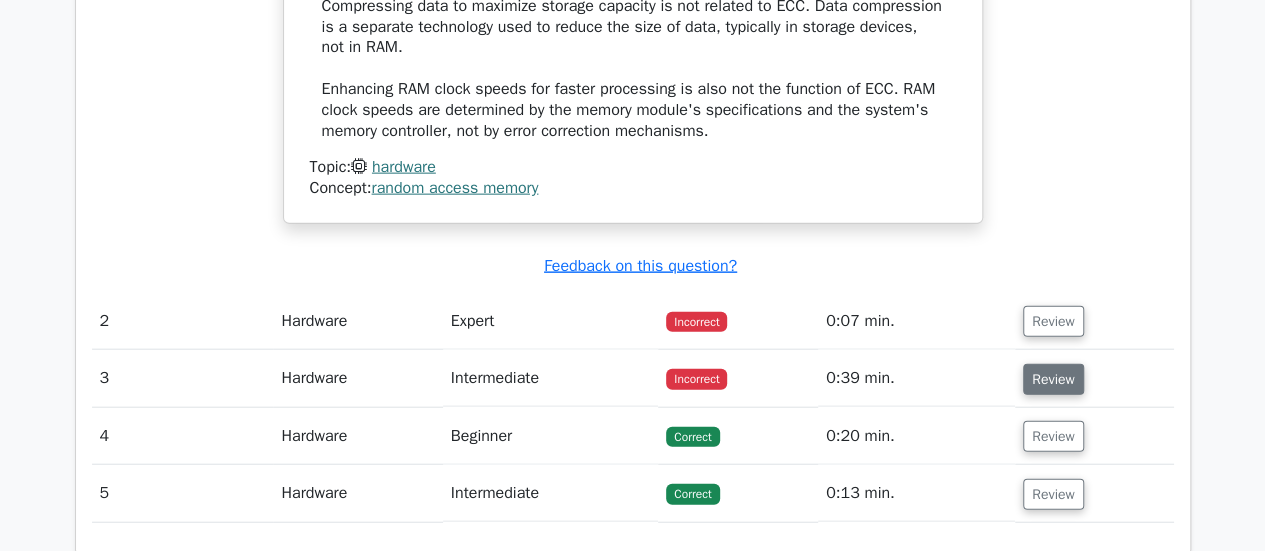 click on "Review" at bounding box center [1053, 379] 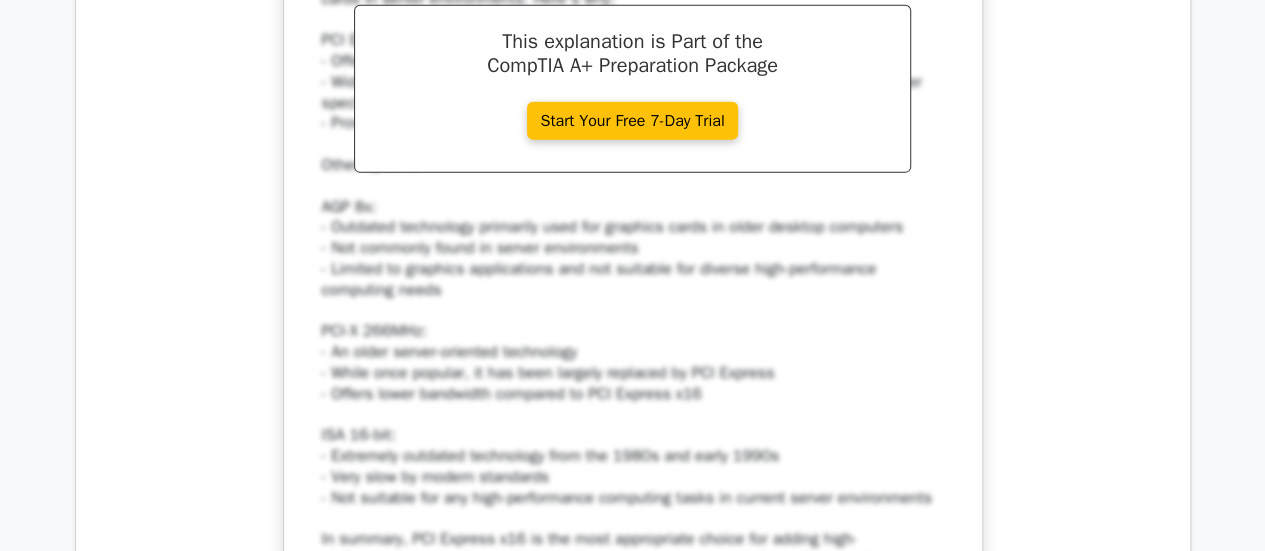 scroll, scrollTop: 3089, scrollLeft: 0, axis: vertical 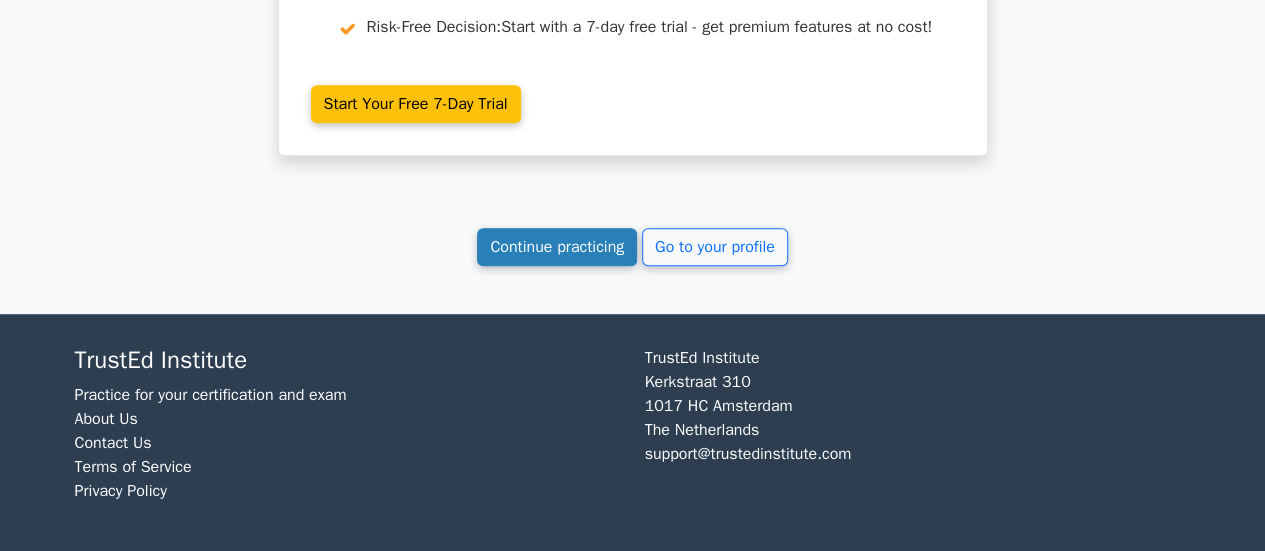 click on "Continue practicing" at bounding box center [557, 247] 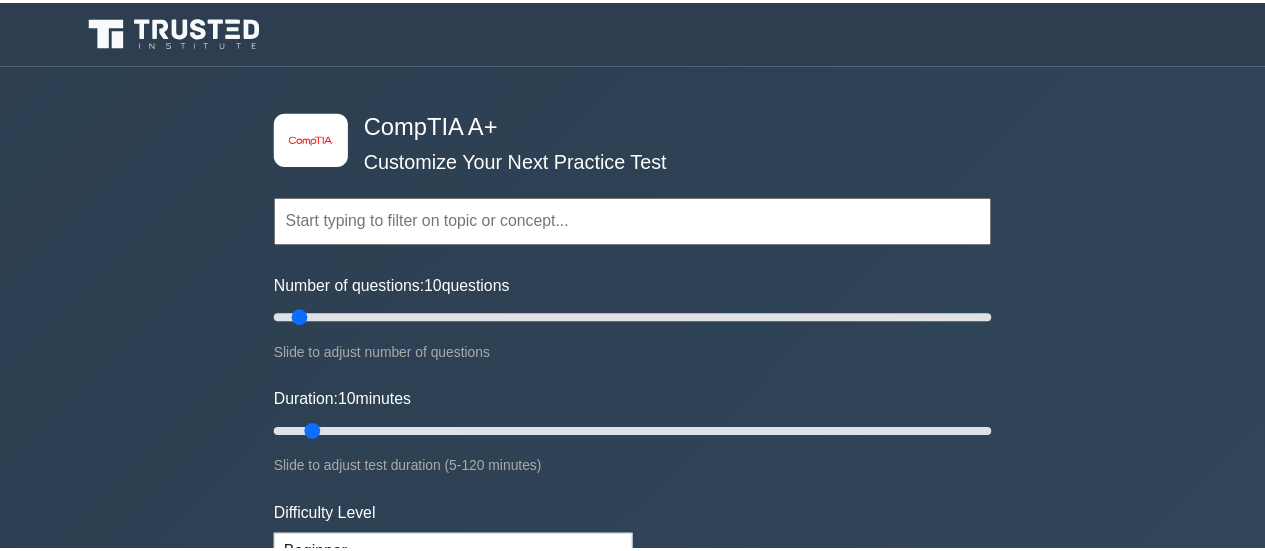 scroll, scrollTop: 0, scrollLeft: 0, axis: both 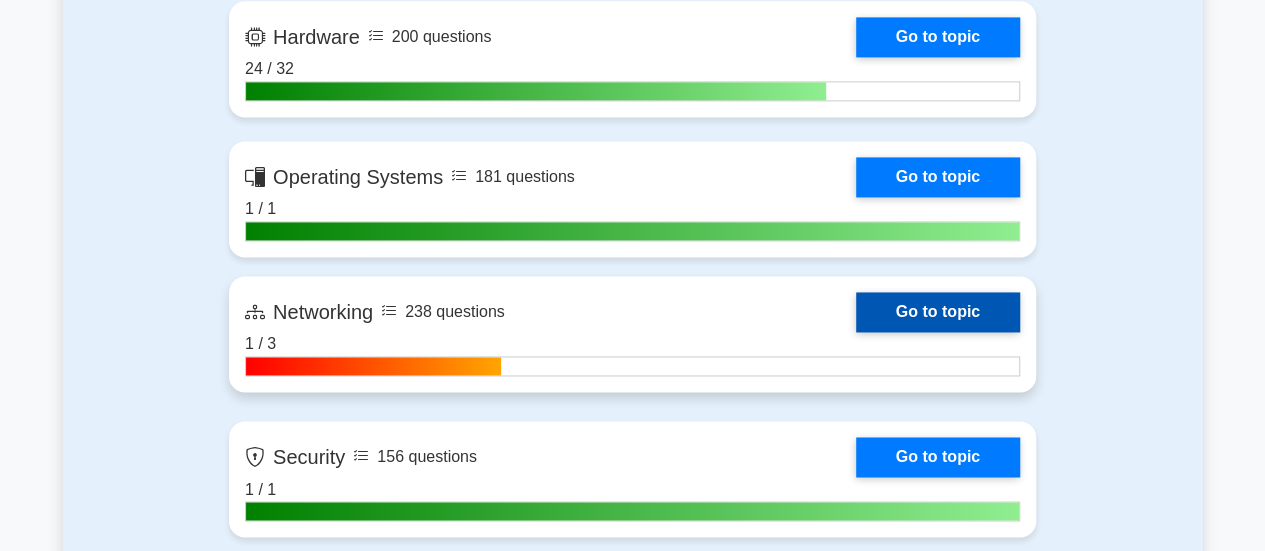 click on "Go to topic" at bounding box center (938, 312) 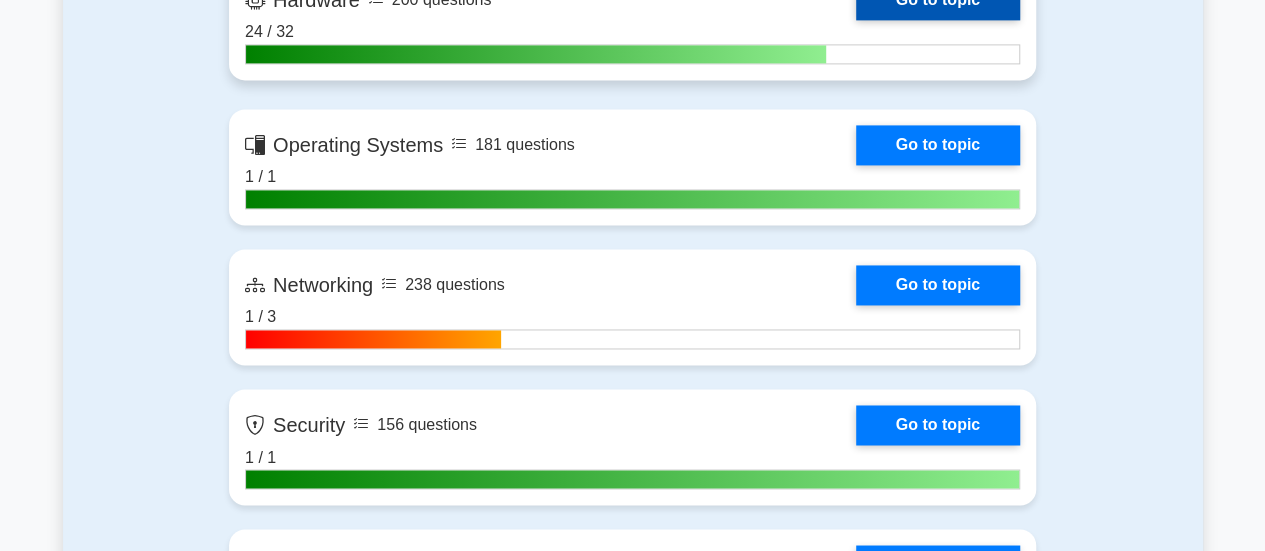 scroll, scrollTop: 1448, scrollLeft: 0, axis: vertical 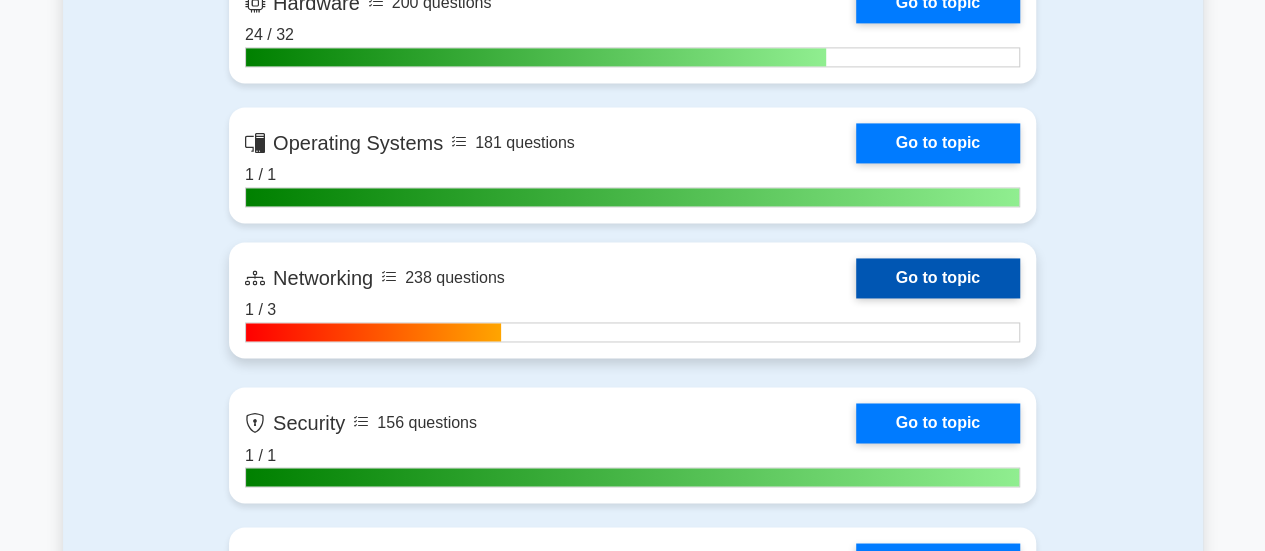click on "Go to topic" at bounding box center [938, 278] 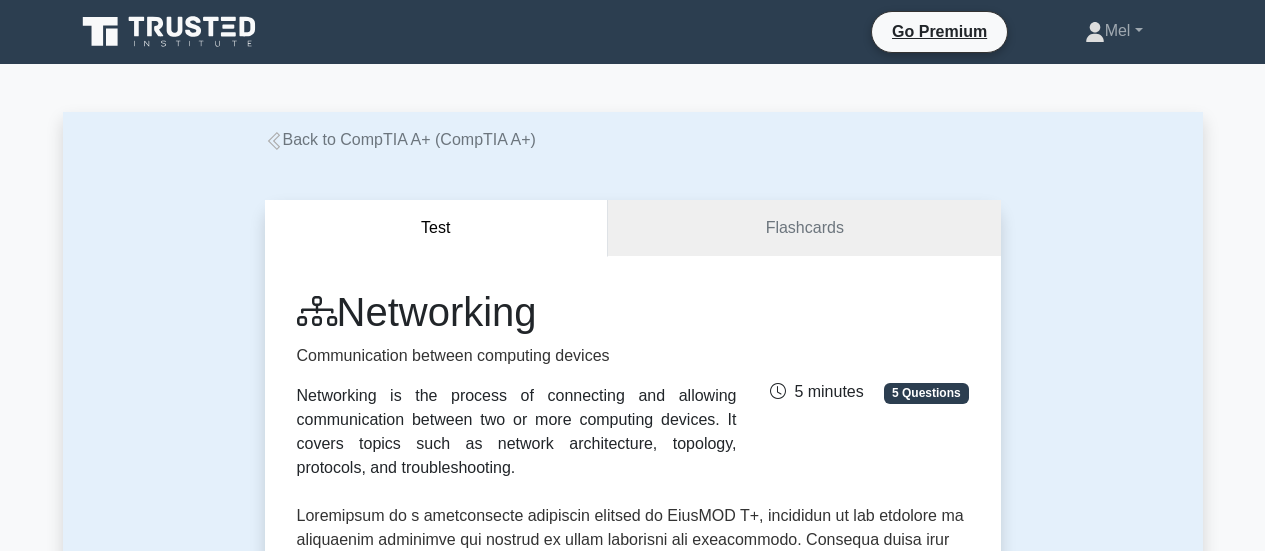 scroll, scrollTop: 0, scrollLeft: 0, axis: both 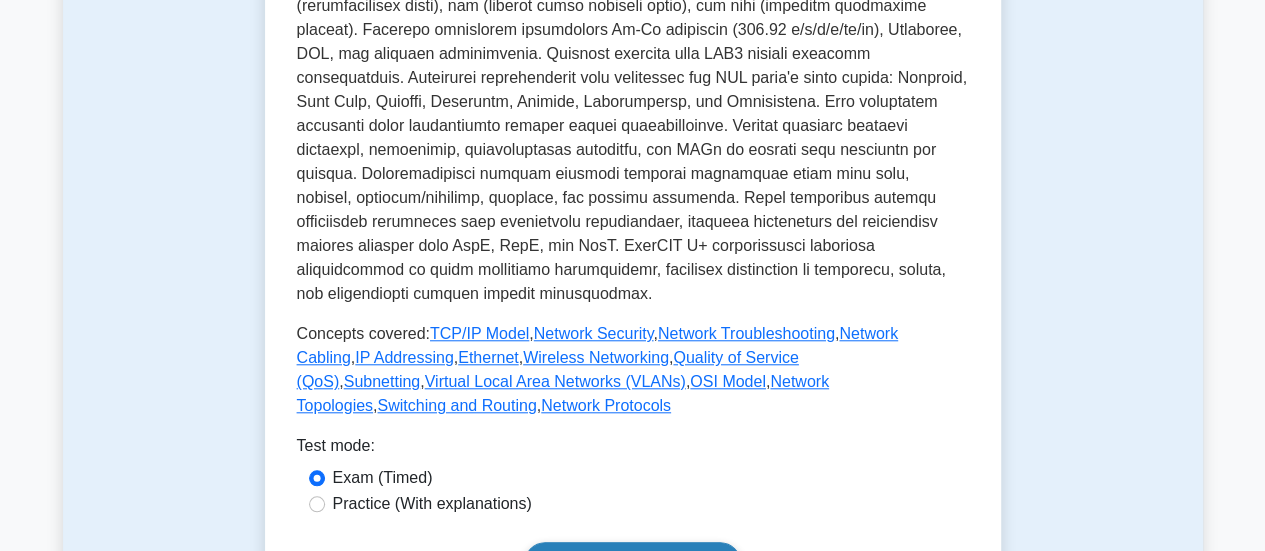 click on "Start practice test" at bounding box center [632, 563] 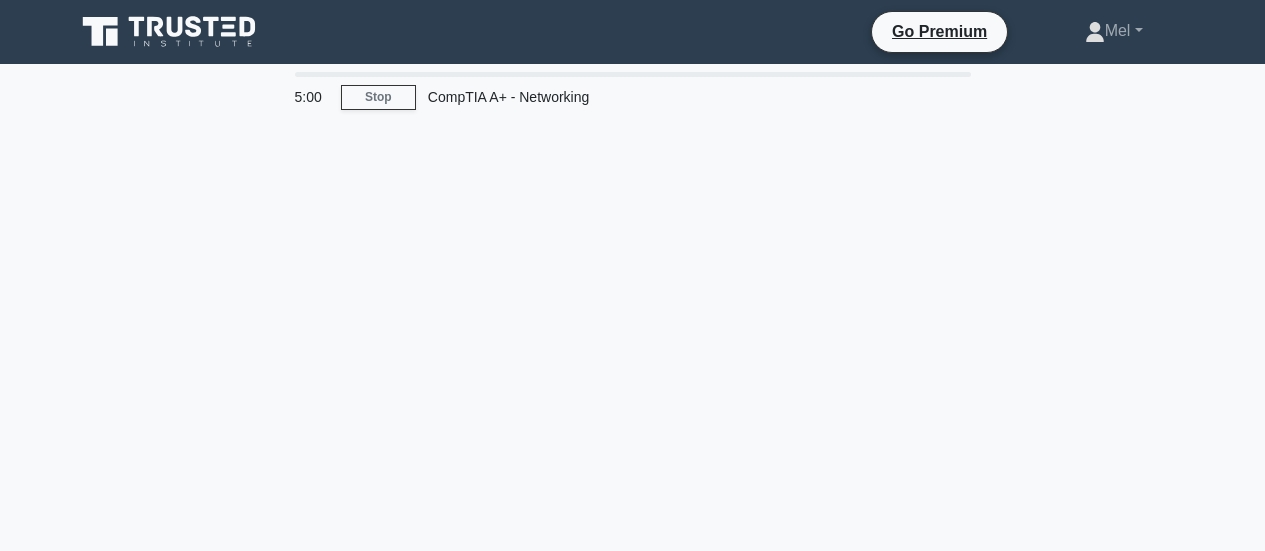 scroll, scrollTop: 0, scrollLeft: 0, axis: both 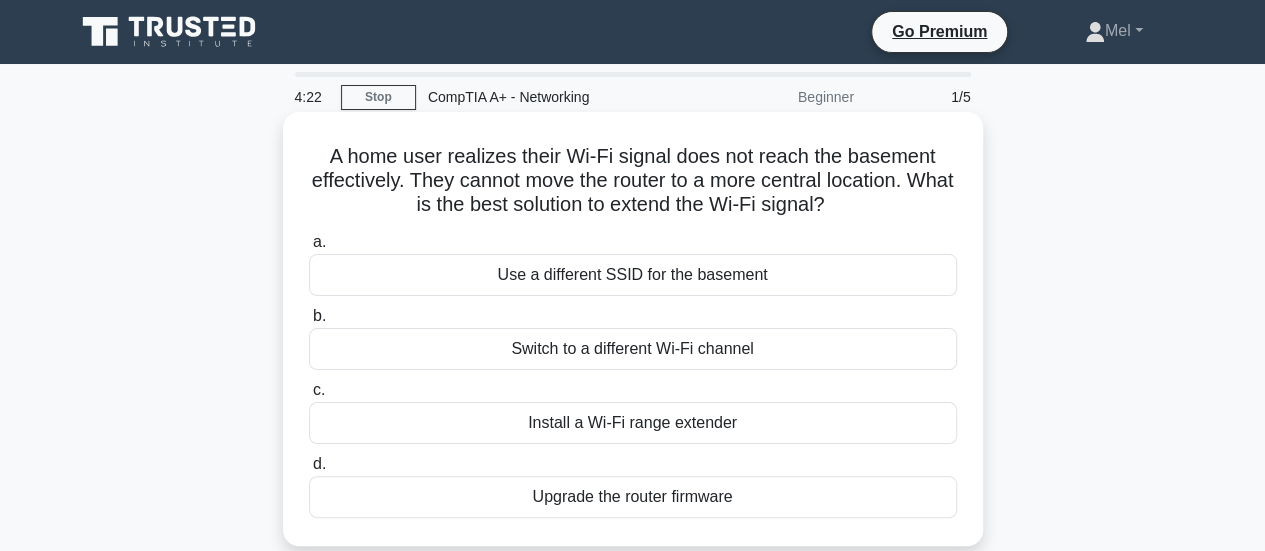 click on "Use a different SSID for the basement" at bounding box center (633, 275) 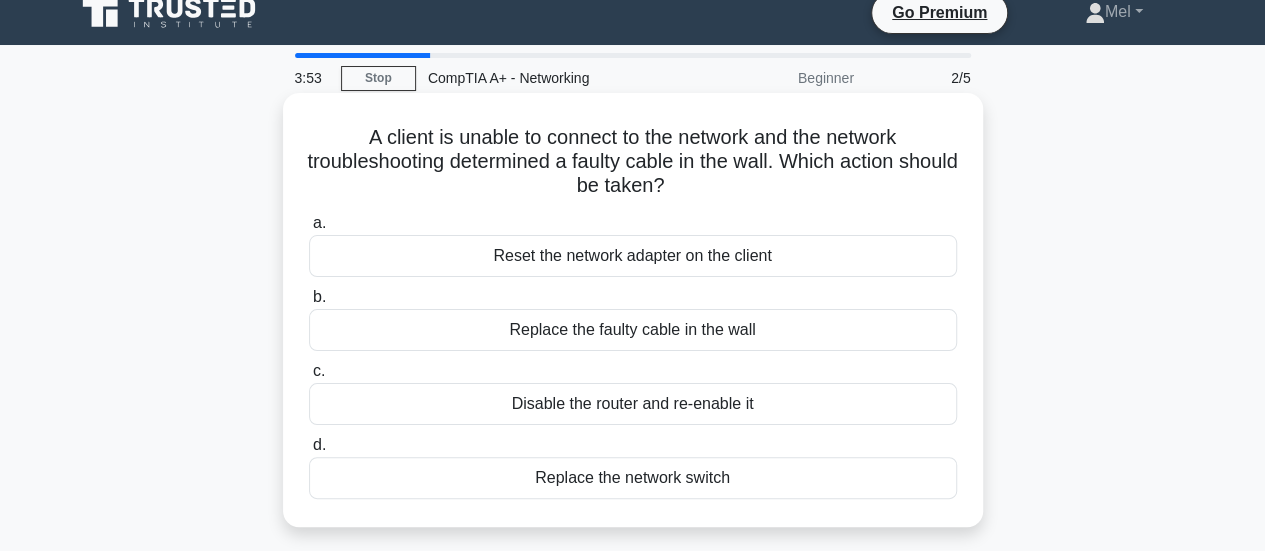 scroll, scrollTop: 27, scrollLeft: 0, axis: vertical 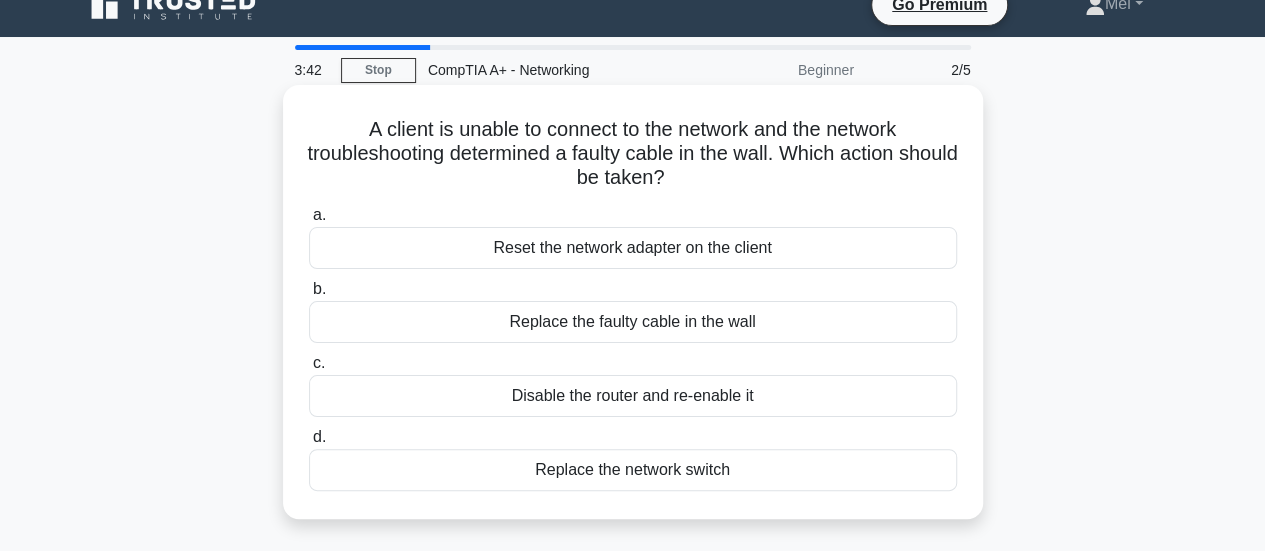 click on "Replace the faulty cable in the wall" at bounding box center (633, 322) 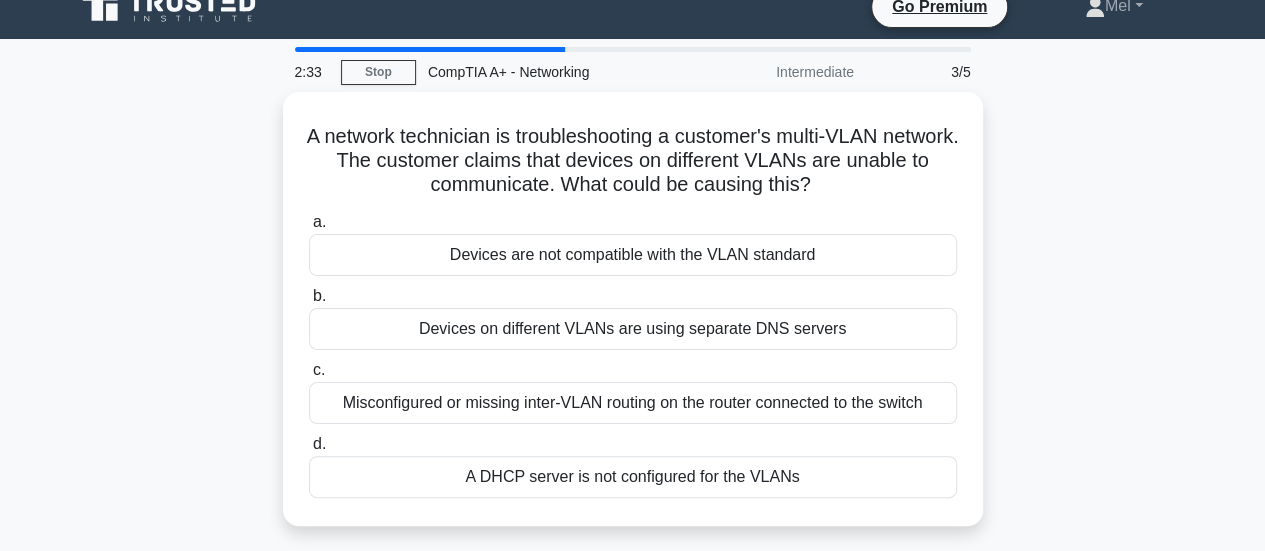 scroll, scrollTop: 24, scrollLeft: 0, axis: vertical 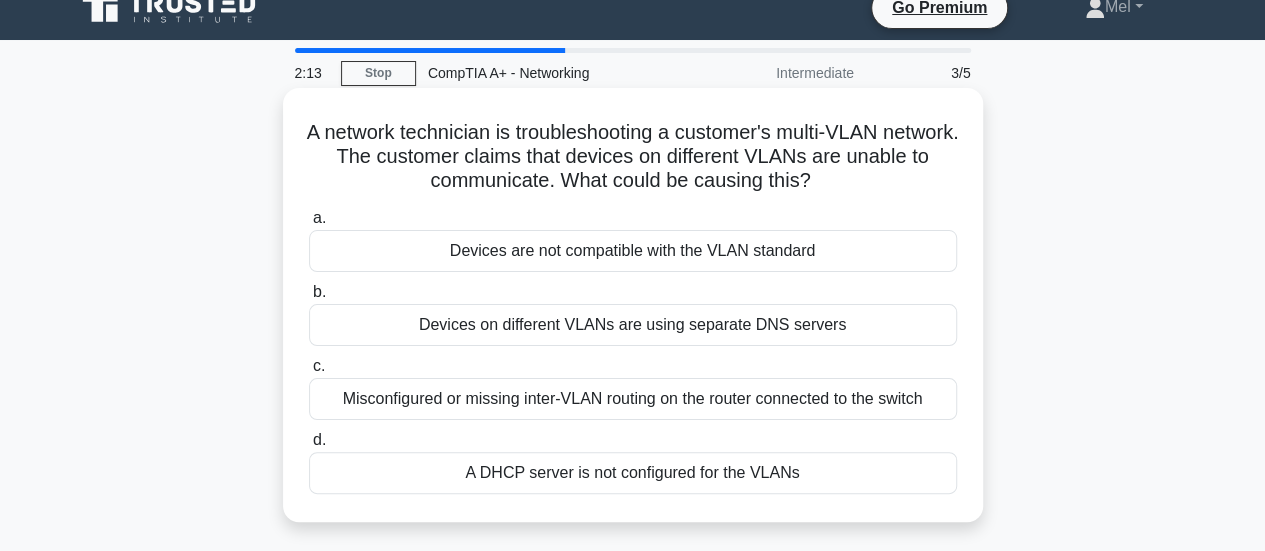 click on "Misconfigured or missing inter-VLAN routing on the router connected to the switch" at bounding box center (633, 399) 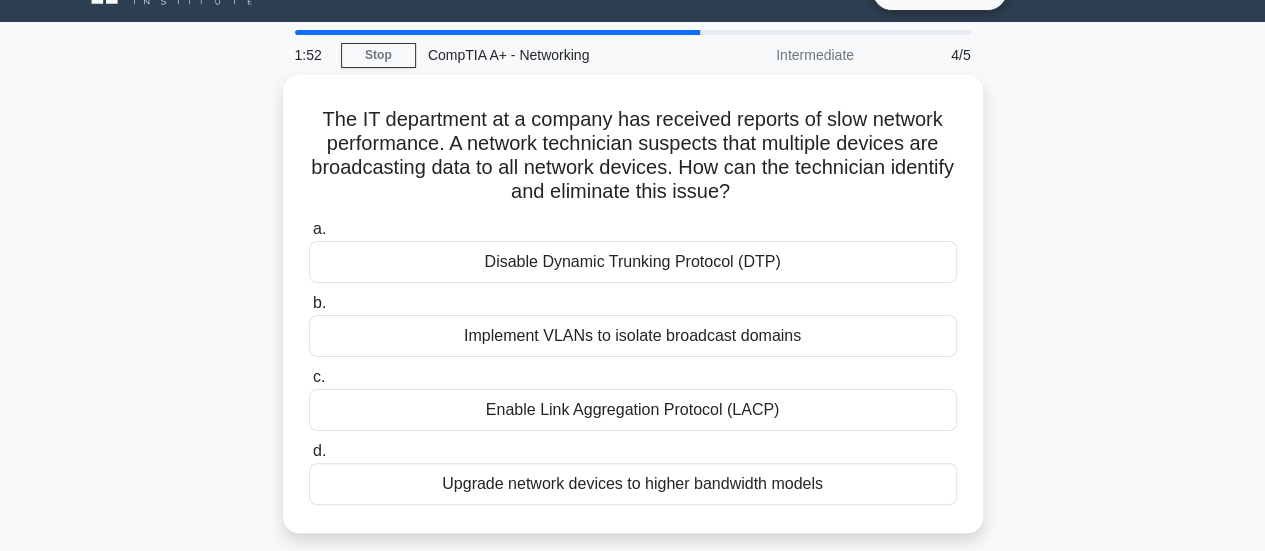 scroll, scrollTop: 48, scrollLeft: 0, axis: vertical 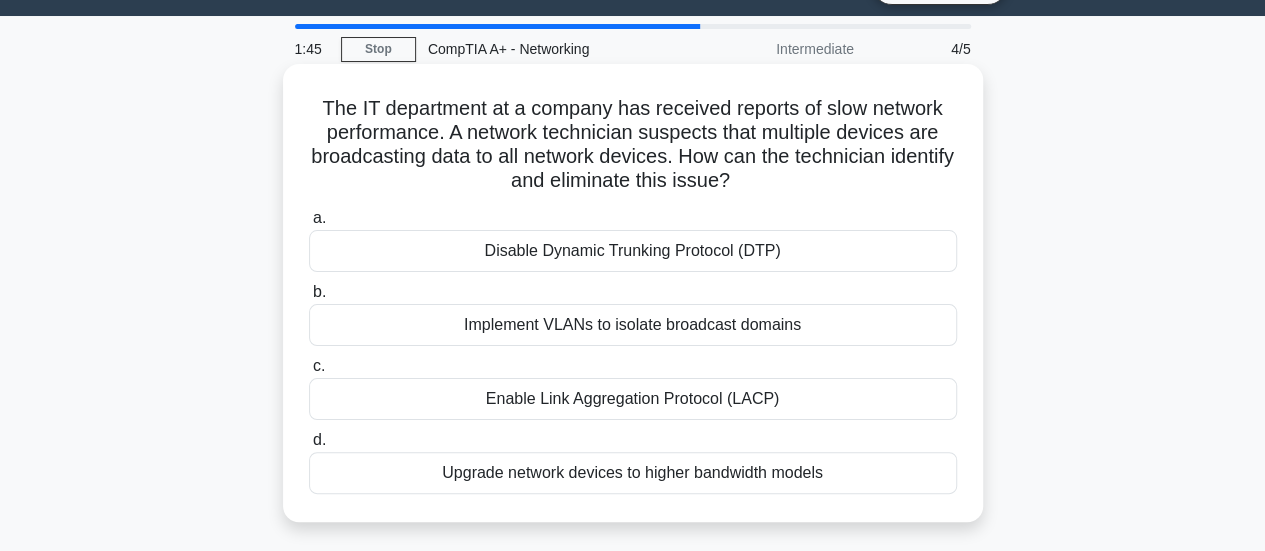 click on "Enable Link Aggregation Protocol (LACP)" at bounding box center (633, 399) 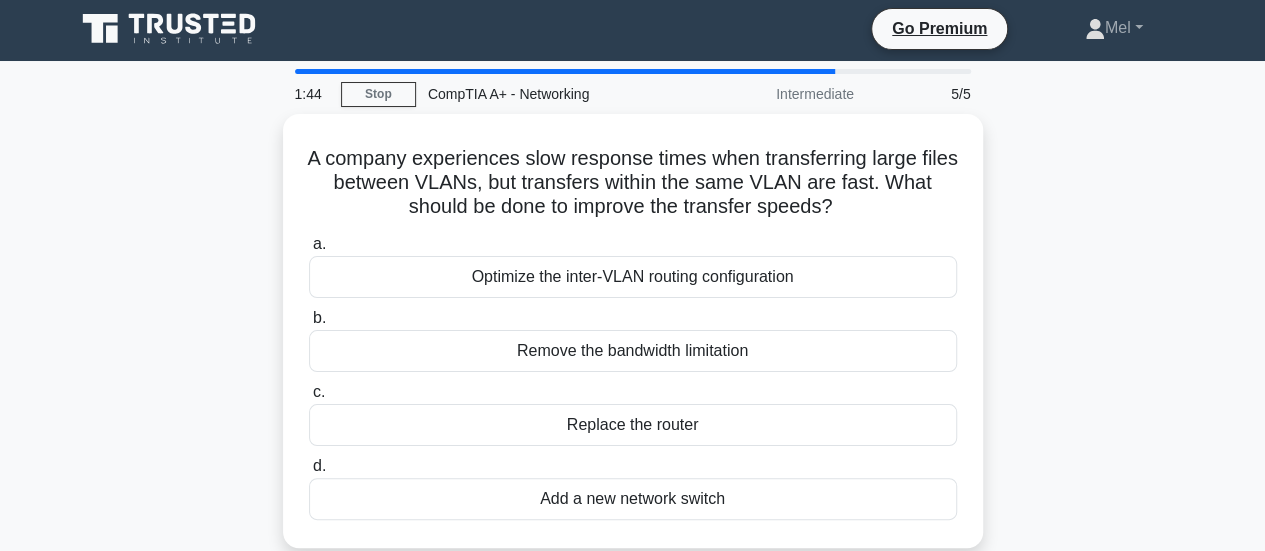 scroll, scrollTop: 0, scrollLeft: 0, axis: both 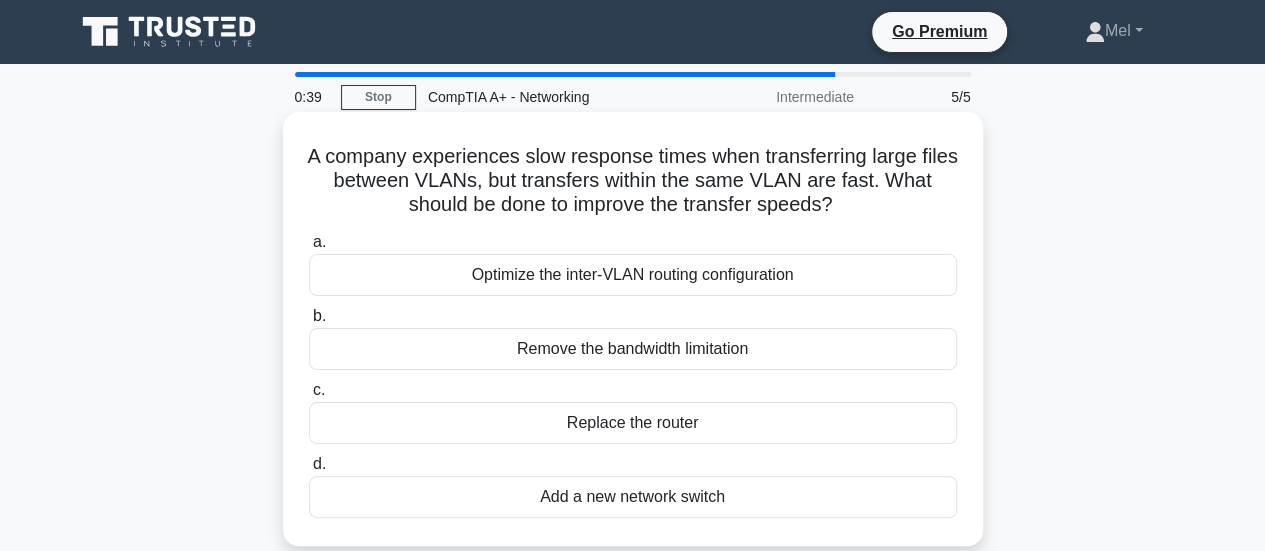 click on "Optimize the inter-VLAN routing configuration" at bounding box center [633, 275] 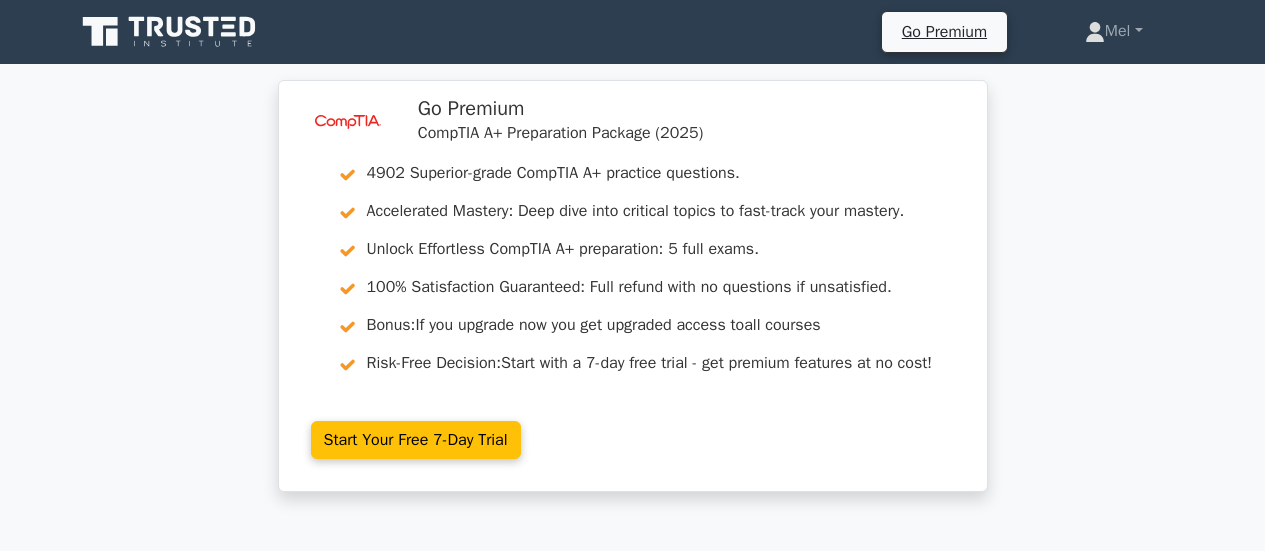 scroll, scrollTop: 0, scrollLeft: 0, axis: both 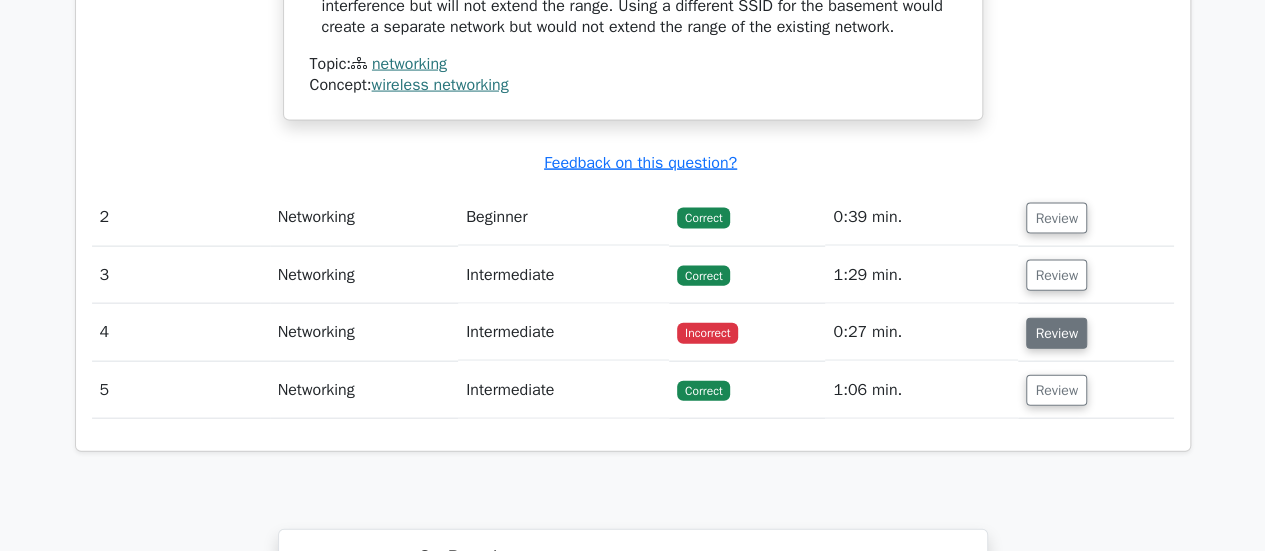 click on "Review" at bounding box center (1056, 333) 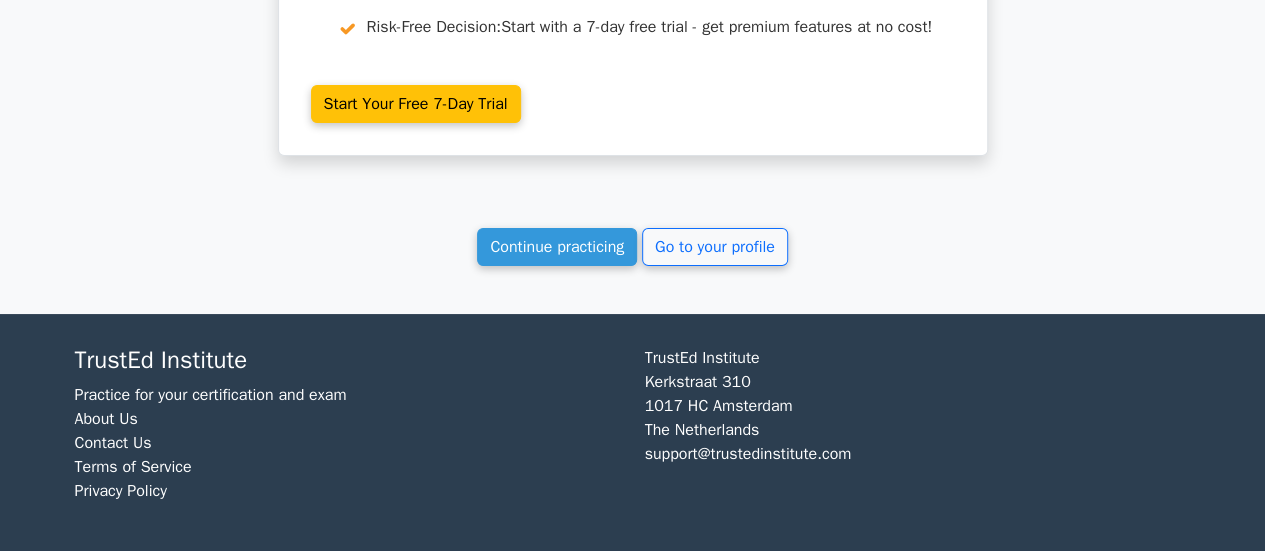 scroll, scrollTop: 3760, scrollLeft: 0, axis: vertical 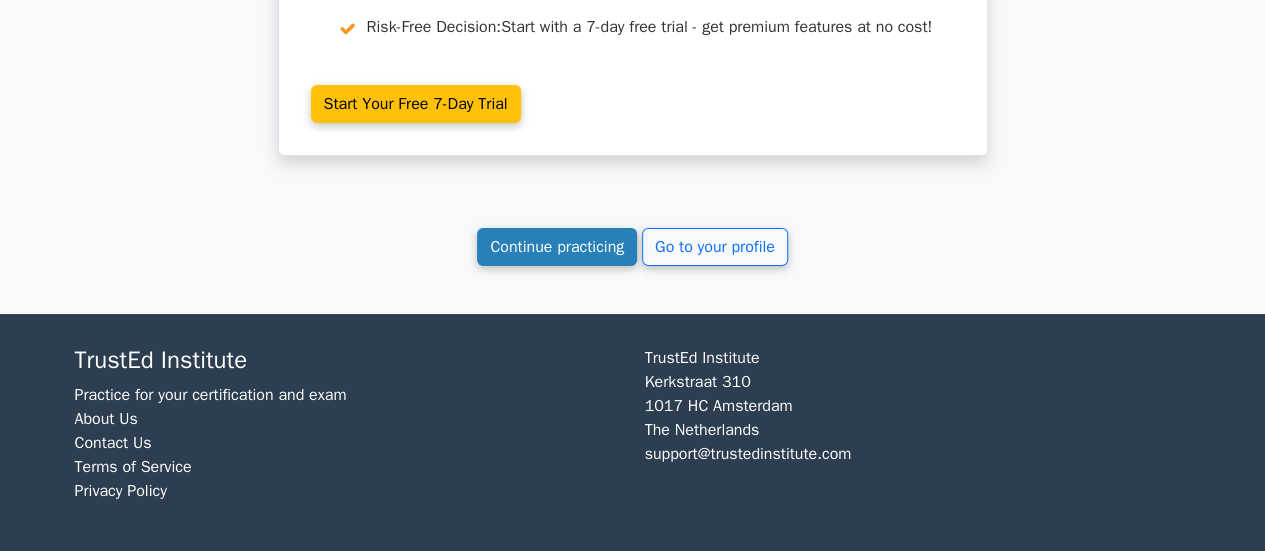 click on "Continue practicing" at bounding box center [557, 247] 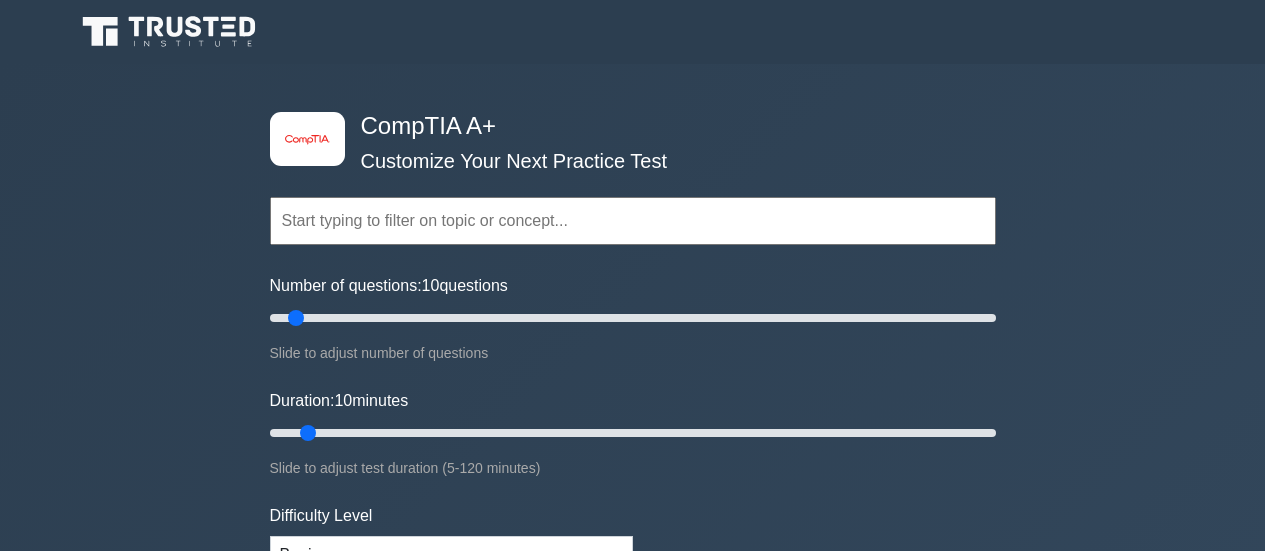 scroll, scrollTop: 0, scrollLeft: 0, axis: both 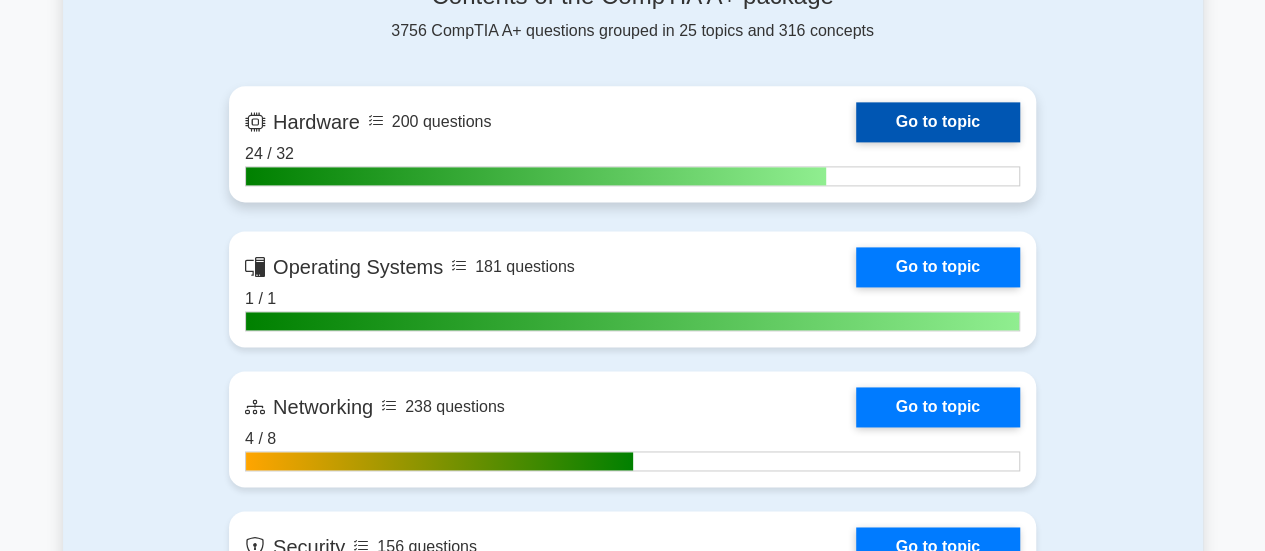 click on "Go to topic" at bounding box center [938, 122] 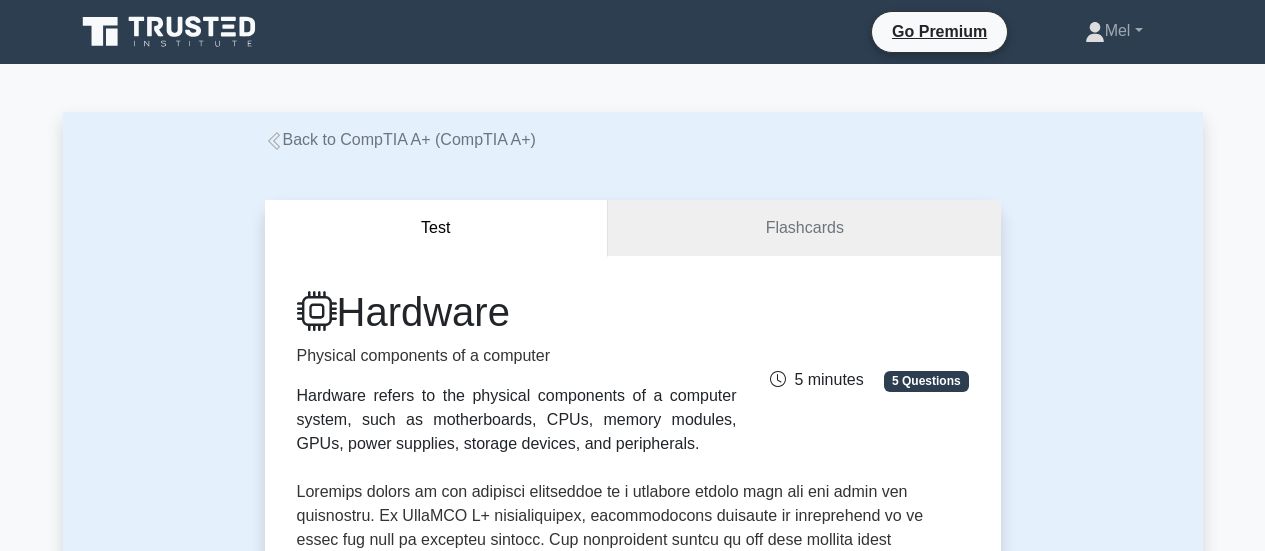 scroll, scrollTop: 0, scrollLeft: 0, axis: both 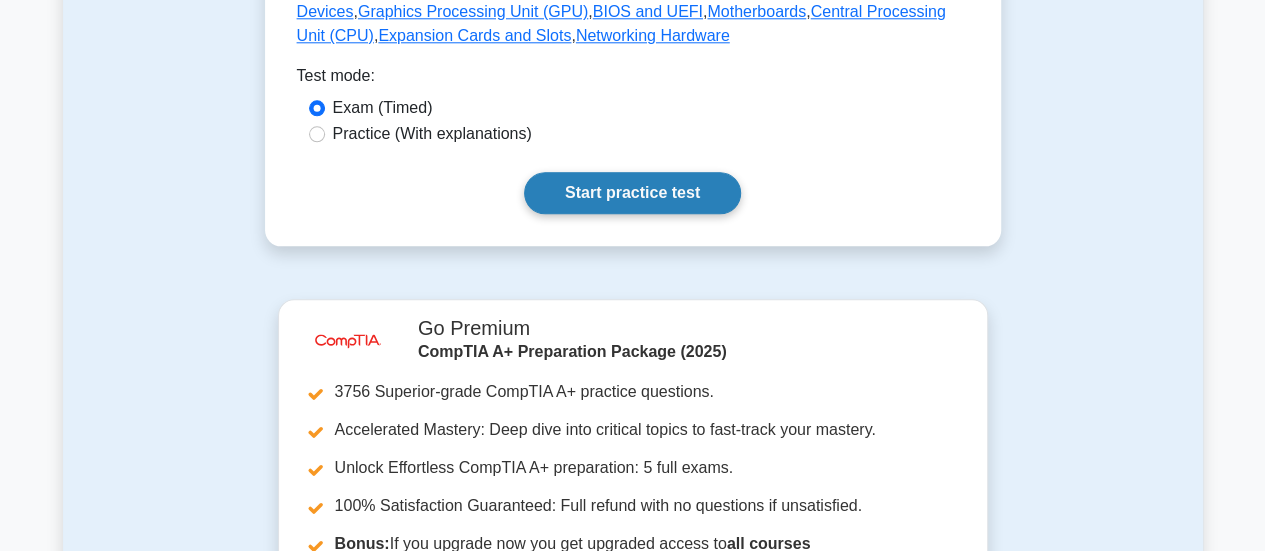 click on "Start practice test" at bounding box center [632, 193] 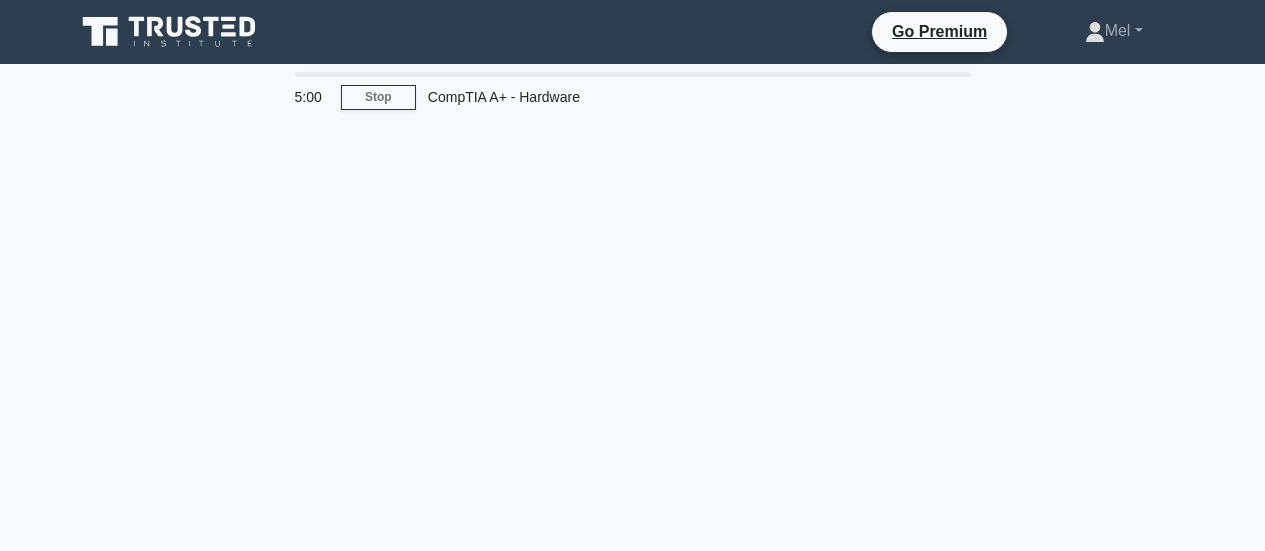 scroll, scrollTop: 0, scrollLeft: 0, axis: both 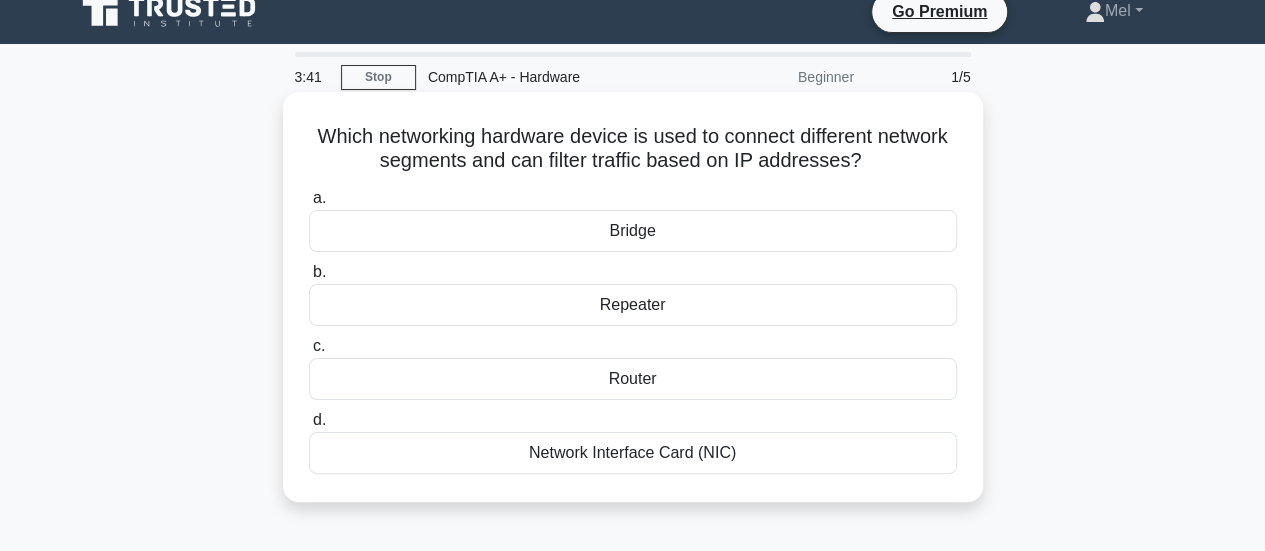 click on "Router" at bounding box center [633, 379] 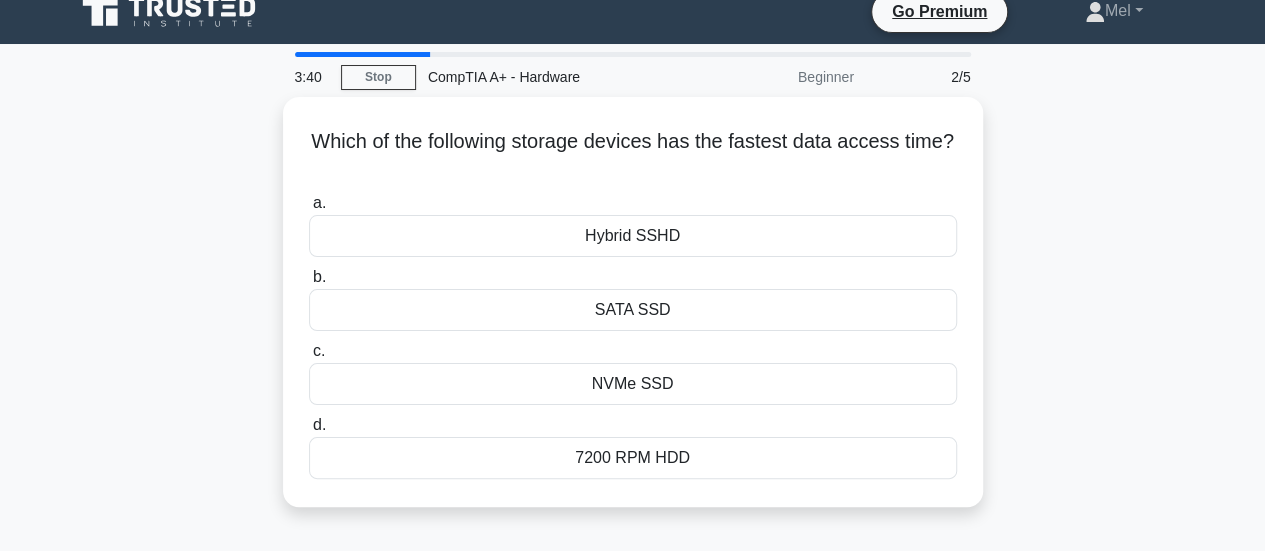 scroll, scrollTop: 0, scrollLeft: 0, axis: both 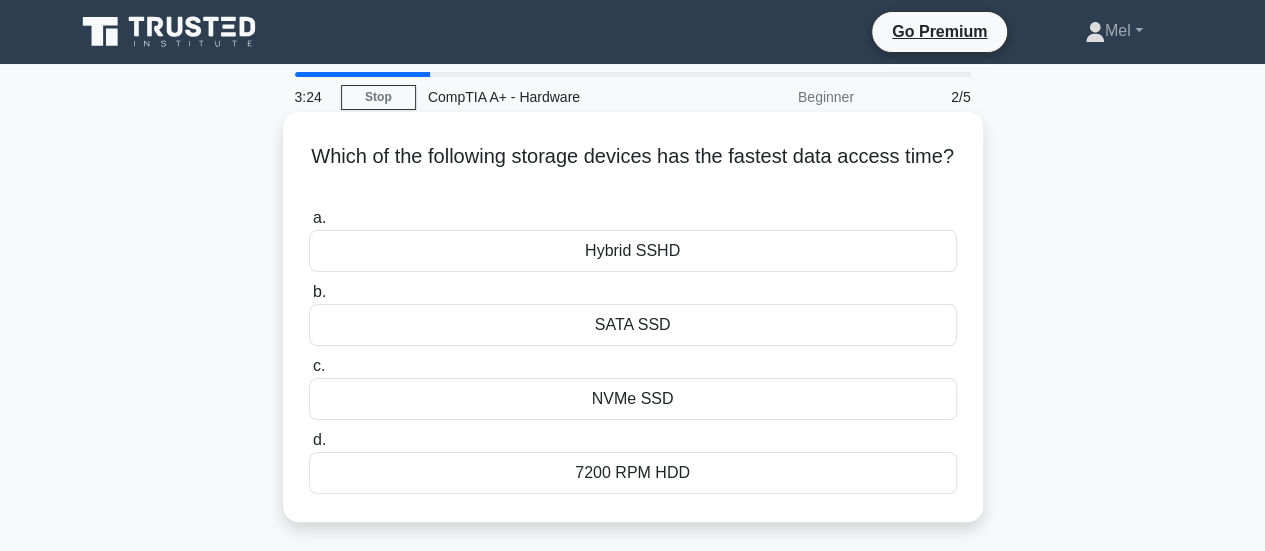 click on "NVMe SSD" at bounding box center [633, 399] 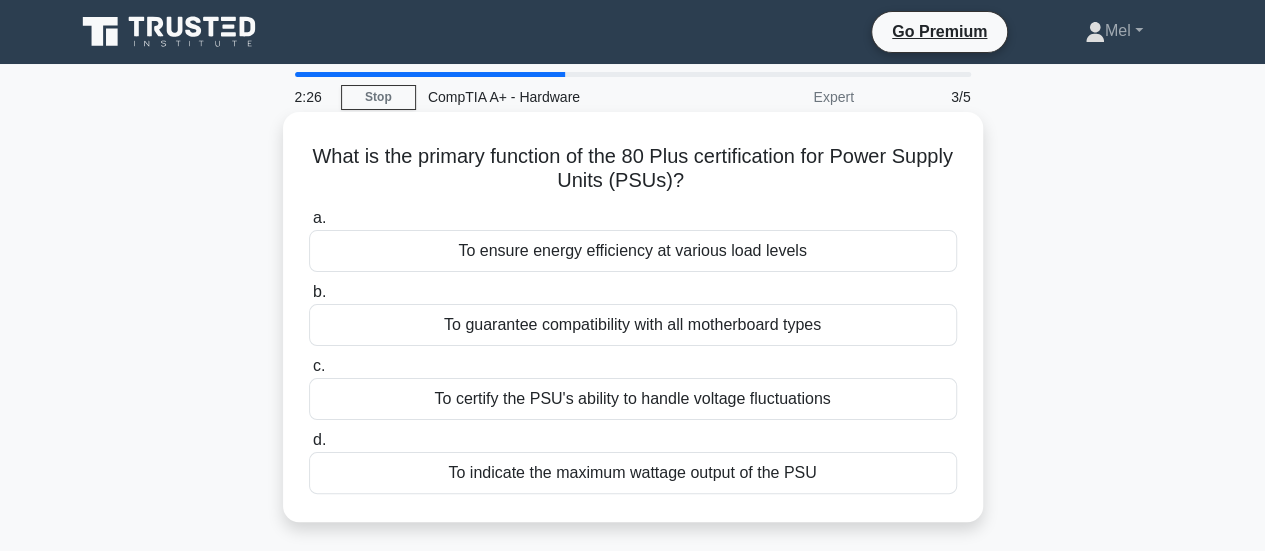 click on "To certify the PSU's ability to handle voltage fluctuations" at bounding box center (633, 399) 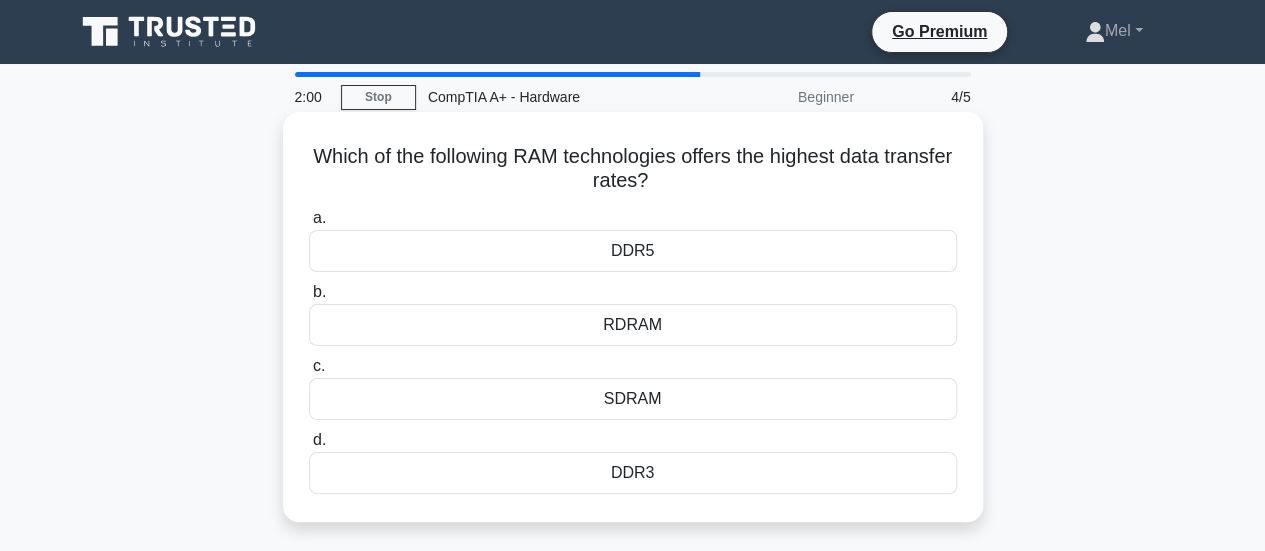 click on "SDRAM" at bounding box center (633, 399) 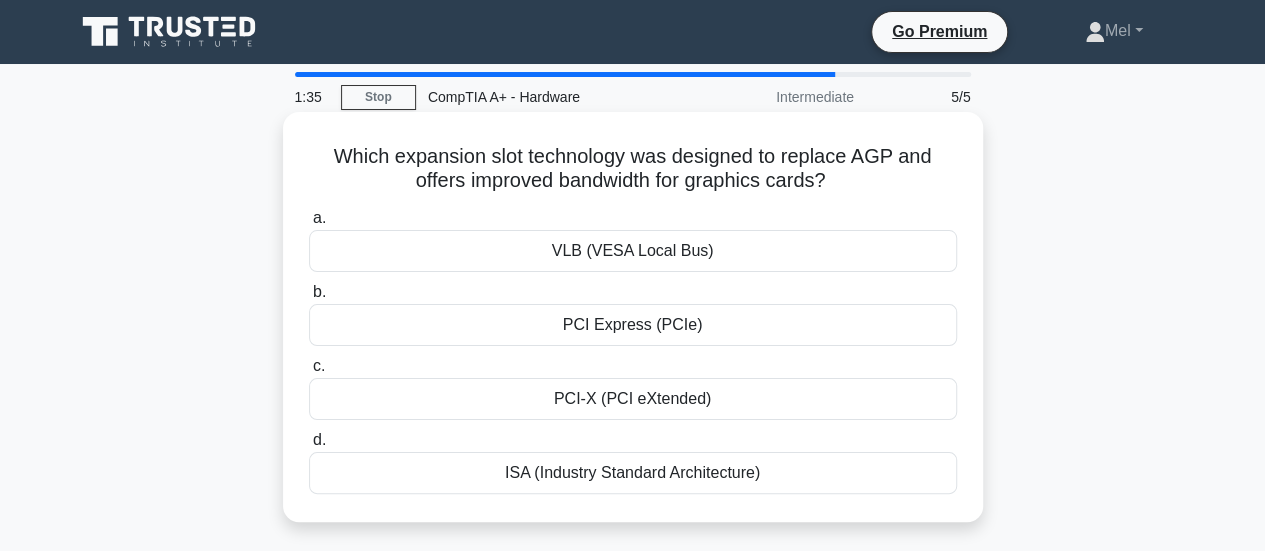click on "PCI Express (PCIe)" at bounding box center [633, 325] 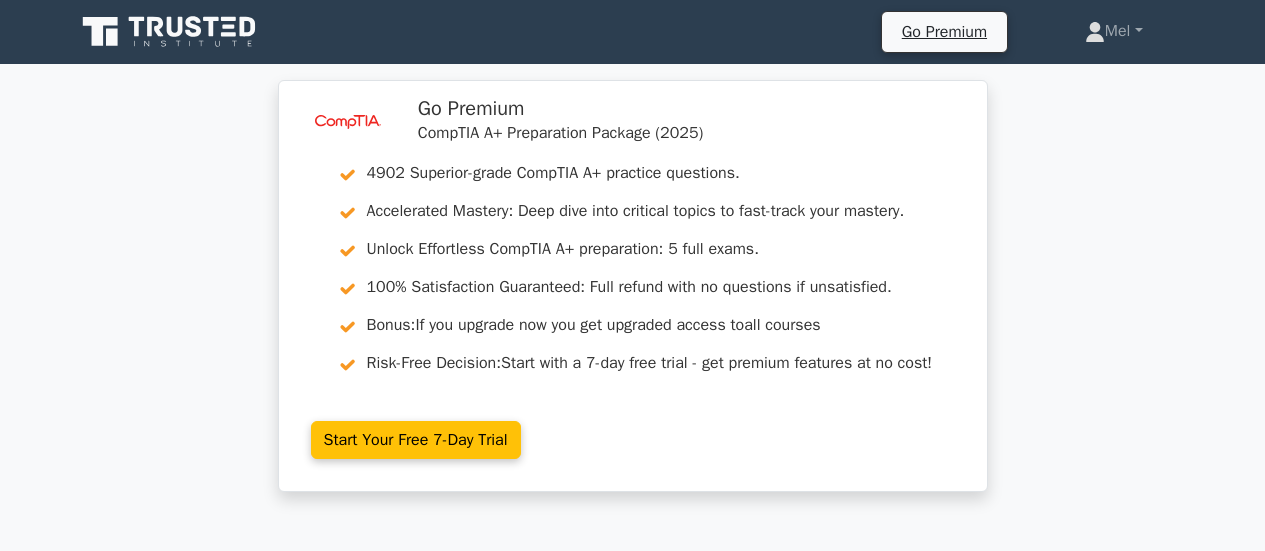 scroll, scrollTop: 0, scrollLeft: 0, axis: both 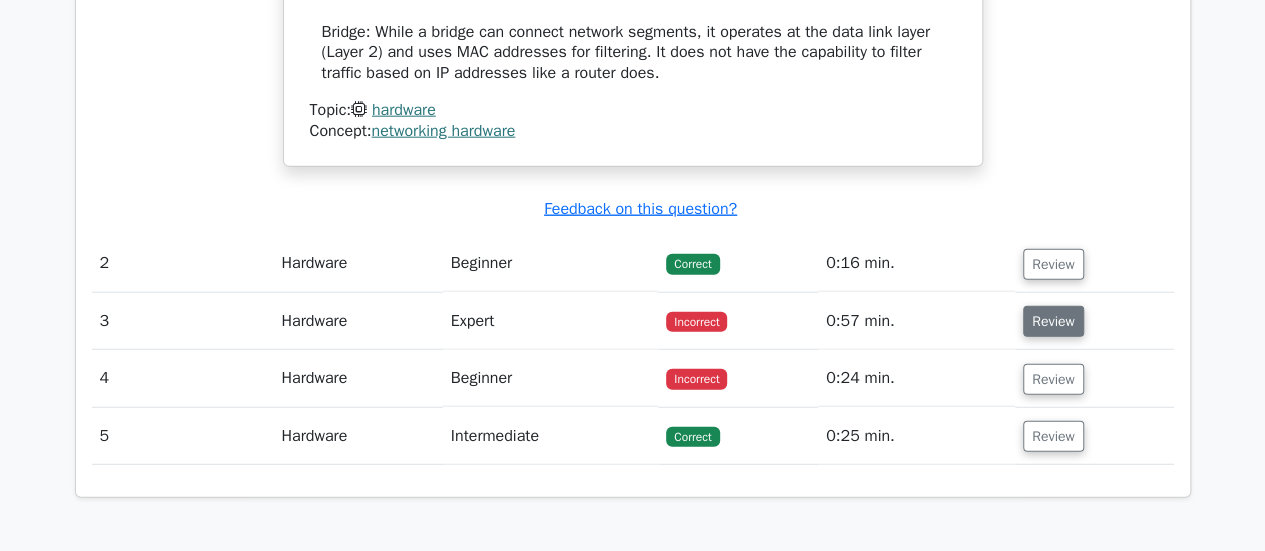 click on "Review" at bounding box center [1053, 321] 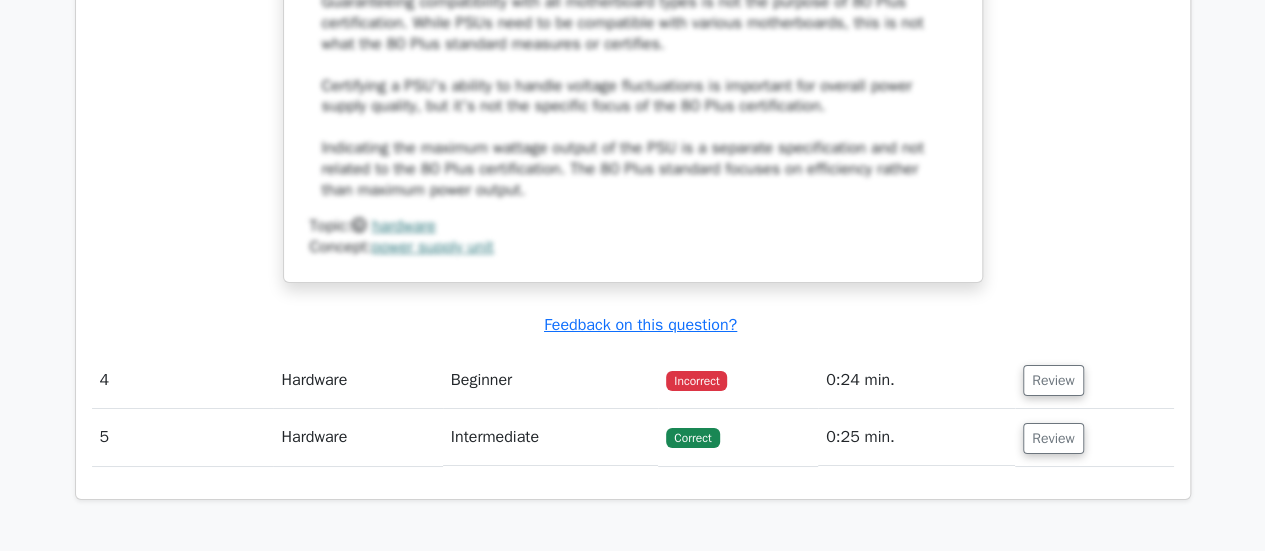 scroll, scrollTop: 3447, scrollLeft: 0, axis: vertical 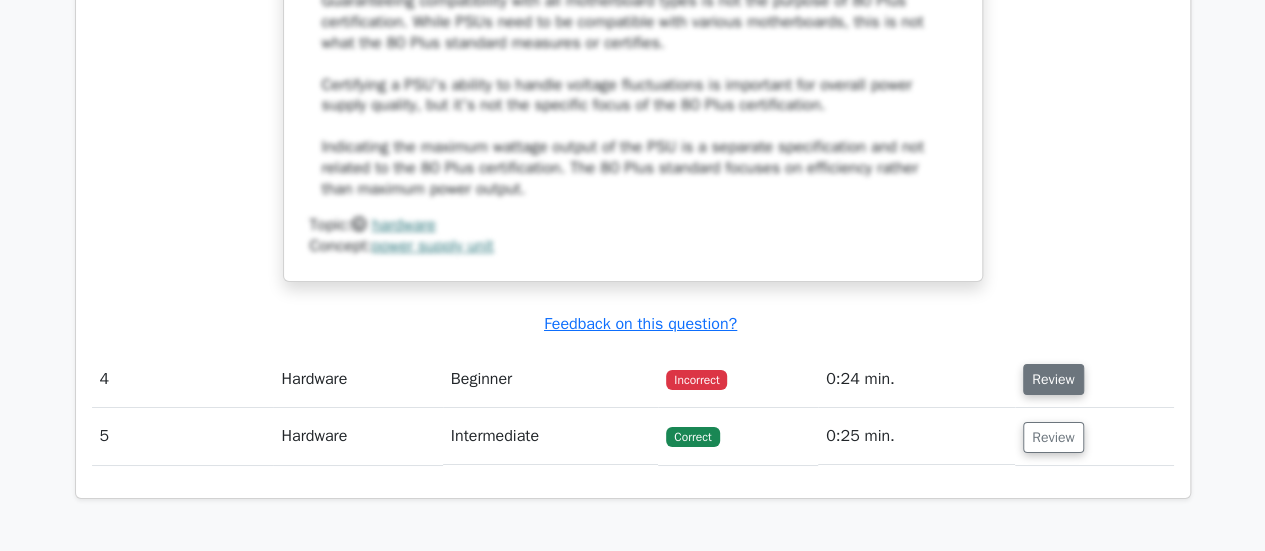 click on "Review" at bounding box center (1053, 379) 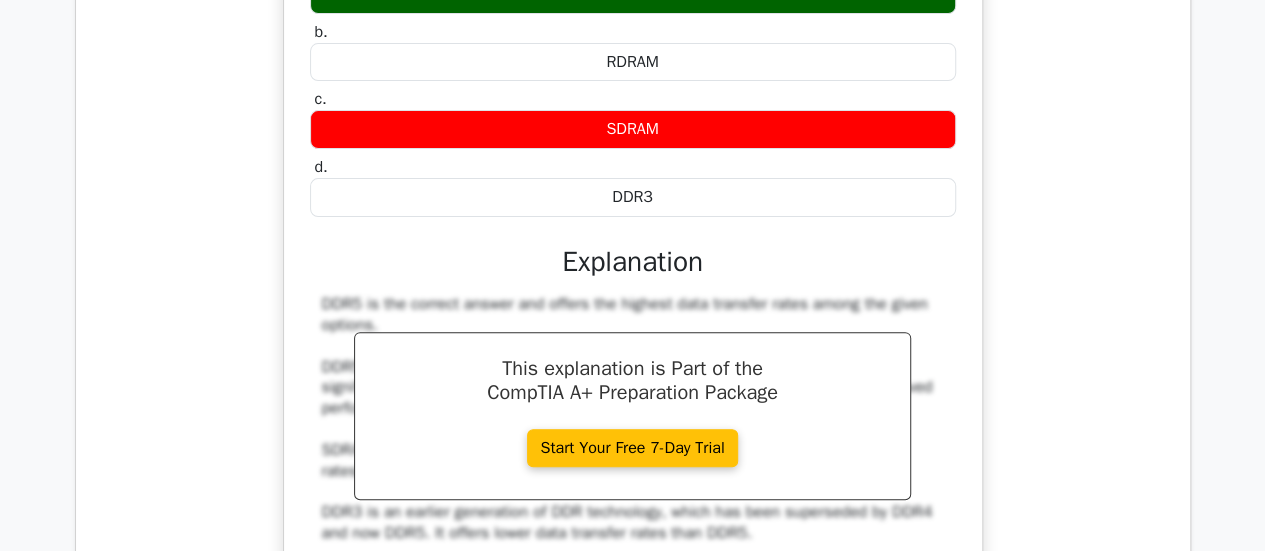 scroll, scrollTop: 3999, scrollLeft: 0, axis: vertical 